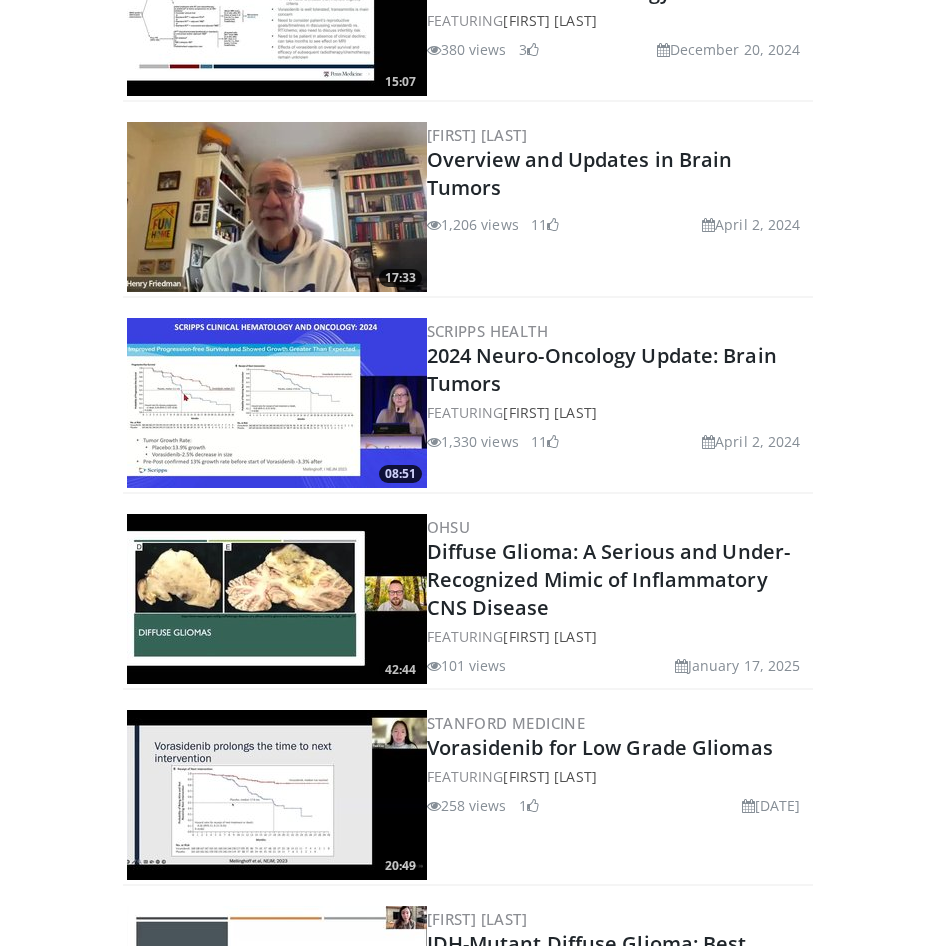 scroll, scrollTop: 1700, scrollLeft: 0, axis: vertical 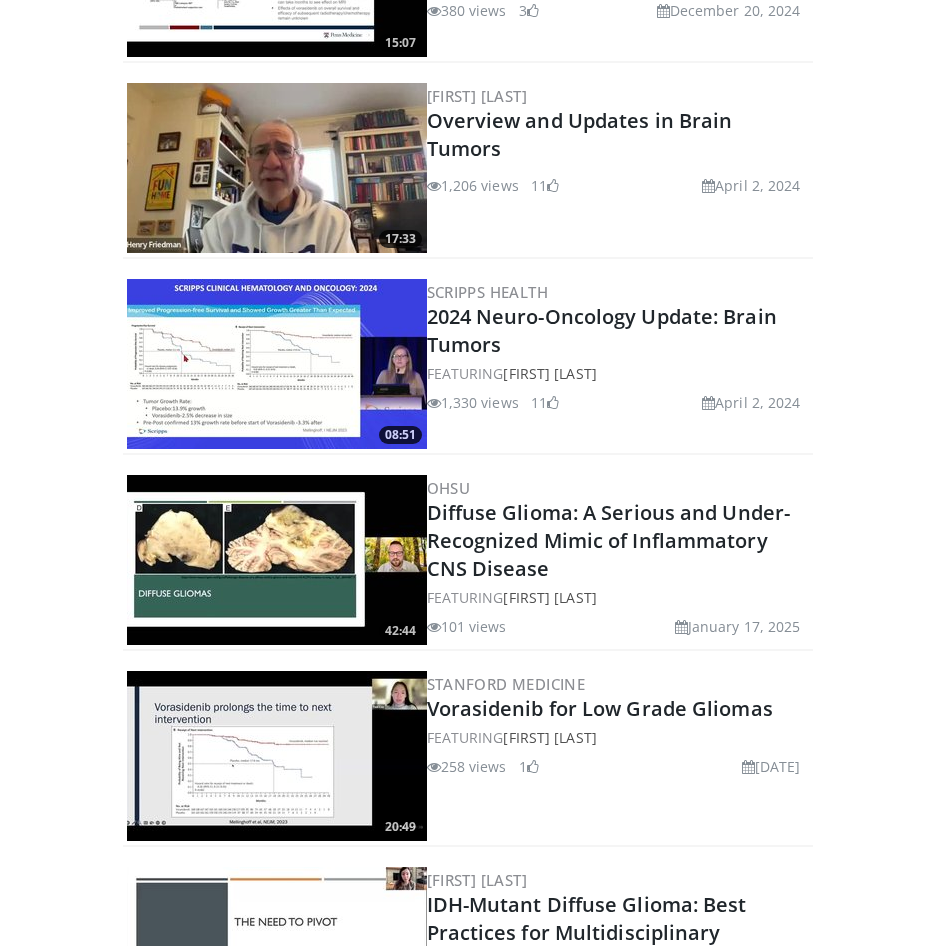 click on "Just Launched:  2025 ASCO® Annual Meeting Insights Hub WATCH NOW
Specialties
Adult & Family Medicine
Allergy, Asthma, Immunology
Anesthesiology
Cardiology
Dental
Dermatology
Endocrinology
Gastroenterology & Hepatology
General Surgery
Hematology & Oncology
Infectious Disease
Nephrology
Neurology
Neurosurgery
Obstetrics & Gynecology
Ophthalmology
Oral Maxillofacial
Orthopaedics
Otolaryngology
Pediatrics
Plastic Surgery" at bounding box center [467, 749] 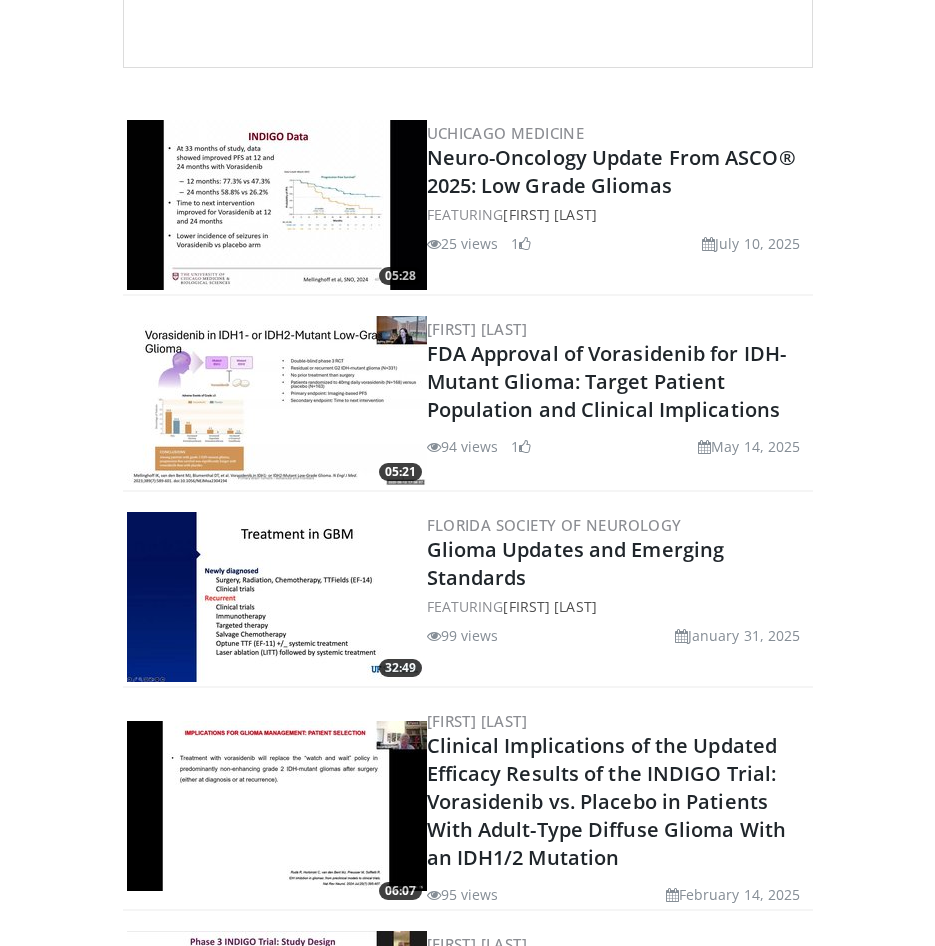 scroll, scrollTop: 200, scrollLeft: 0, axis: vertical 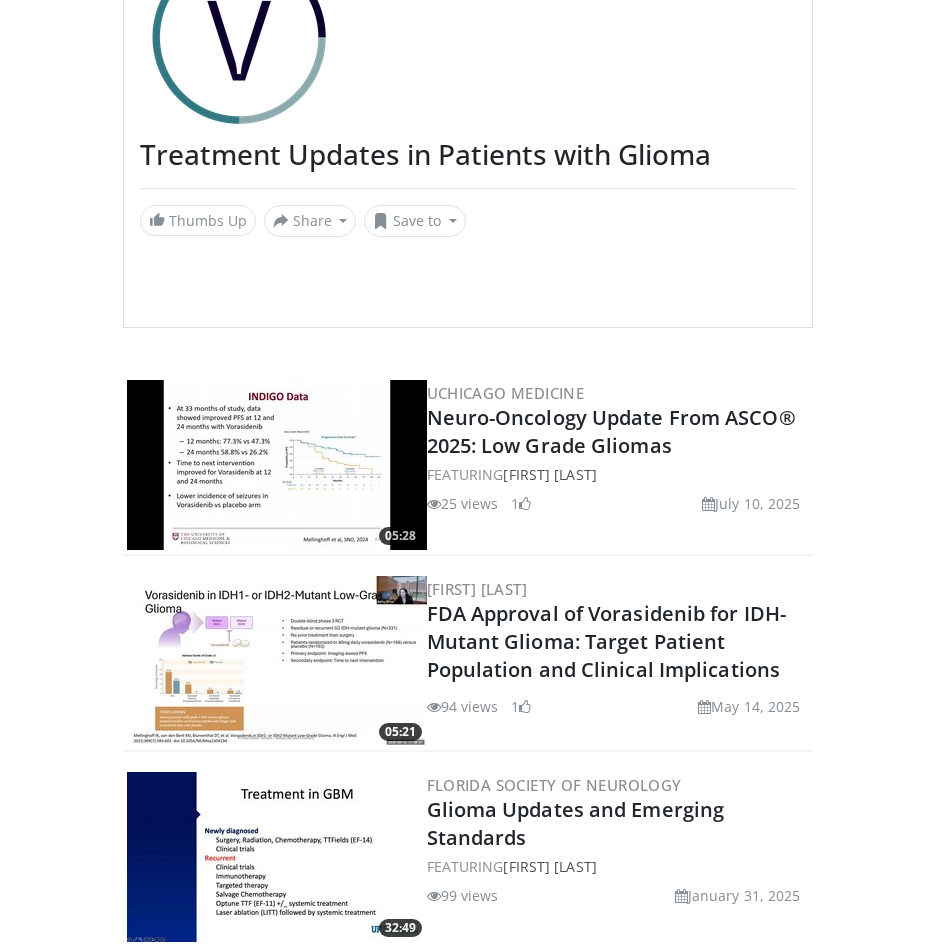 click on "Just Launched:  2025 ASCO® Annual Meeting Insights Hub WATCH NOW
Specialties
Adult & Family Medicine
Allergy, Asthma, Immunology
Anesthesiology
Cardiology
Dental
Dermatology
Endocrinology
Gastroenterology & Hepatology
General Surgery
Hematology & Oncology
Infectious Disease
Nephrology
Neurology
Neurosurgery
Obstetrics & Gynecology
Ophthalmology
Oral Maxillofacial
Orthopaedics
Otolaryngology
Pediatrics
Plastic Surgery" at bounding box center [467, 2249] 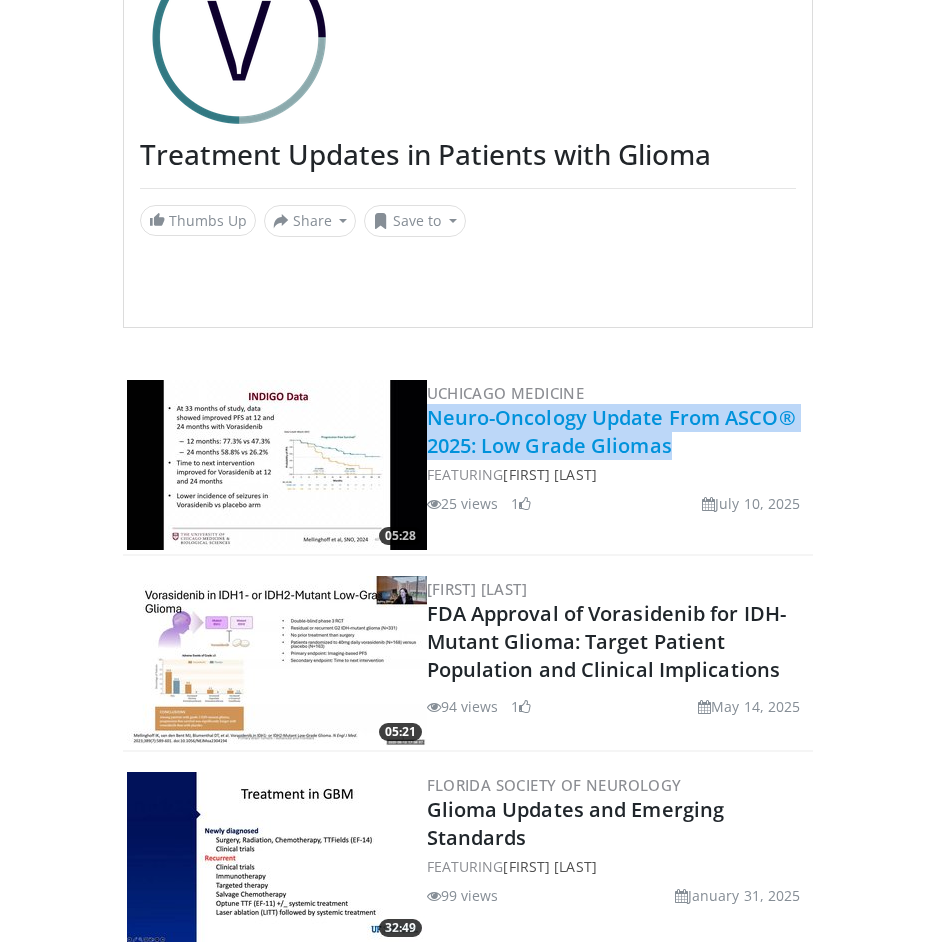 drag, startPoint x: 675, startPoint y: 443, endPoint x: 430, endPoint y: 413, distance: 246.8299 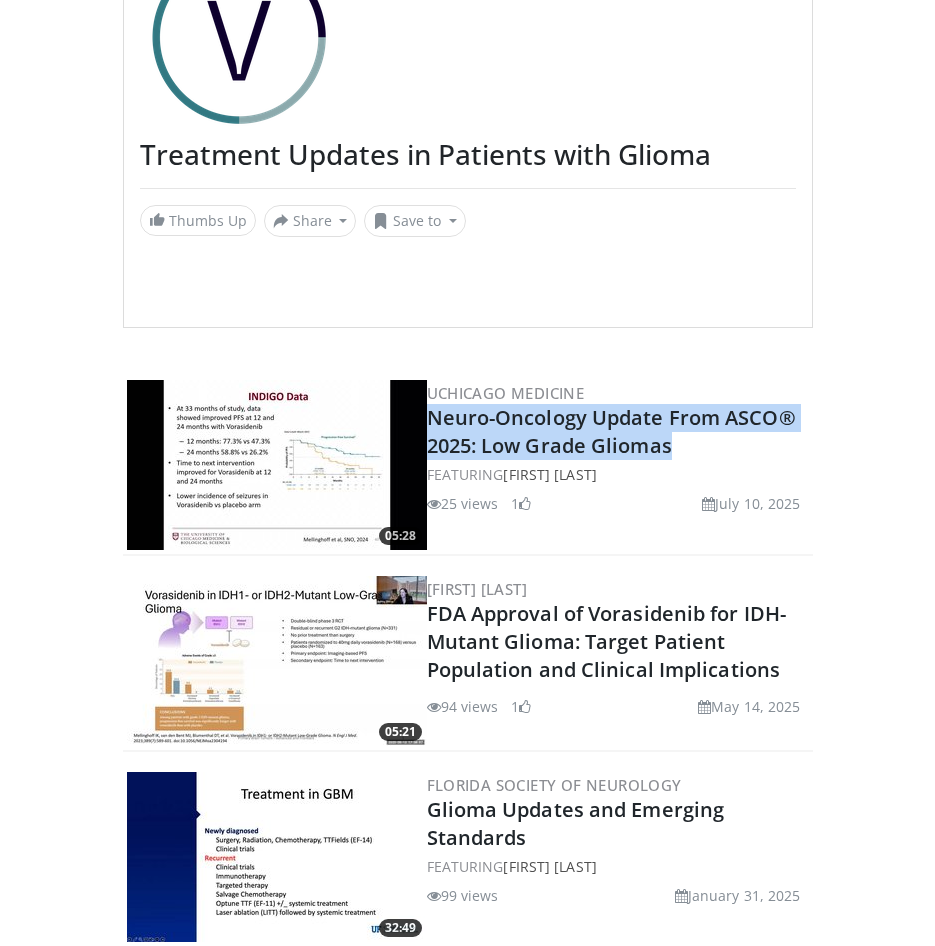 copy on "Neuro-Oncology Update From ASCO® 2025: Low Grade Gliomas" 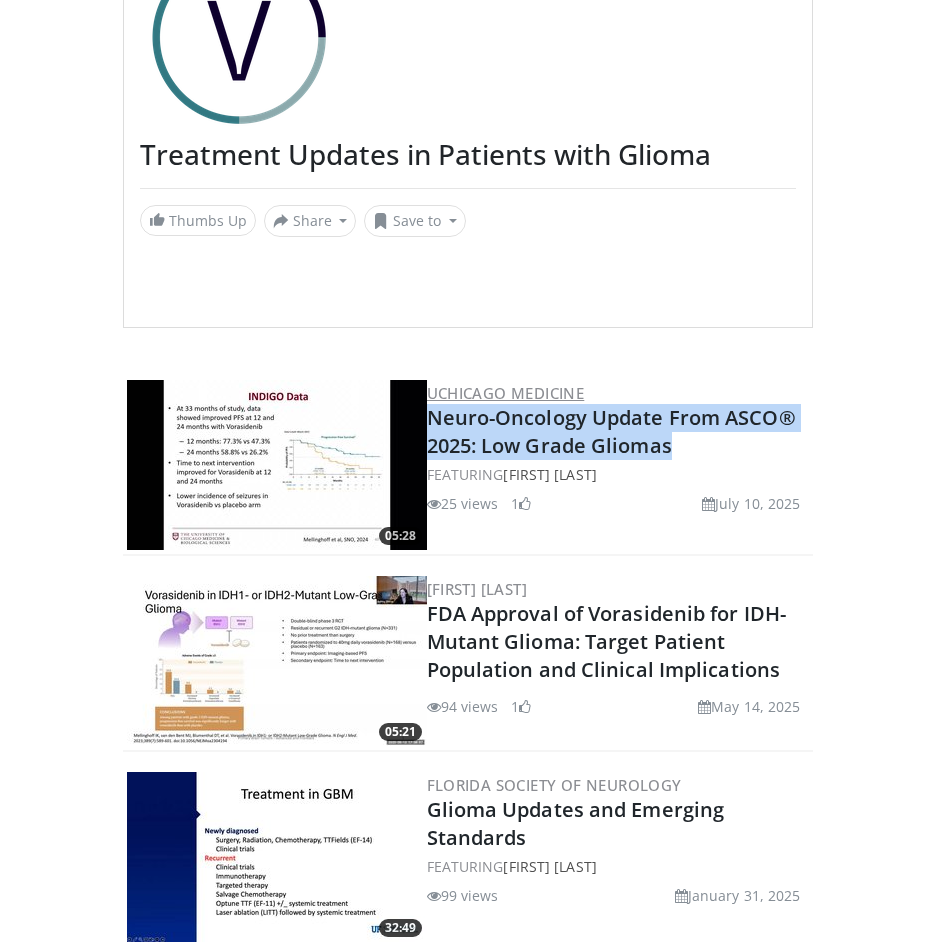 drag, startPoint x: 580, startPoint y: 398, endPoint x: 430, endPoint y: 398, distance: 150 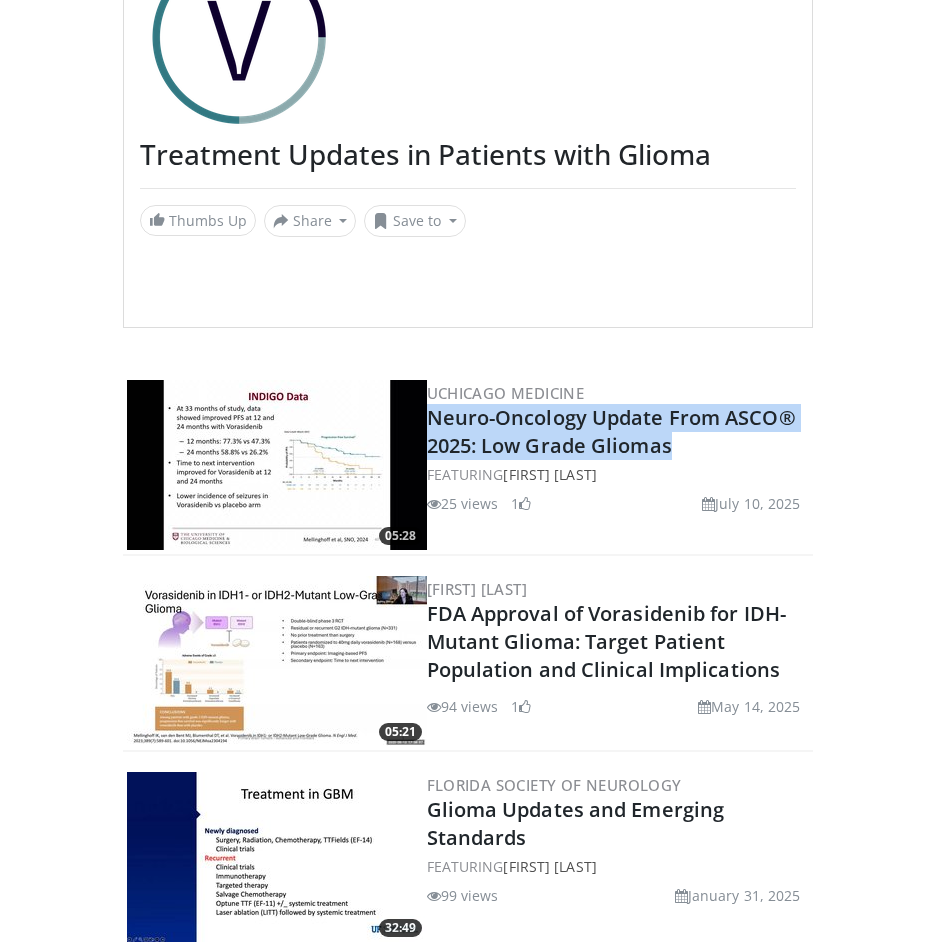 copy on "UChicago Medicine" 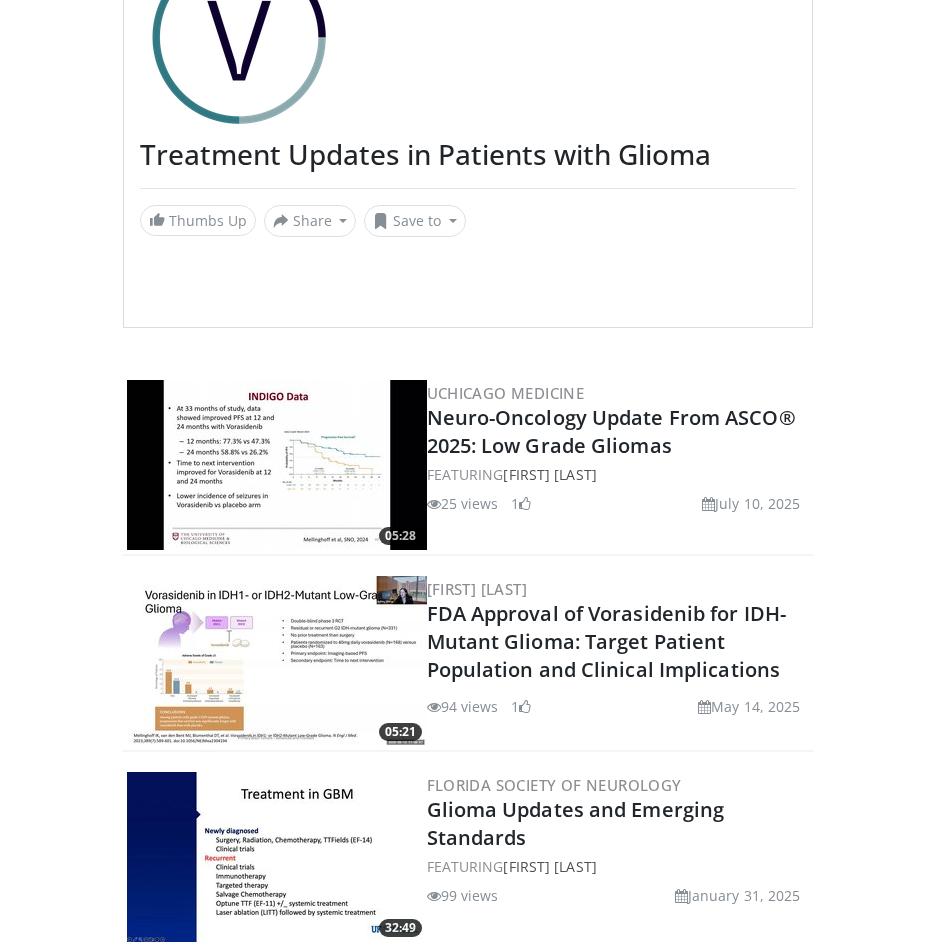 drag, startPoint x: 48, startPoint y: 451, endPoint x: 64, endPoint y: 469, distance: 24.083189 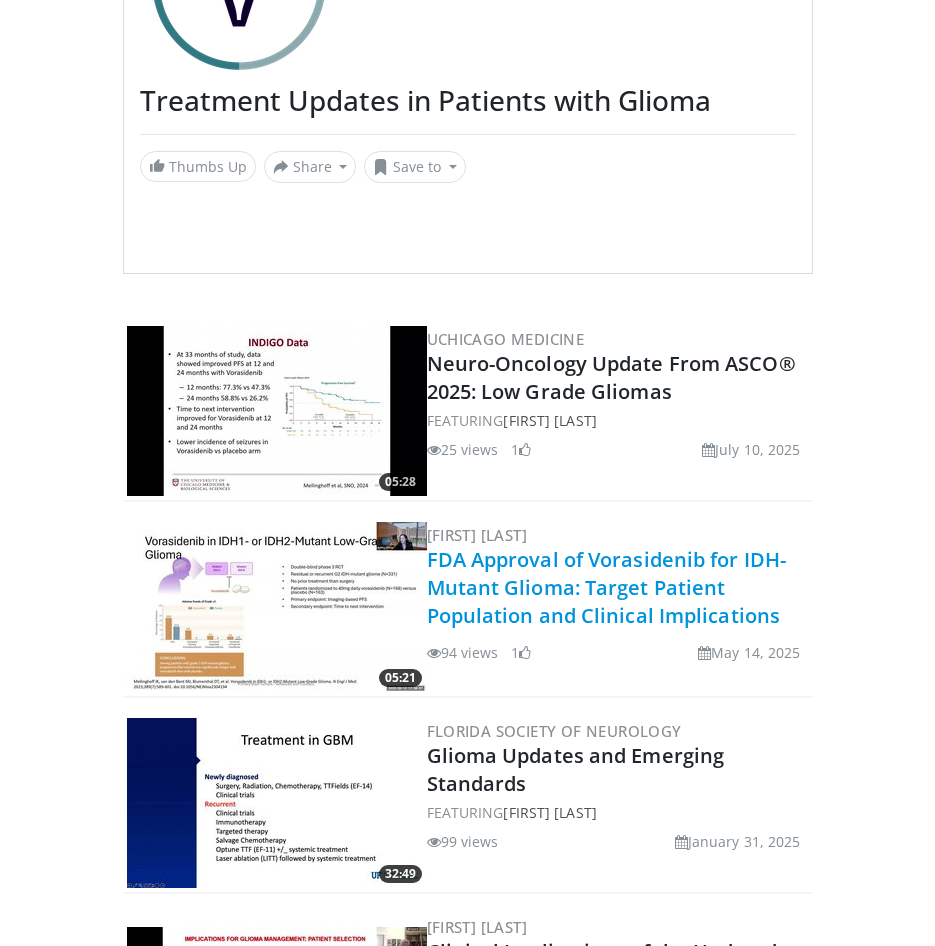 scroll, scrollTop: 300, scrollLeft: 0, axis: vertical 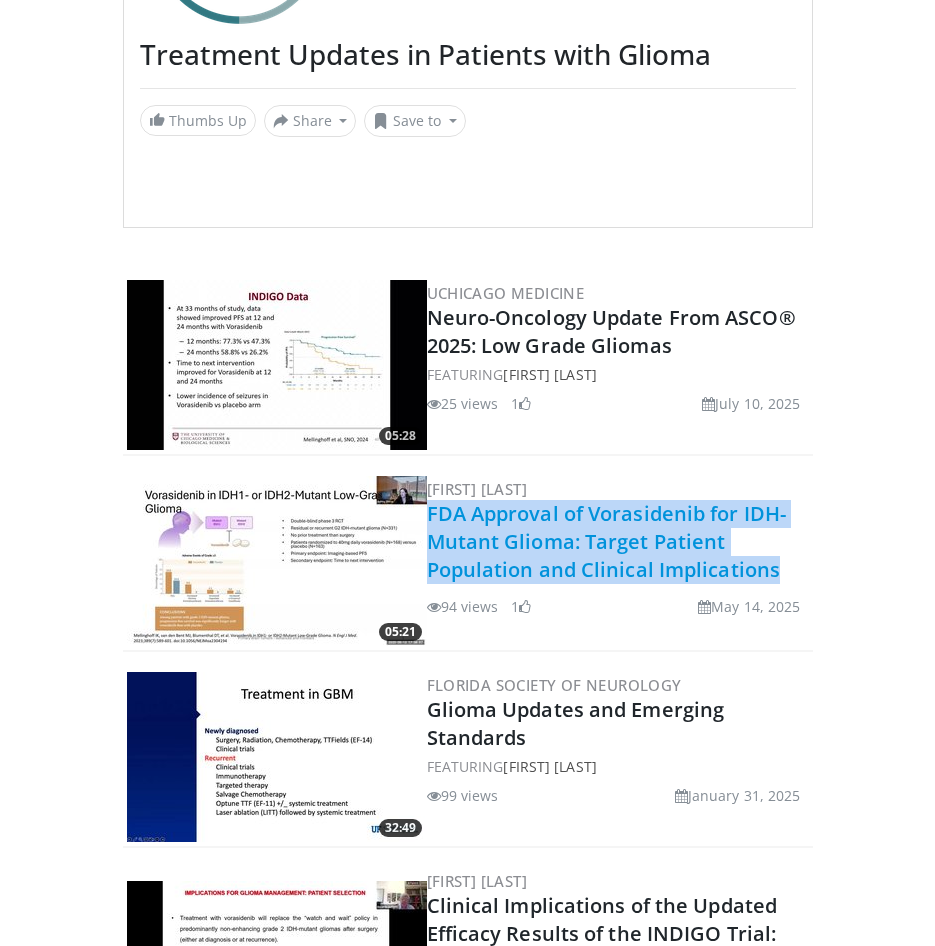 drag, startPoint x: 780, startPoint y: 572, endPoint x: 431, endPoint y: 517, distance: 353.30722 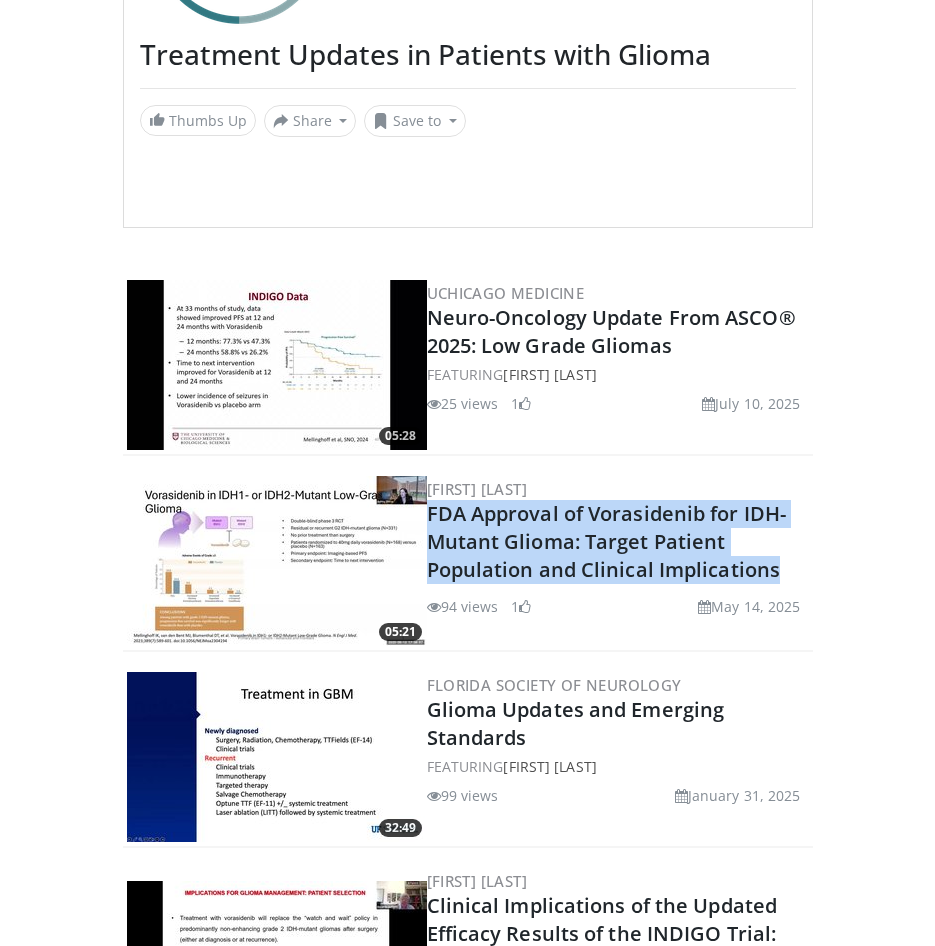 copy on "FDA Approval of Vorasidenib for IDH-Mutant Glioma: Target Patient Population and Clinical Implications" 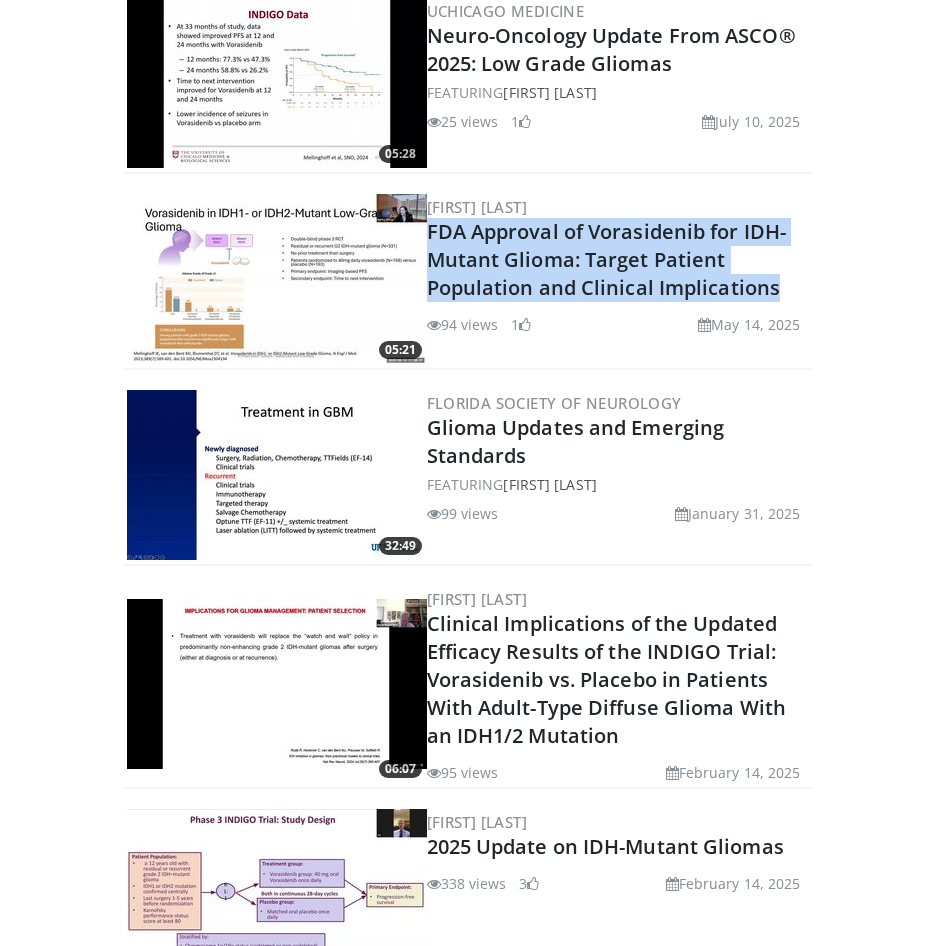 scroll, scrollTop: 600, scrollLeft: 0, axis: vertical 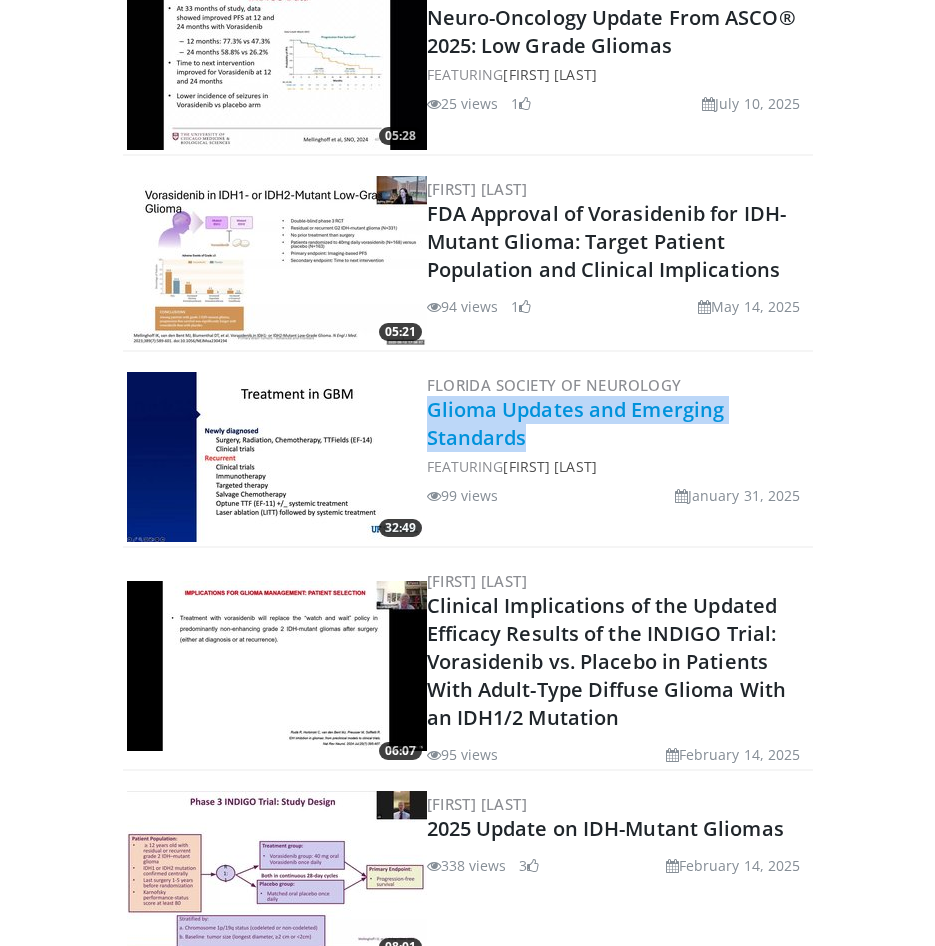 drag, startPoint x: 553, startPoint y: 438, endPoint x: 432, endPoint y: 410, distance: 124.197426 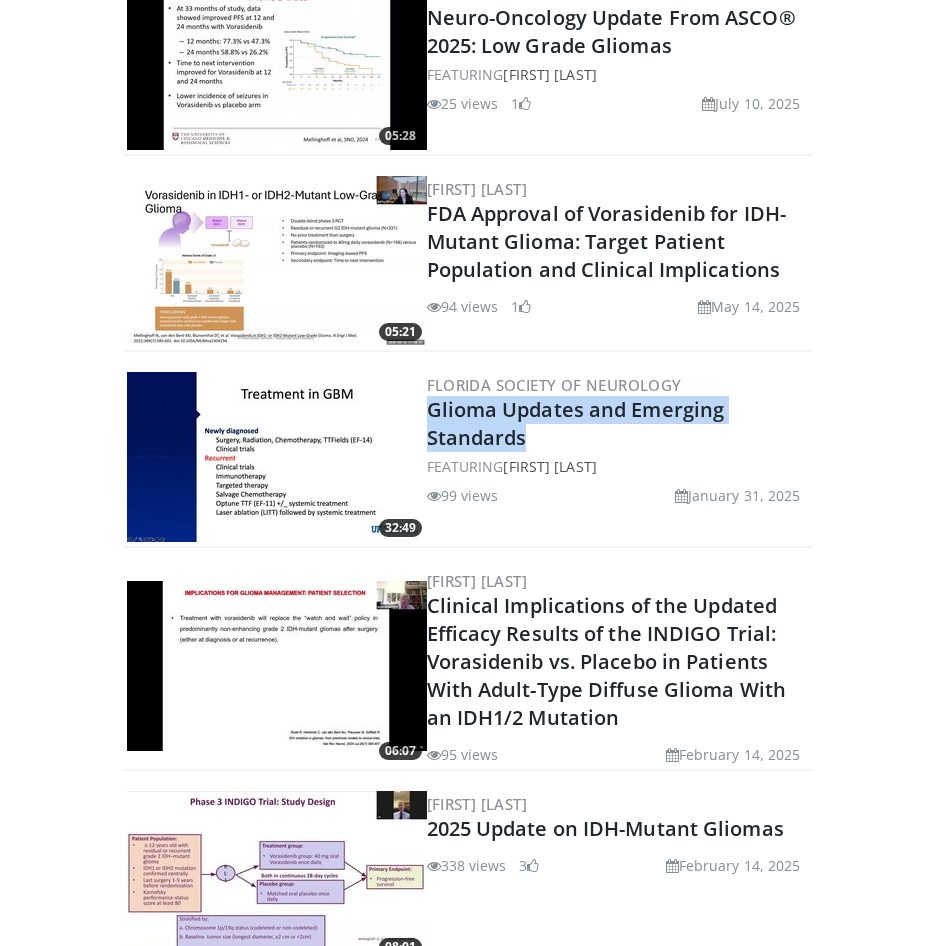 copy on "Glioma Updates and Emerging Standards" 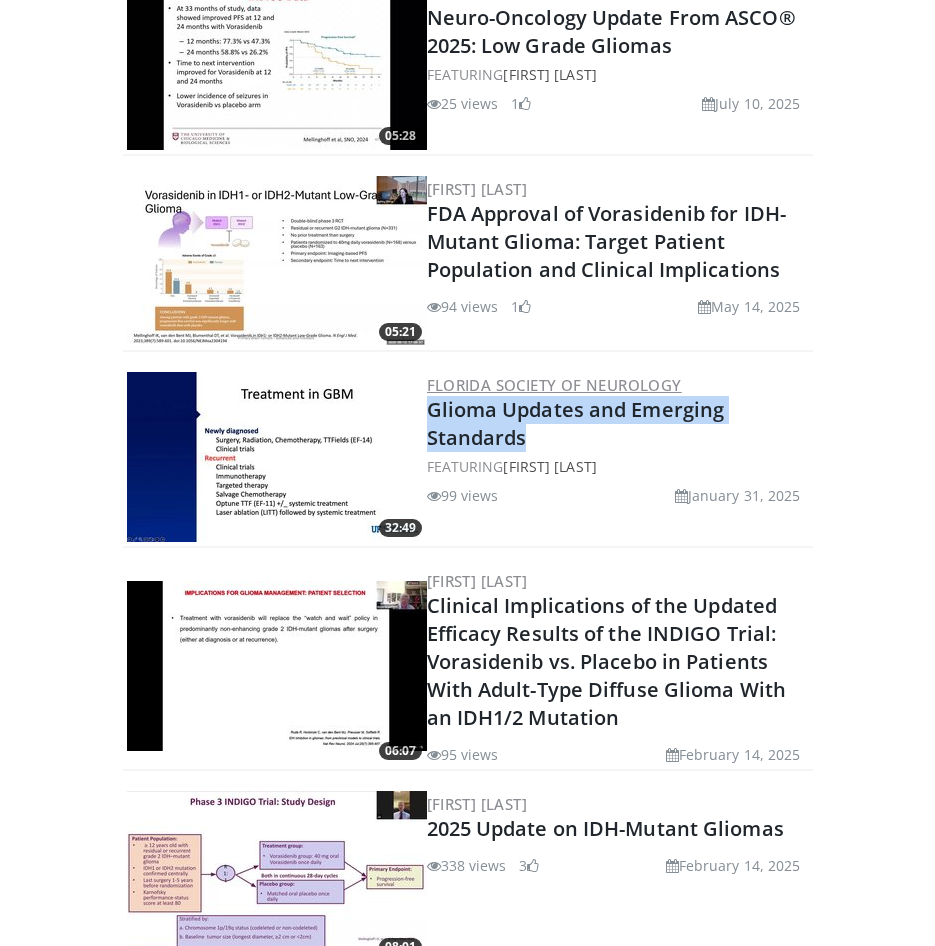 drag, startPoint x: 694, startPoint y: 382, endPoint x: 428, endPoint y: 384, distance: 266.0075 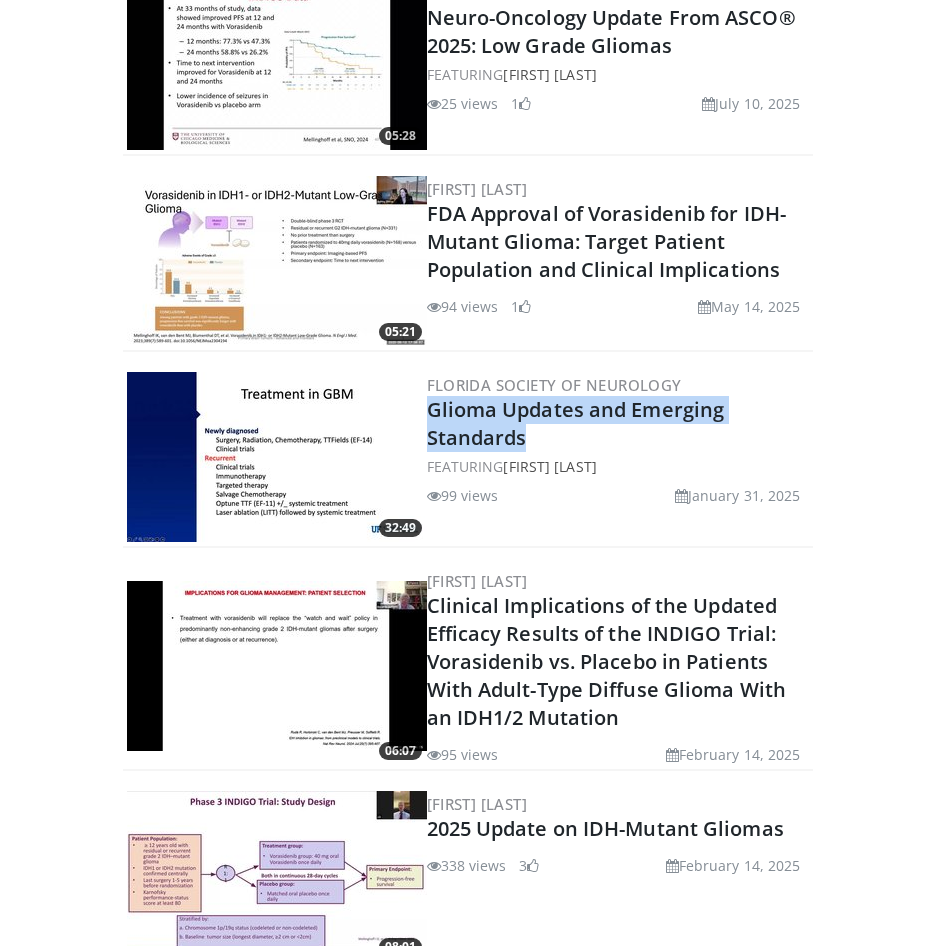 copy on "Florida Society of Neurology" 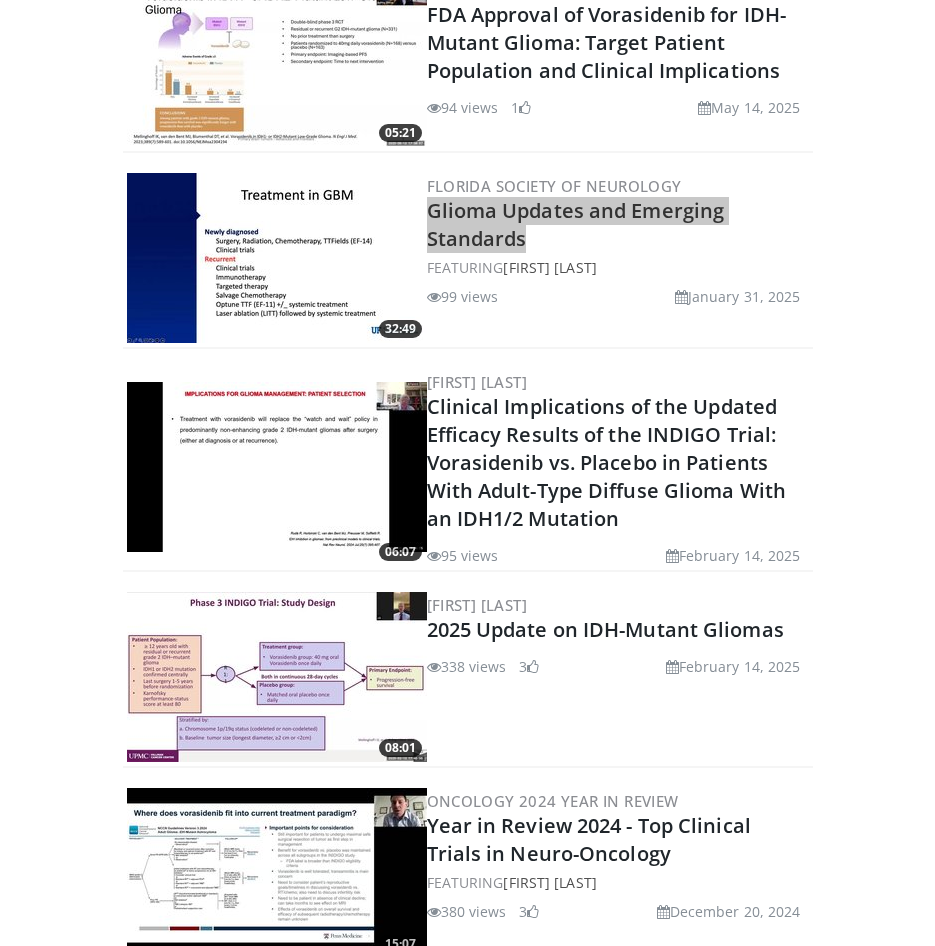 scroll, scrollTop: 800, scrollLeft: 0, axis: vertical 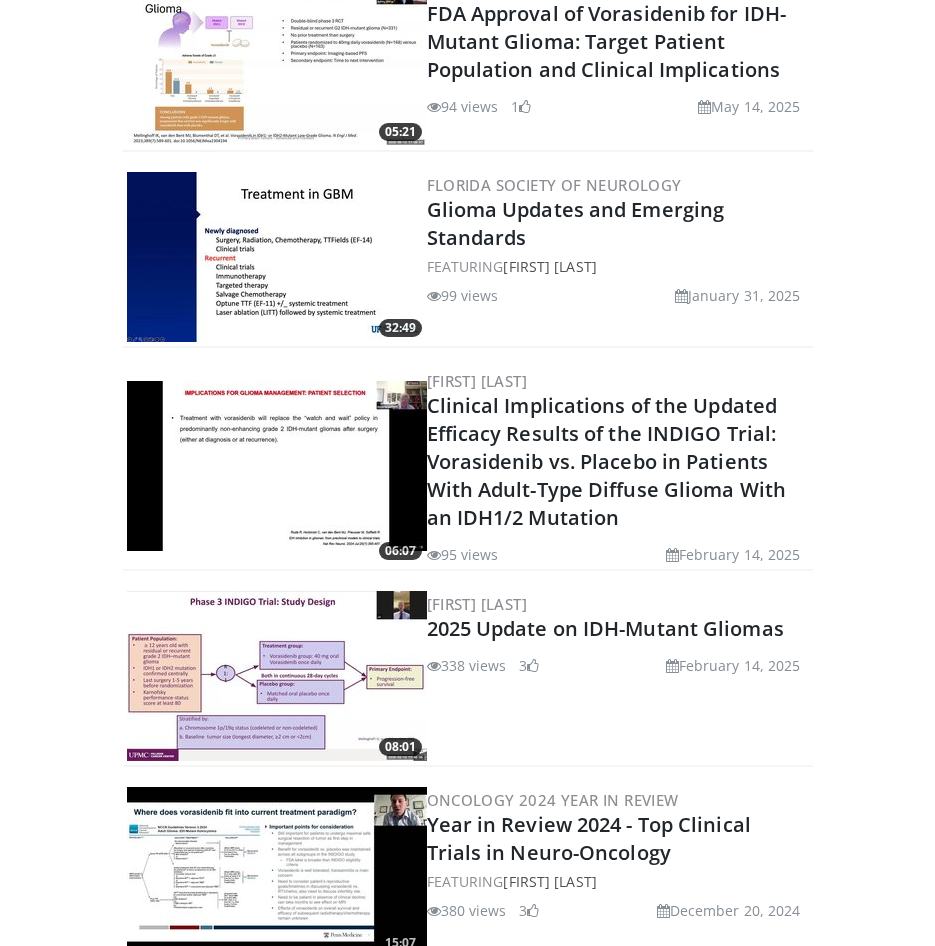 click on "[FIRST] [LAST]" at bounding box center [618, 381] 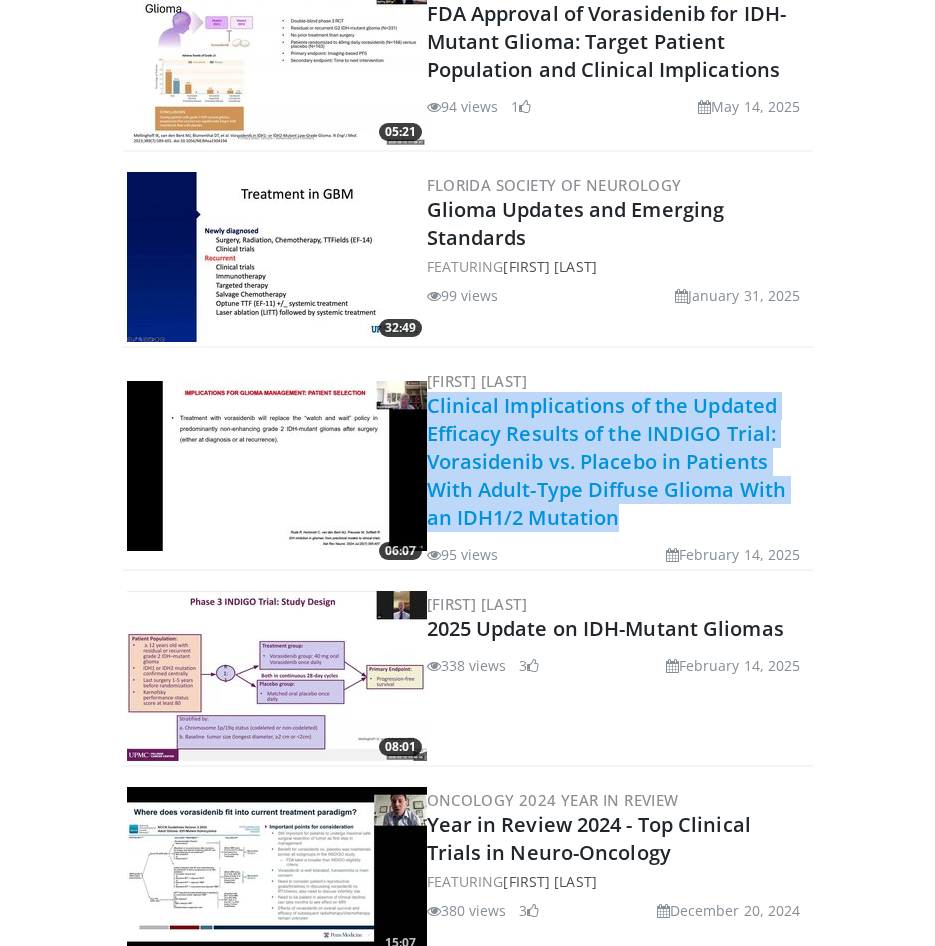 drag, startPoint x: 628, startPoint y: 511, endPoint x: 432, endPoint y: 409, distance: 220.95248 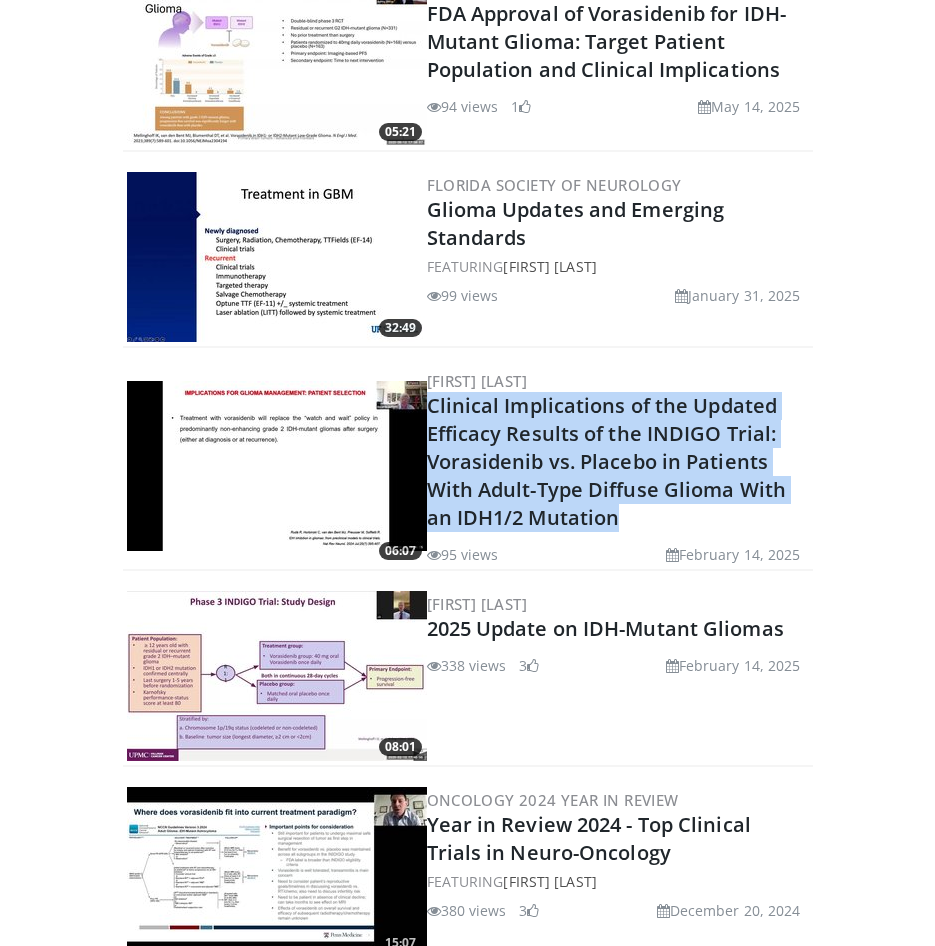 copy on "Clinical Implications of the Updated Efficacy Results of the INDIGO Trial: Vorasidenib vs. Placebo in Patients With Adult-Type Diffuse Glioma With an IDH1/2 Mutation" 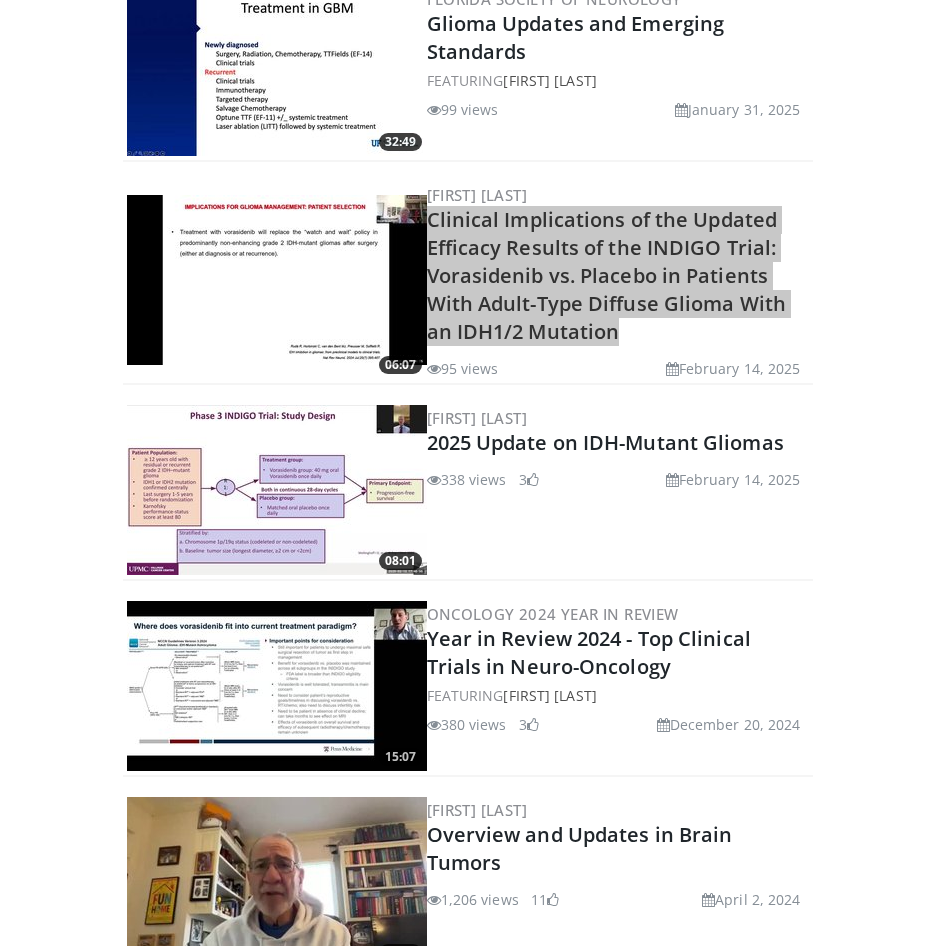scroll, scrollTop: 1000, scrollLeft: 0, axis: vertical 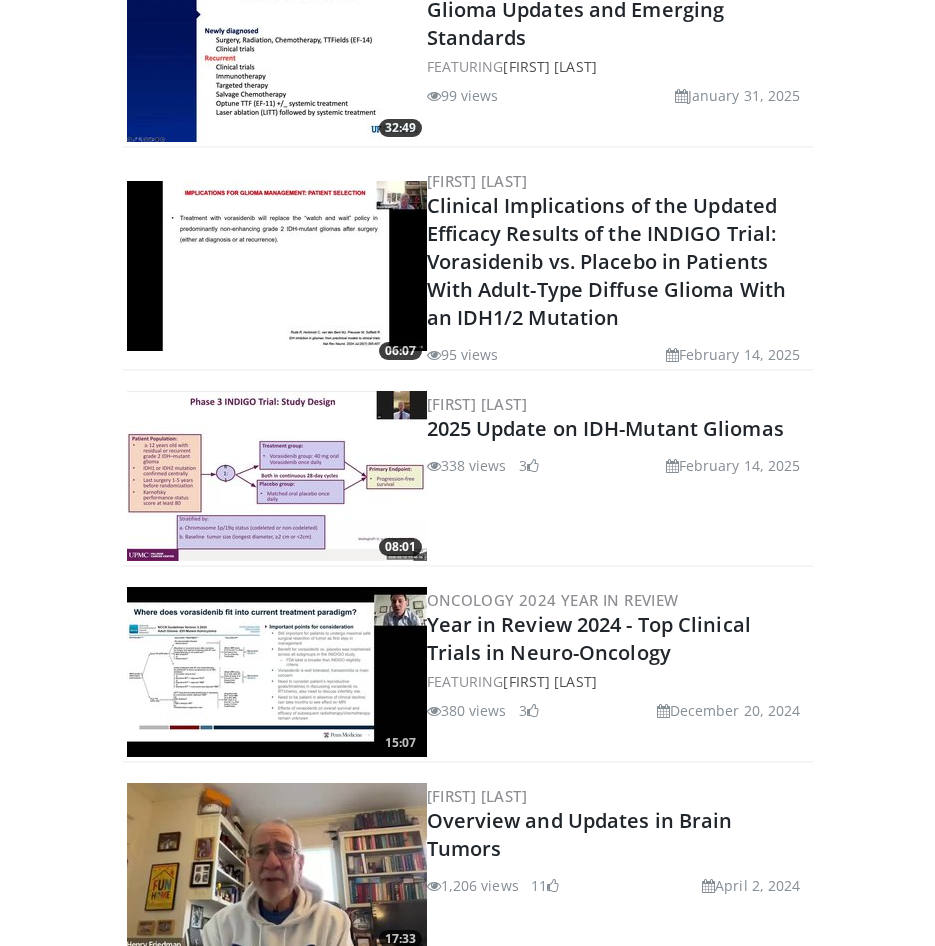 click on "[FIRST] [LAST]" at bounding box center (618, 404) 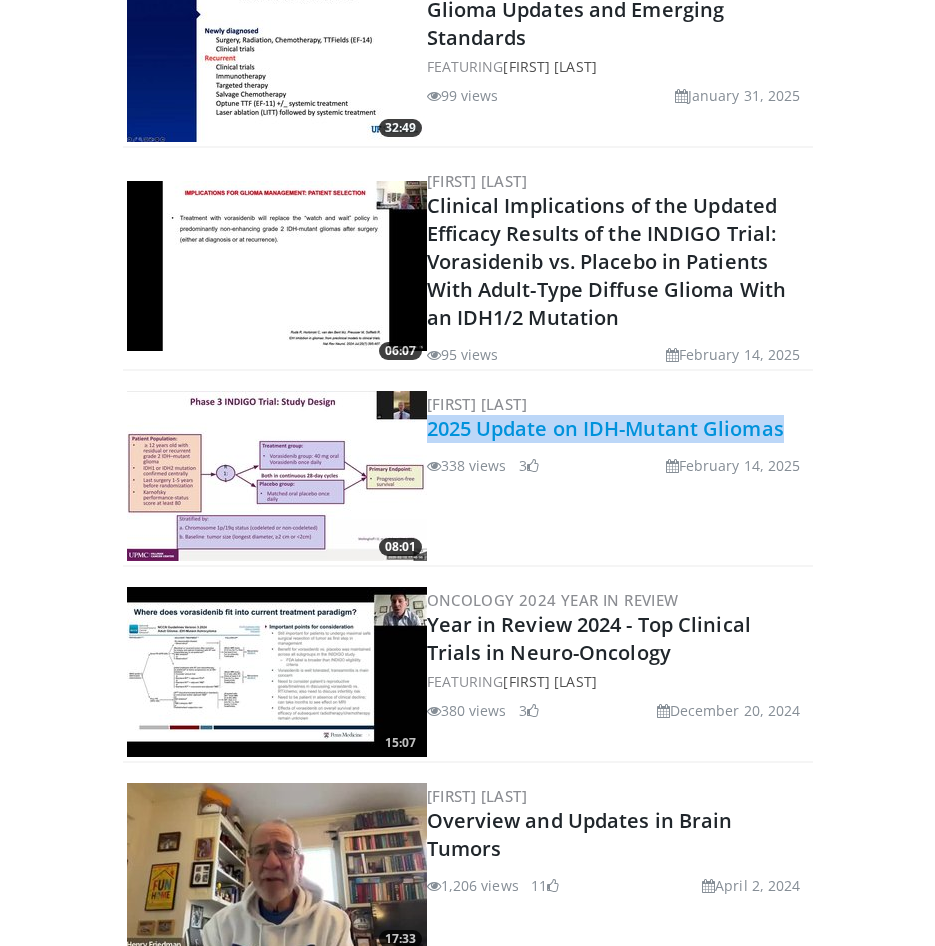 drag, startPoint x: 788, startPoint y: 428, endPoint x: 429, endPoint y: 439, distance: 359.1685 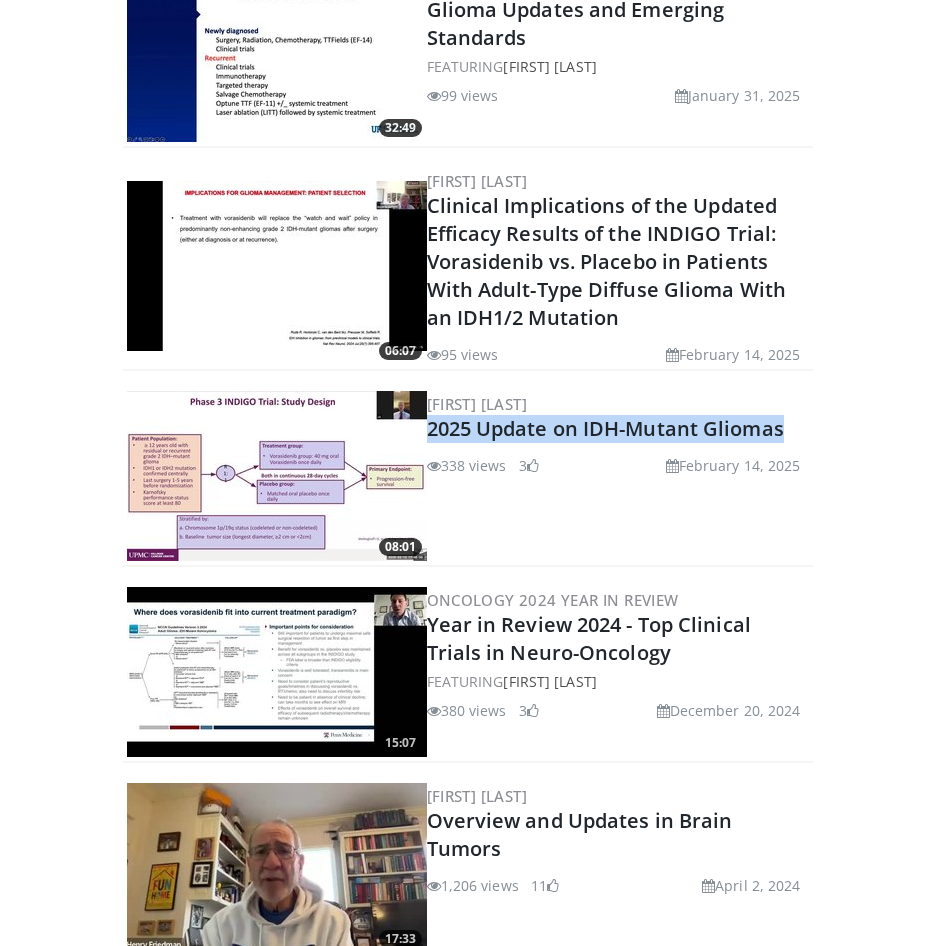 copy on "2025 Update on IDH-Mutant Gliomas" 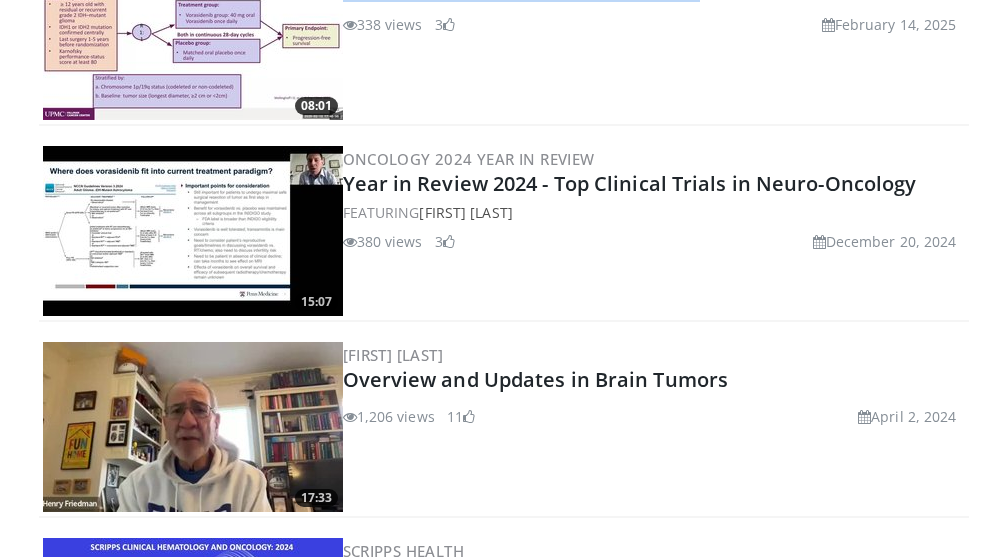 scroll, scrollTop: 1358, scrollLeft: 0, axis: vertical 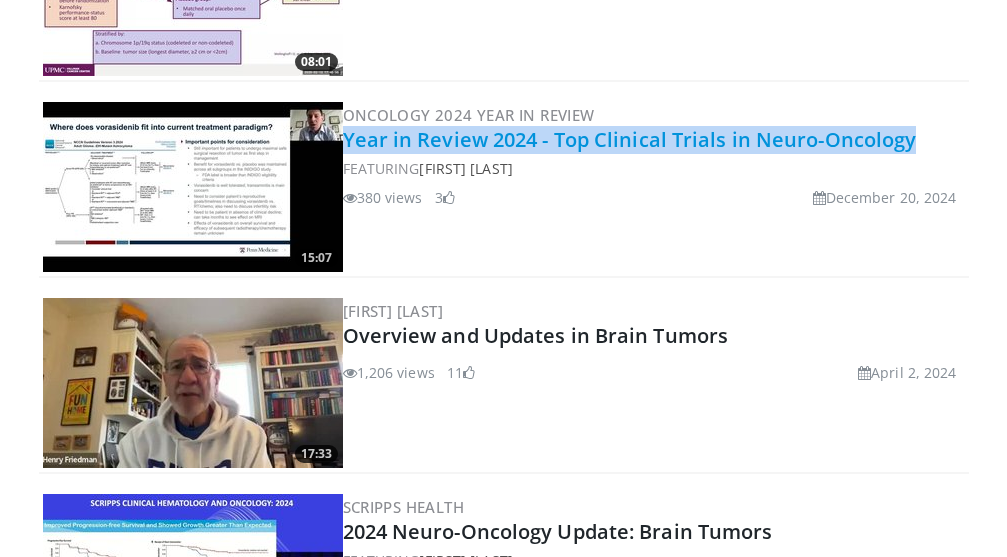drag, startPoint x: 938, startPoint y: 137, endPoint x: 347, endPoint y: 151, distance: 591.1658 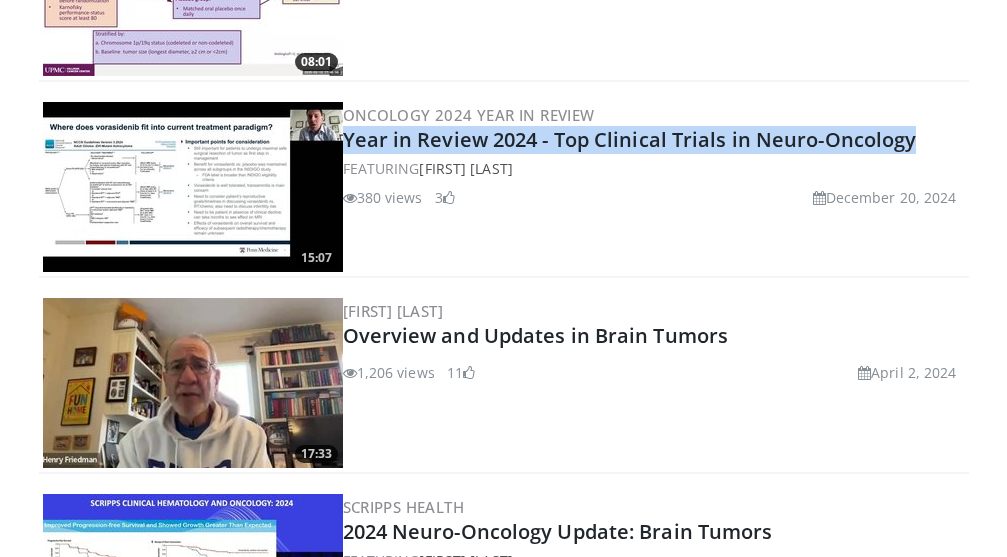 copy on "Year in Review 2024 - Top Clinical Trials in Neuro-Oncology" 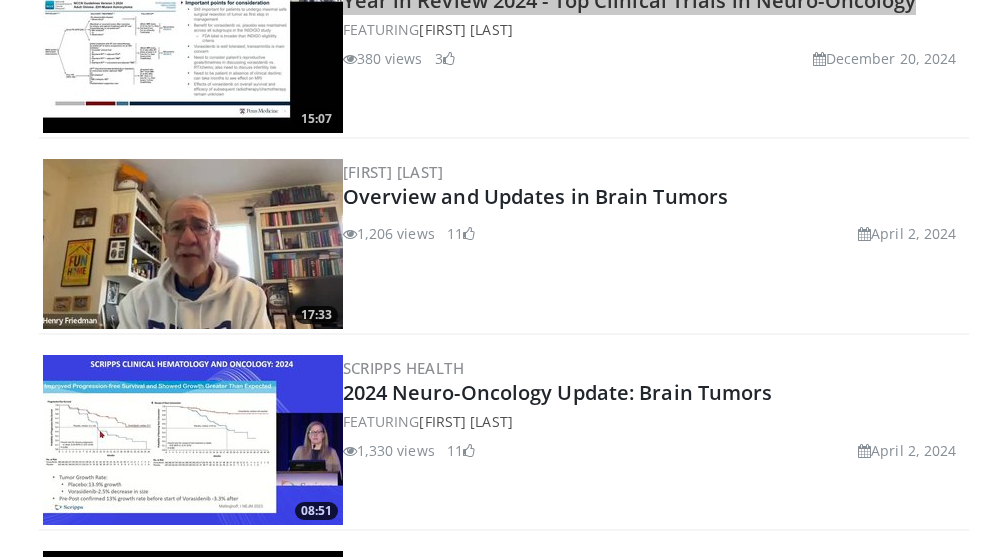 scroll, scrollTop: 1558, scrollLeft: 0, axis: vertical 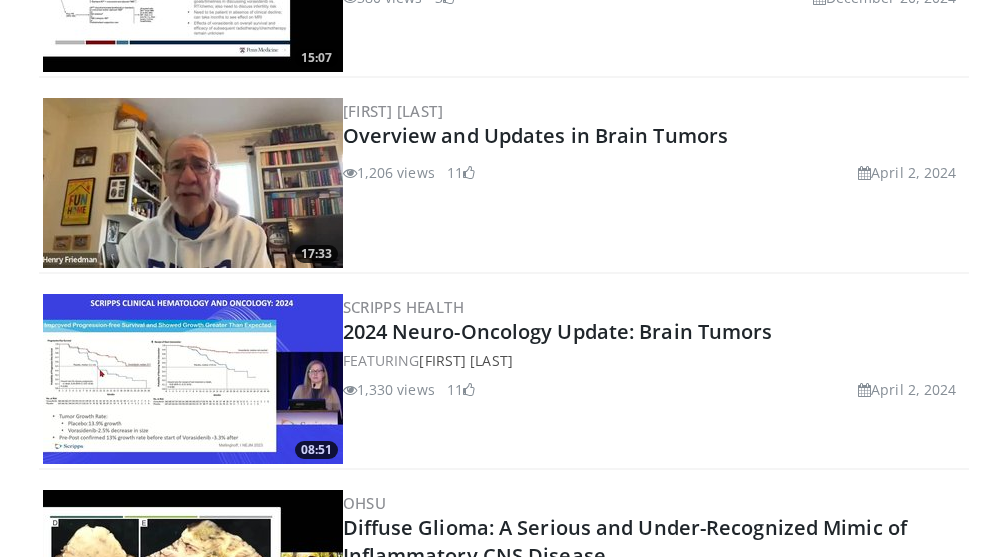 drag, startPoint x: 492, startPoint y: 107, endPoint x: 603, endPoint y: 121, distance: 111.8794 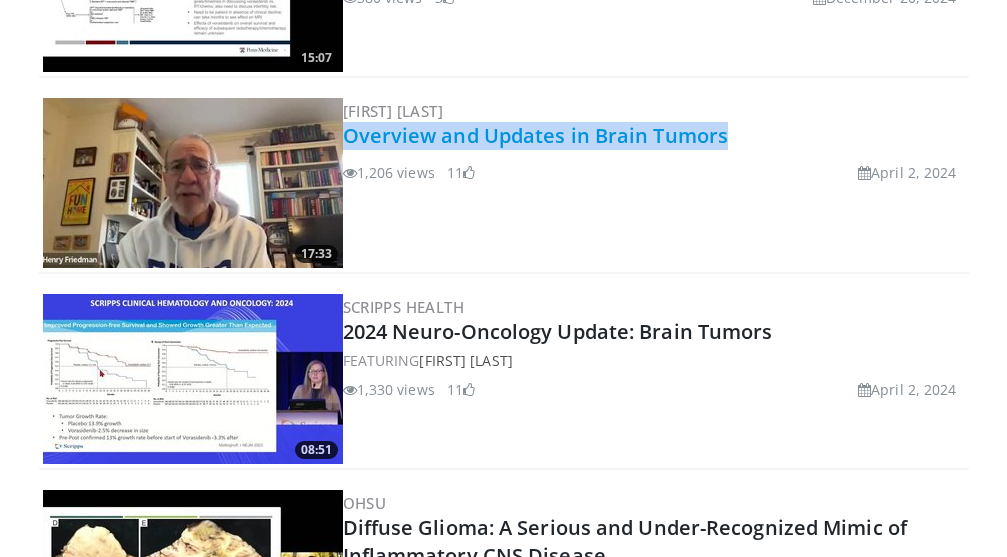 drag, startPoint x: 737, startPoint y: 137, endPoint x: 346, endPoint y: 144, distance: 391.06265 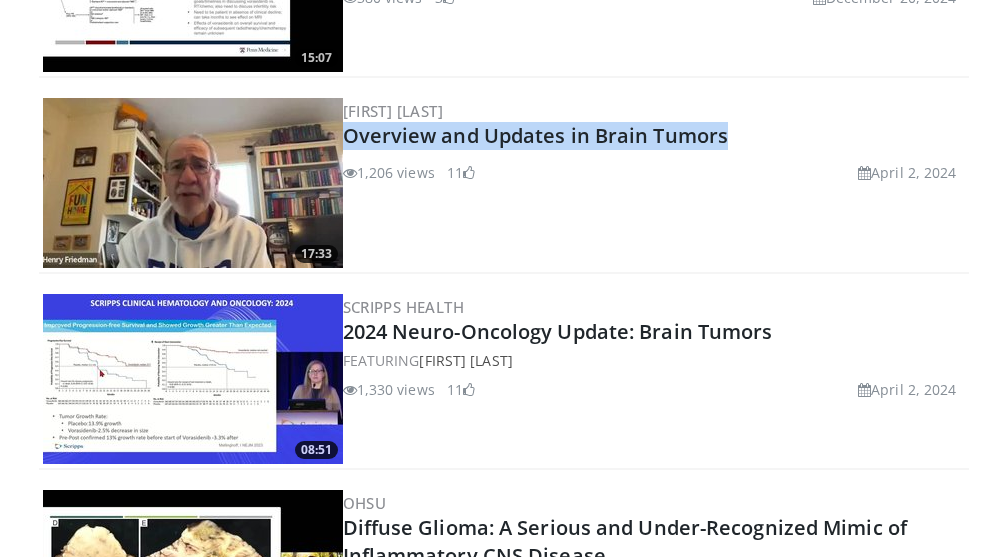copy on "Overview and Updates in Brain Tumors" 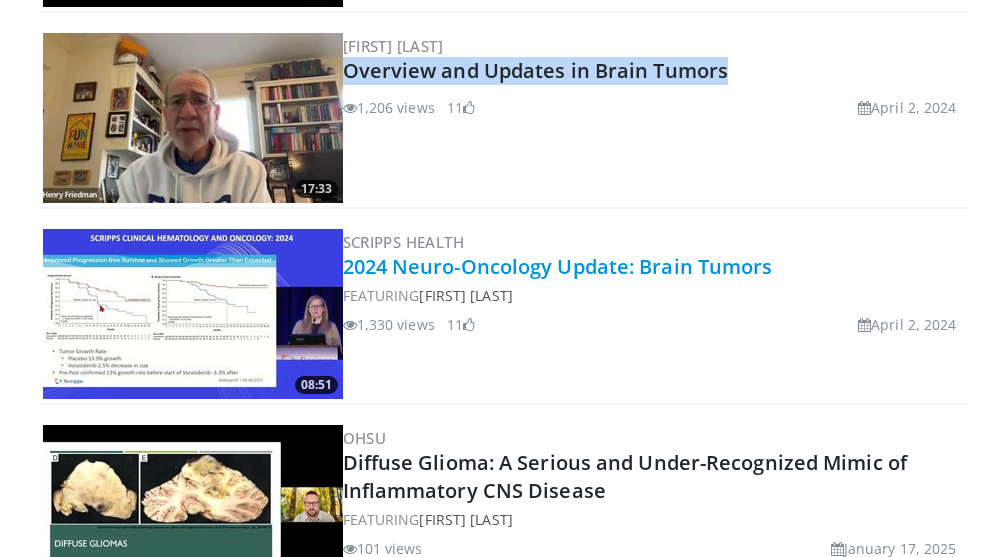 scroll, scrollTop: 1658, scrollLeft: 0, axis: vertical 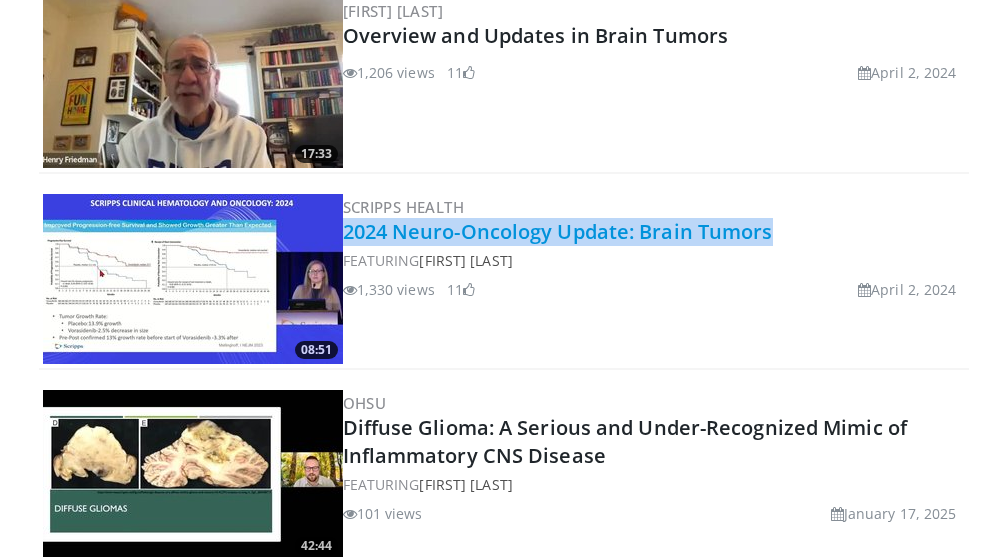 drag, startPoint x: 789, startPoint y: 233, endPoint x: 346, endPoint y: 242, distance: 443.0914 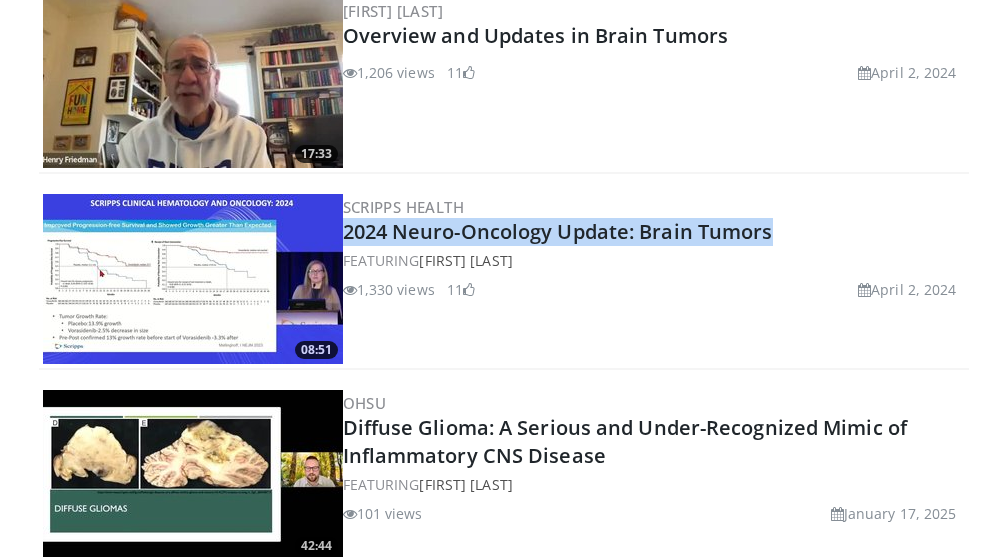 copy on "2024 Neuro-Oncology Update: Brain Tumors" 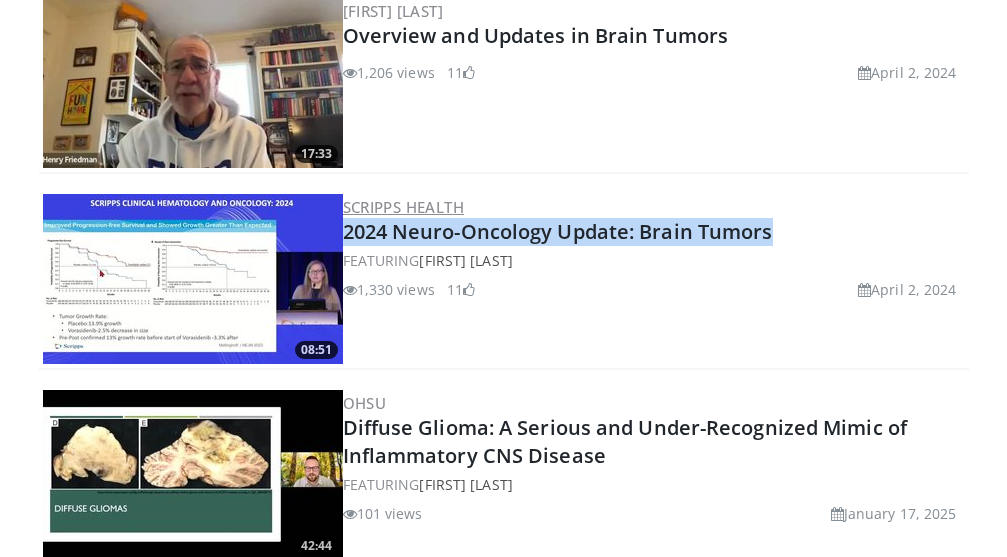 drag, startPoint x: 481, startPoint y: 205, endPoint x: 344, endPoint y: 200, distance: 137.09122 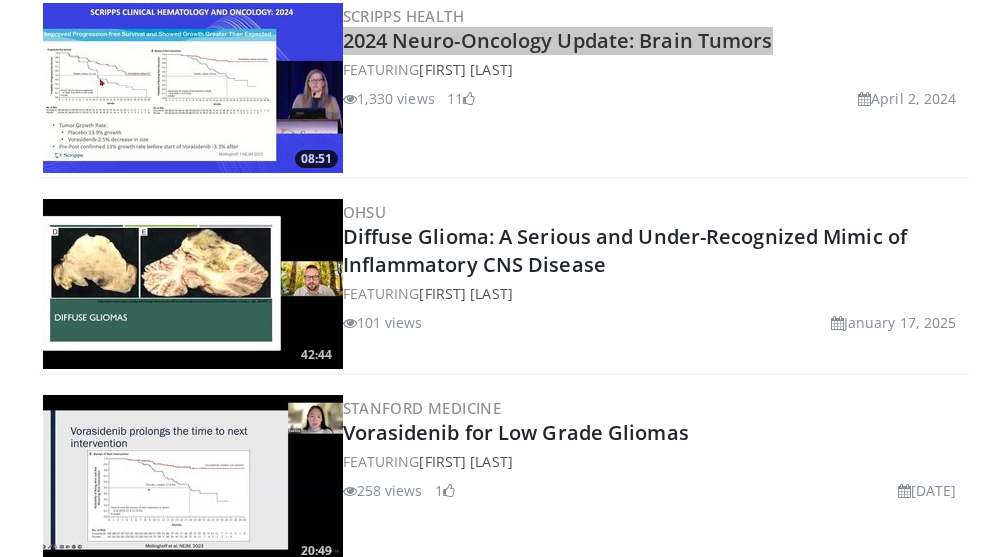scroll, scrollTop: 1858, scrollLeft: 0, axis: vertical 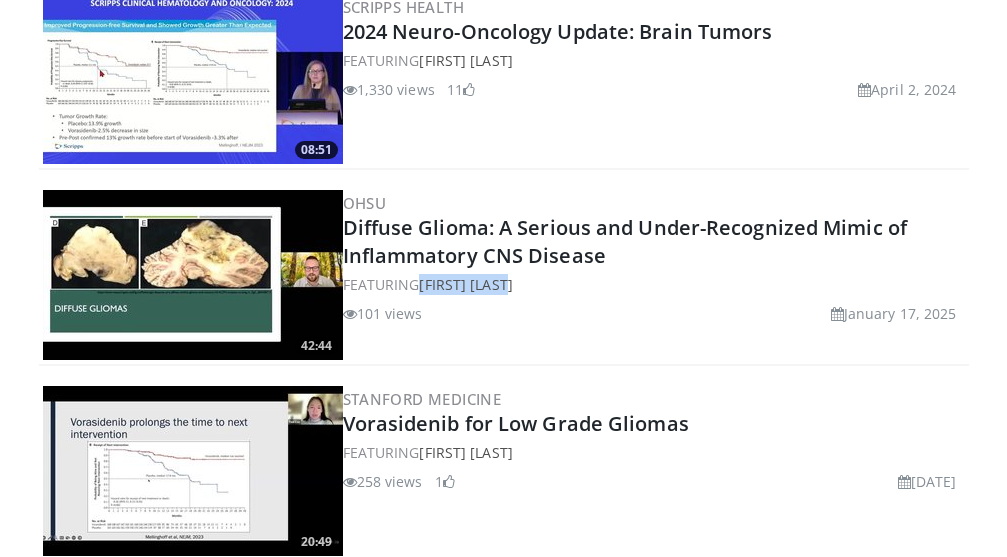 drag, startPoint x: 562, startPoint y: 287, endPoint x: 421, endPoint y: 290, distance: 141.0319 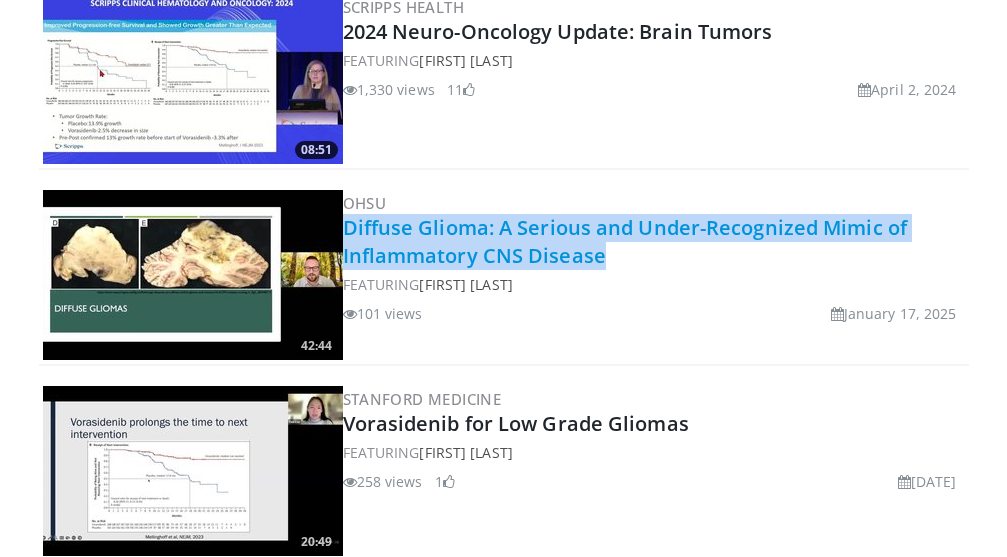drag, startPoint x: 608, startPoint y: 261, endPoint x: 345, endPoint y: 232, distance: 264.59402 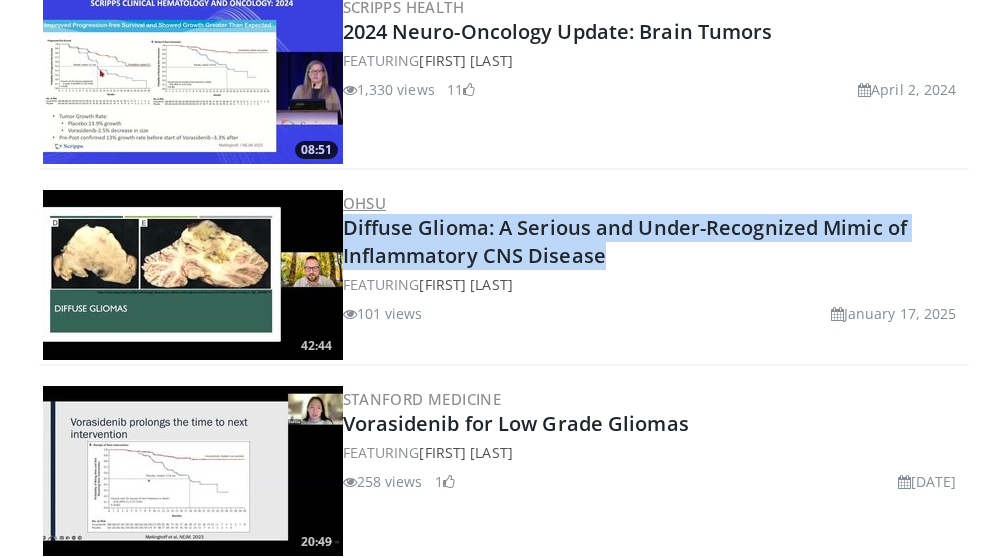 drag, startPoint x: 387, startPoint y: 193, endPoint x: 344, endPoint y: 196, distance: 43.104523 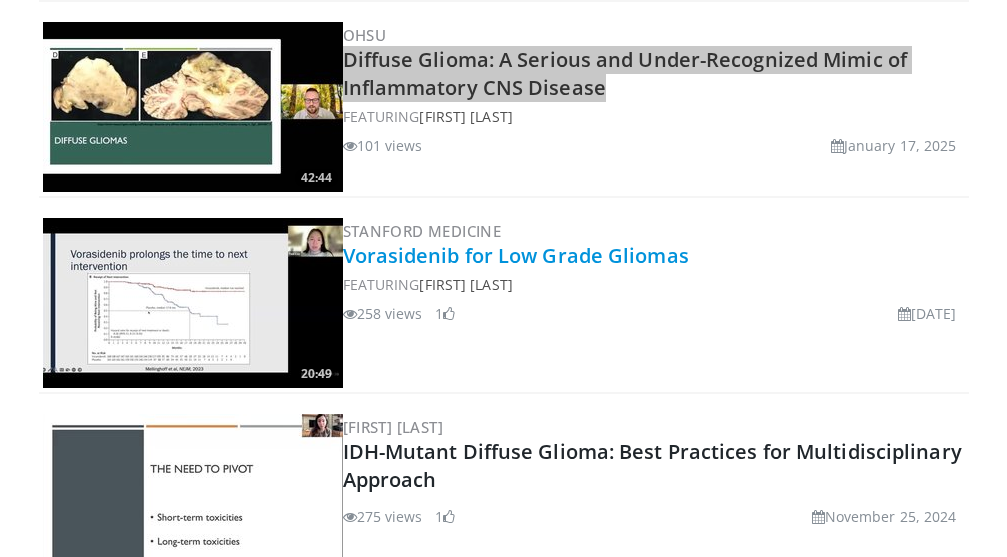 scroll, scrollTop: 2058, scrollLeft: 0, axis: vertical 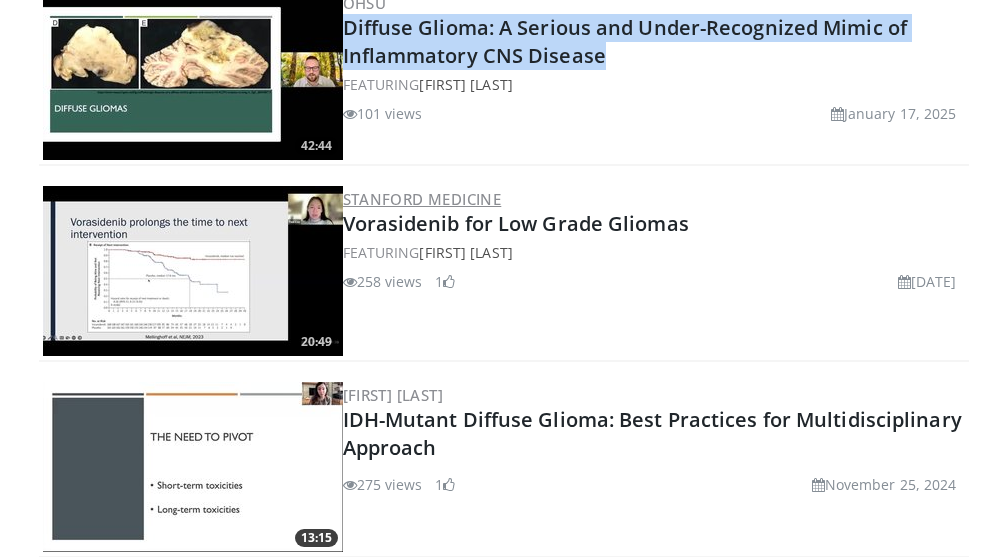 drag, startPoint x: 535, startPoint y: 193, endPoint x: 345, endPoint y: 206, distance: 190.44421 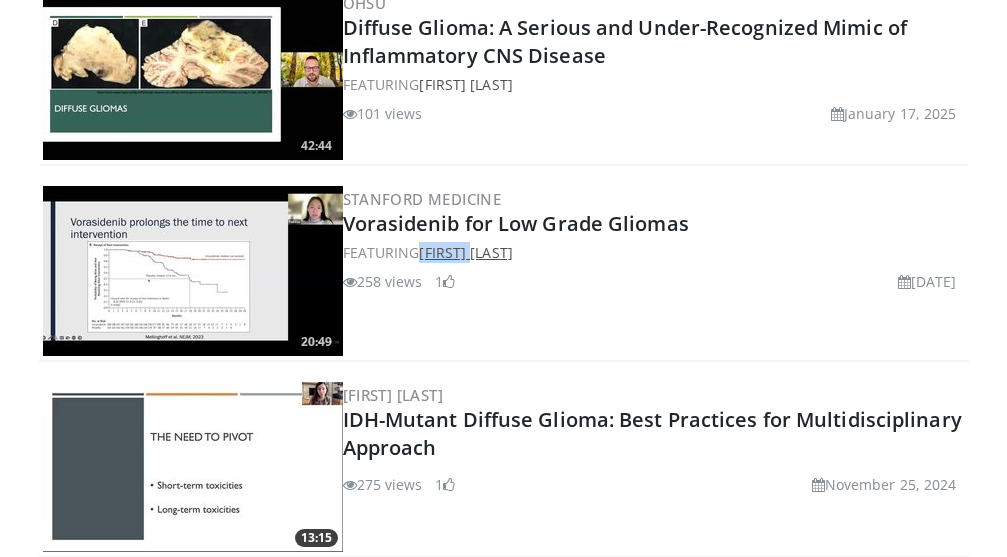 drag, startPoint x: 508, startPoint y: 254, endPoint x: 422, endPoint y: 258, distance: 86.09297 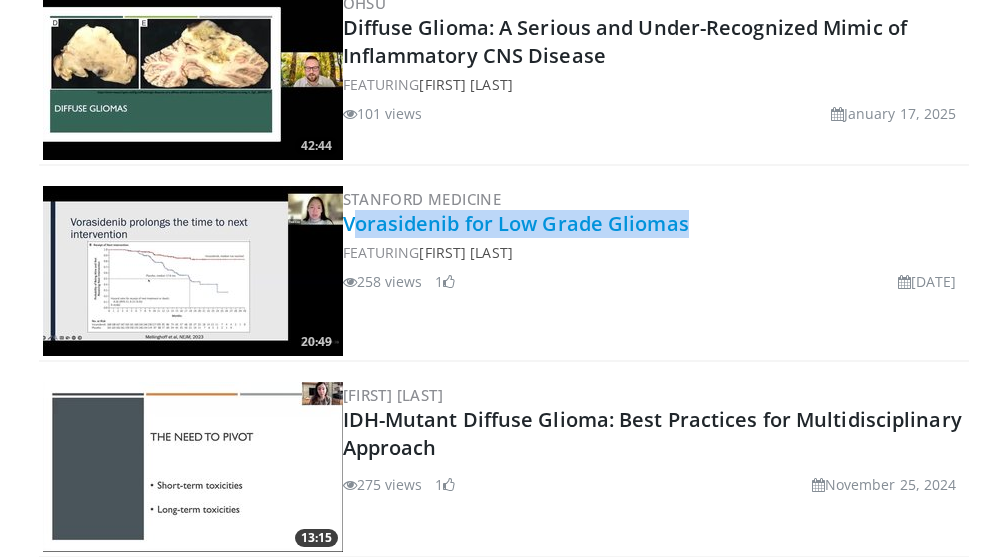 drag, startPoint x: 716, startPoint y: 225, endPoint x: 349, endPoint y: 226, distance: 367.00137 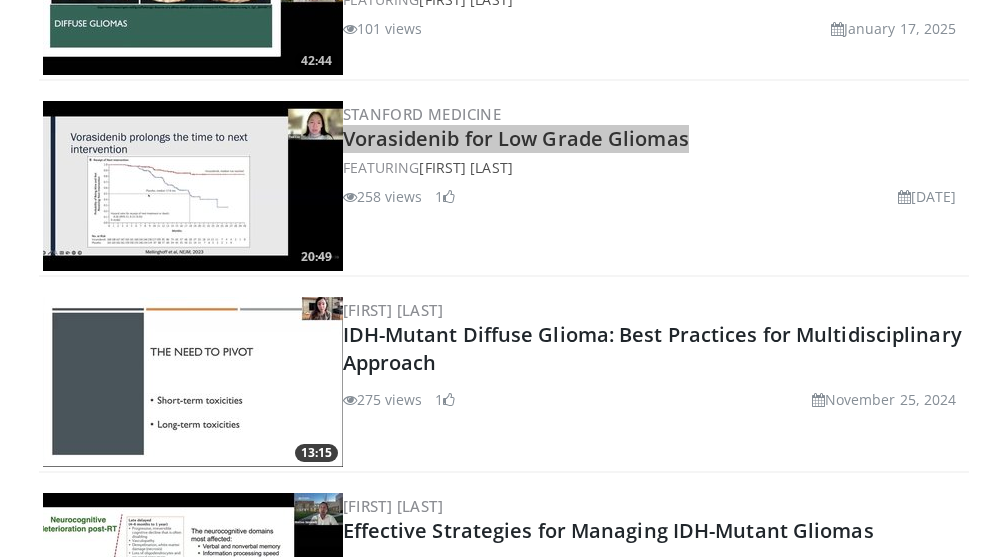 scroll, scrollTop: 2258, scrollLeft: 0, axis: vertical 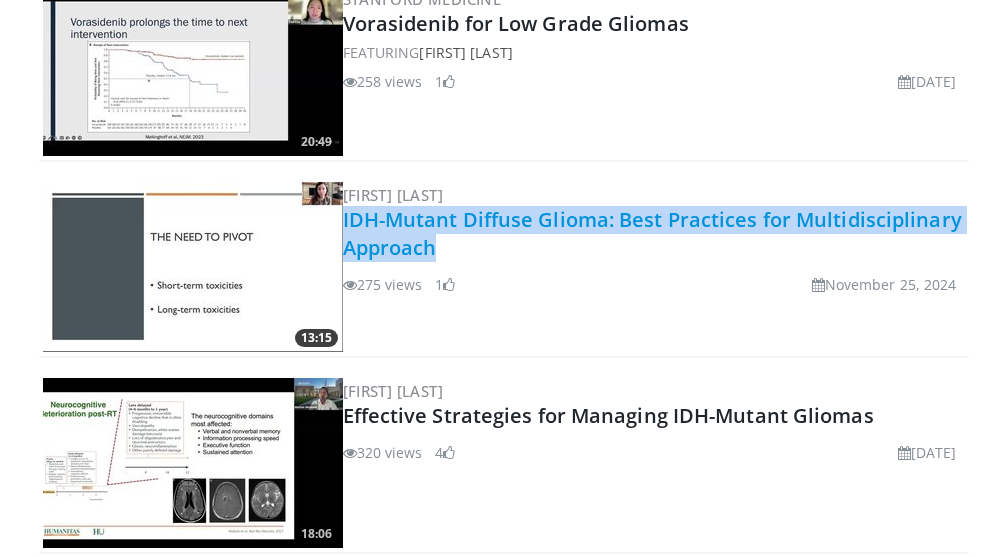 drag, startPoint x: 444, startPoint y: 247, endPoint x: 345, endPoint y: 229, distance: 100.62306 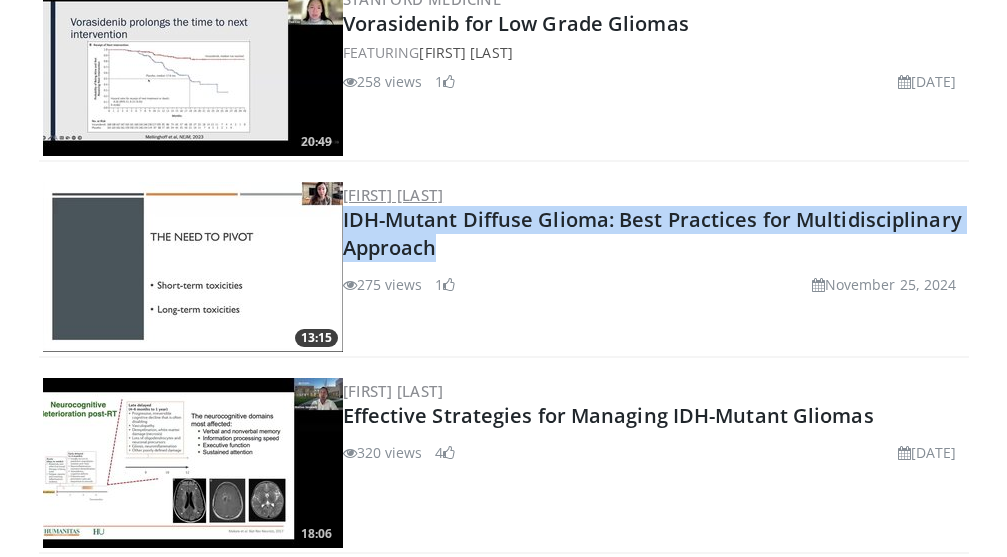 drag, startPoint x: 477, startPoint y: 189, endPoint x: 346, endPoint y: 197, distance: 131.24405 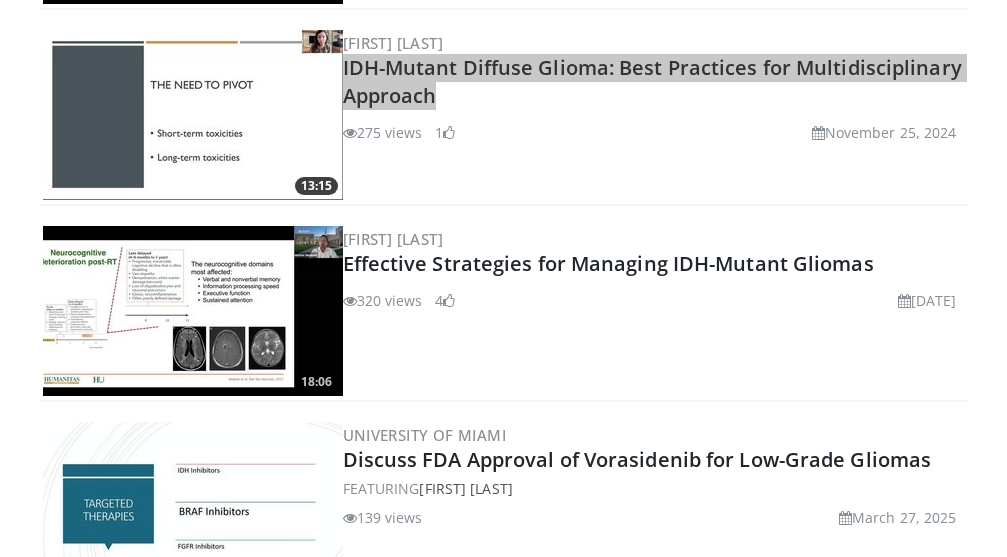 scroll, scrollTop: 2458, scrollLeft: 0, axis: vertical 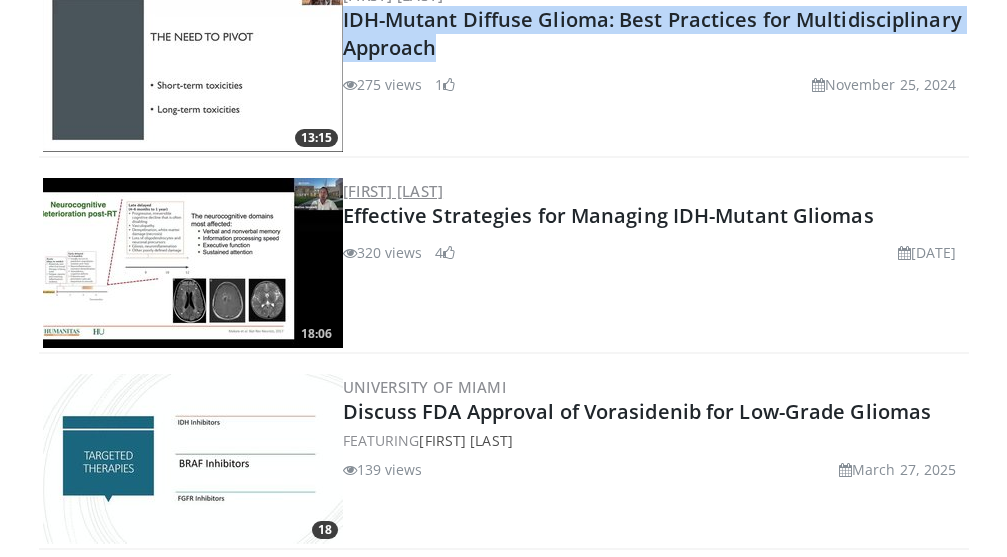 drag, startPoint x: 514, startPoint y: 188, endPoint x: 347, endPoint y: 196, distance: 167.19151 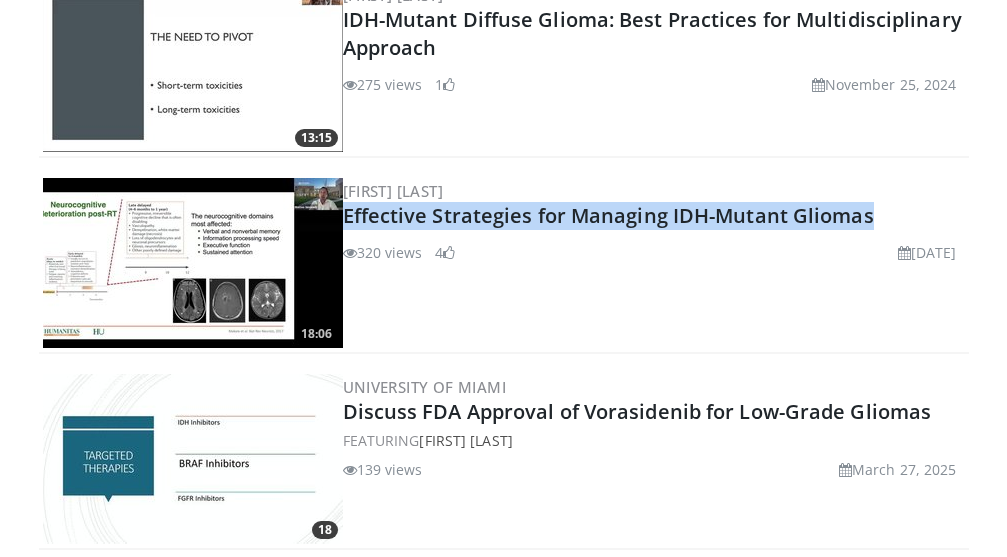 drag, startPoint x: 831, startPoint y: 218, endPoint x: 348, endPoint y: 229, distance: 483.12524 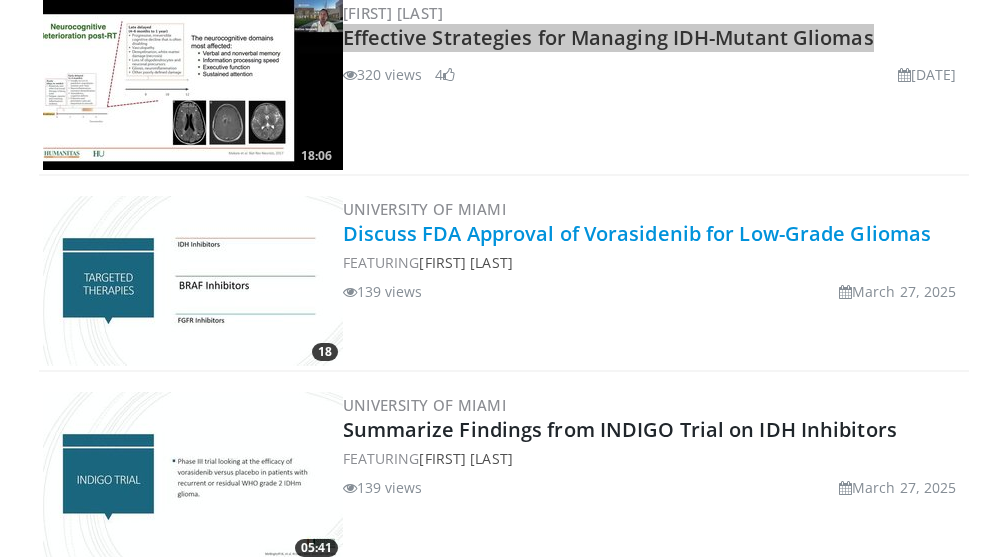 scroll, scrollTop: 2658, scrollLeft: 0, axis: vertical 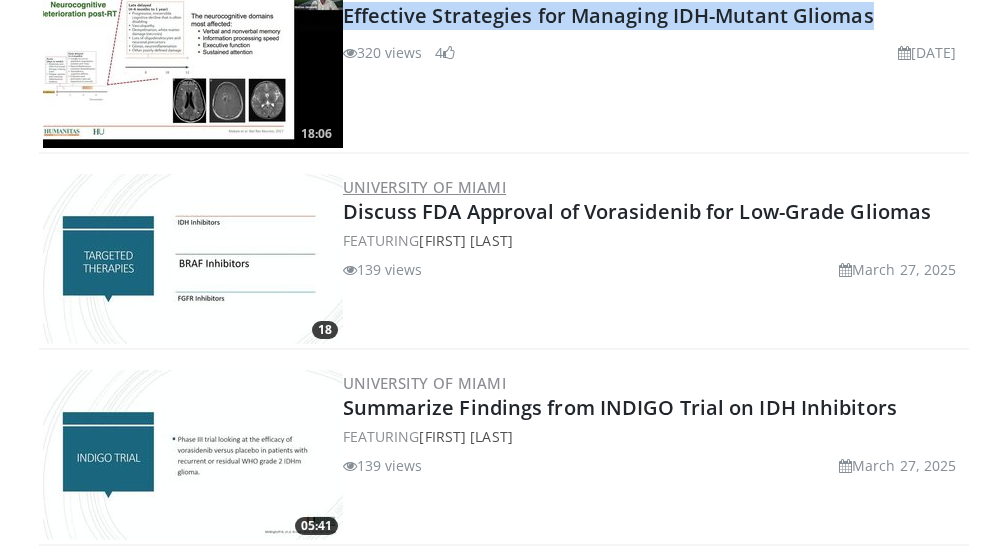 drag, startPoint x: 525, startPoint y: 181, endPoint x: 346, endPoint y: 180, distance: 179.00279 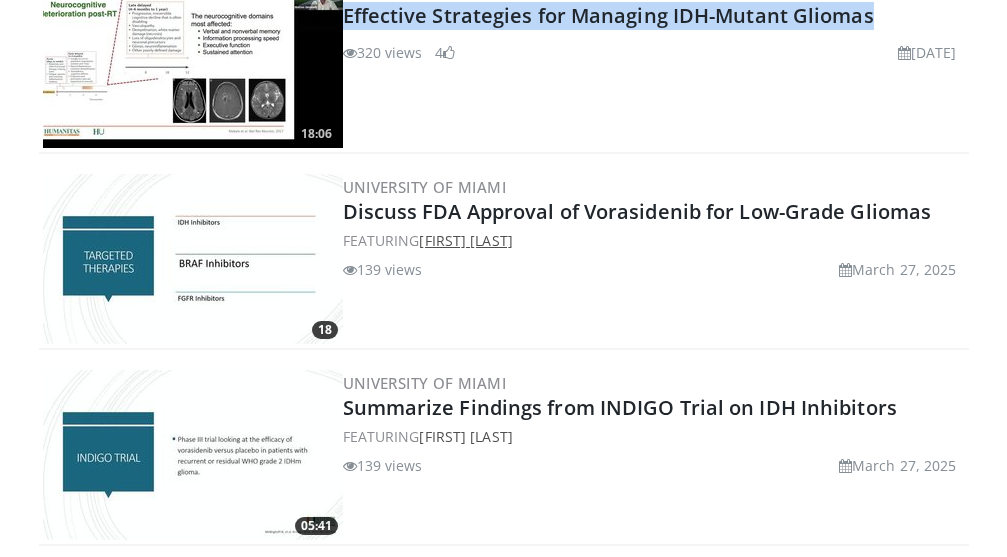 drag, startPoint x: 542, startPoint y: 242, endPoint x: 425, endPoint y: 243, distance: 117.00427 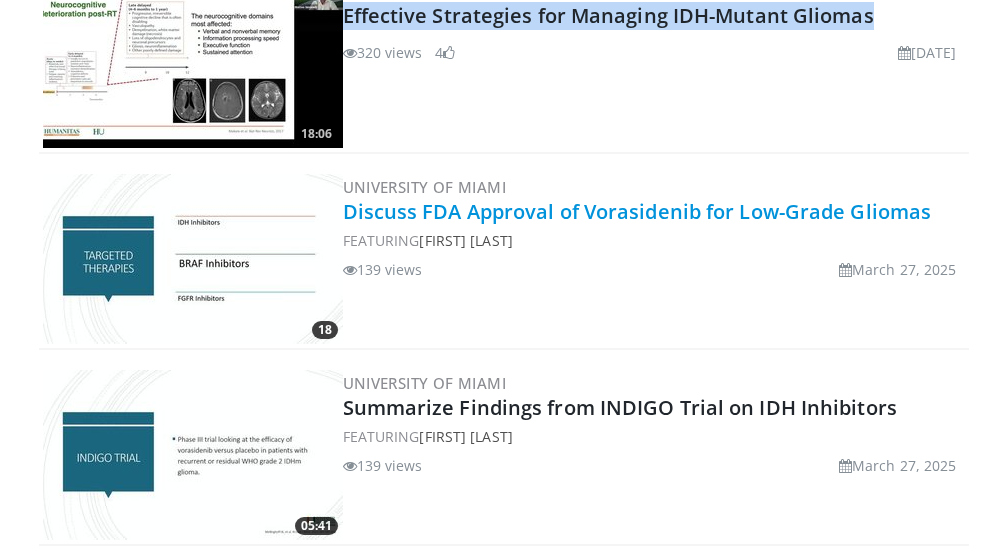 drag, startPoint x: 931, startPoint y: 209, endPoint x: 346, endPoint y: 219, distance: 585.08545 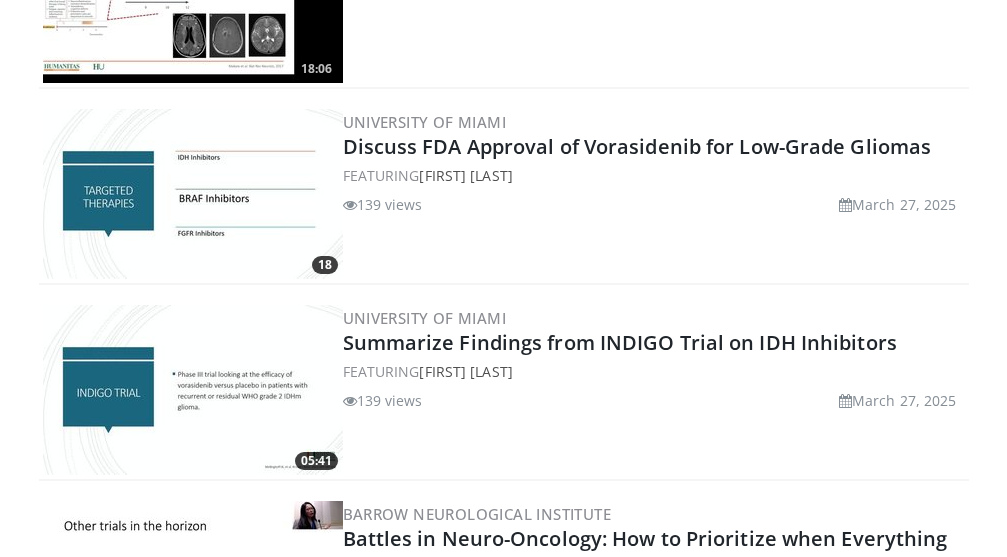 scroll, scrollTop: 2758, scrollLeft: 0, axis: vertical 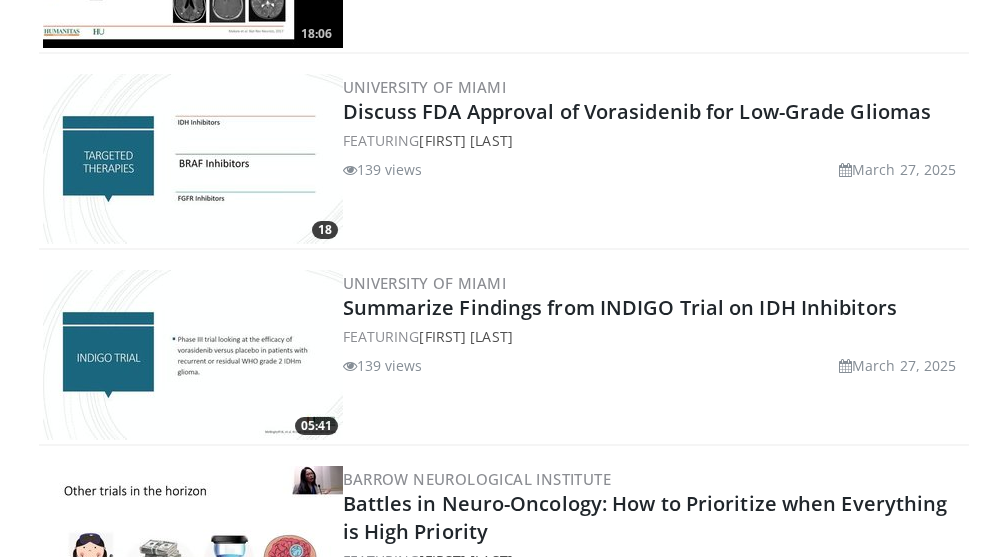 click on "University of Miami
Summarize Findings from INDIGO Trial on IDH Inhibitors
FEATURING
Ruham Nasany
139 views
March 27, 2025" at bounding box center [654, 355] 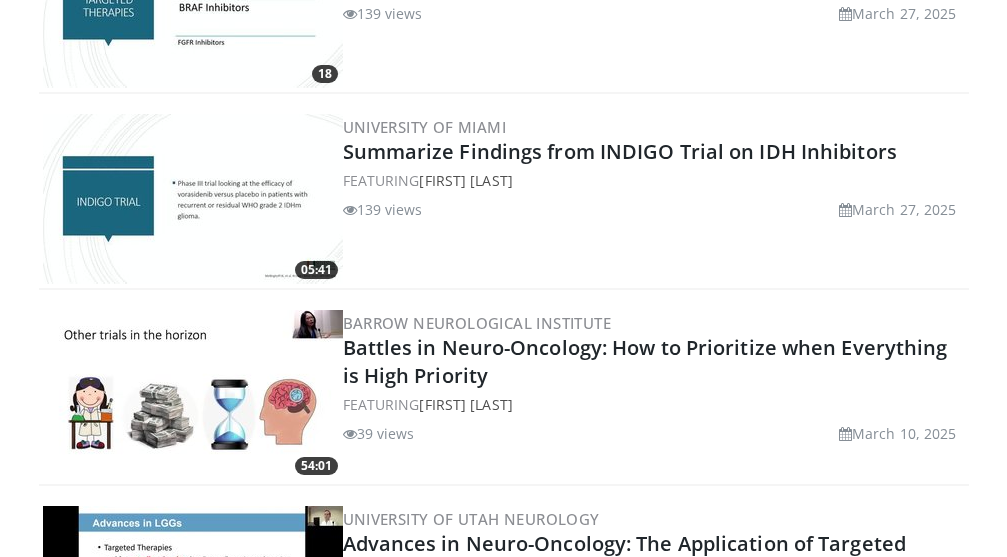 scroll, scrollTop: 2958, scrollLeft: 0, axis: vertical 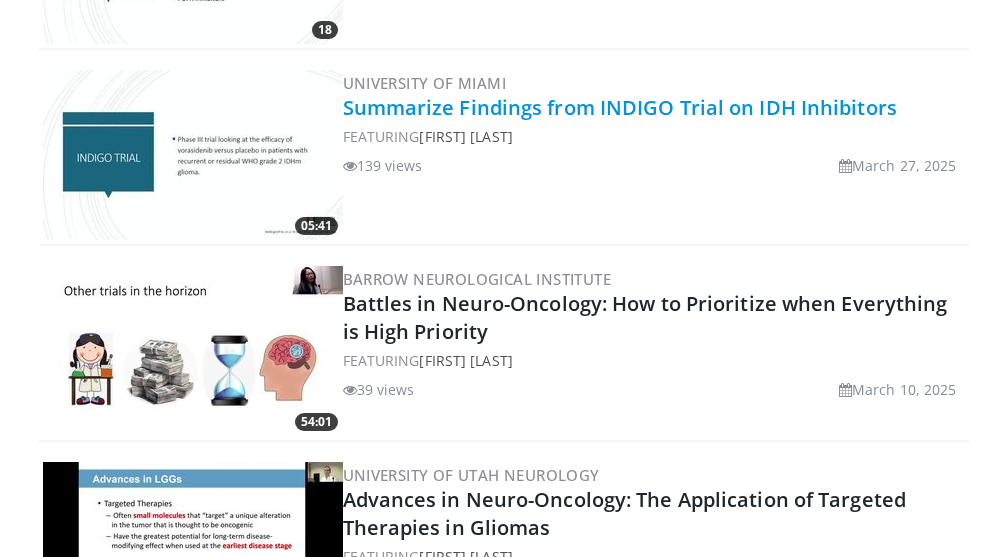 drag, startPoint x: 911, startPoint y: 108, endPoint x: 346, endPoint y: 116, distance: 565.05664 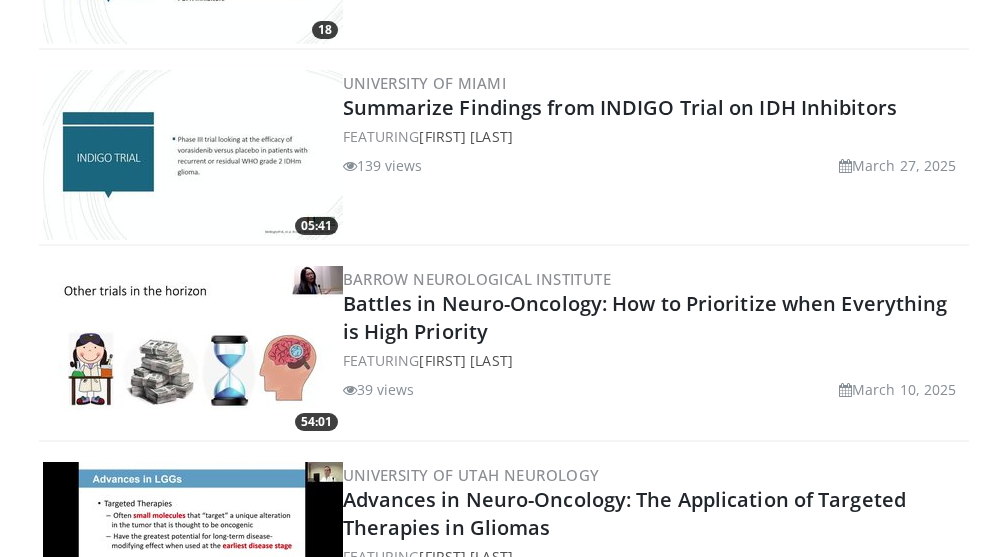 click on "University of Miami
Summarize Findings from INDIGO Trial on IDH Inhibitors
FEATURING
Ruham Nasany
139 views
March 27, 2025" at bounding box center [654, 155] 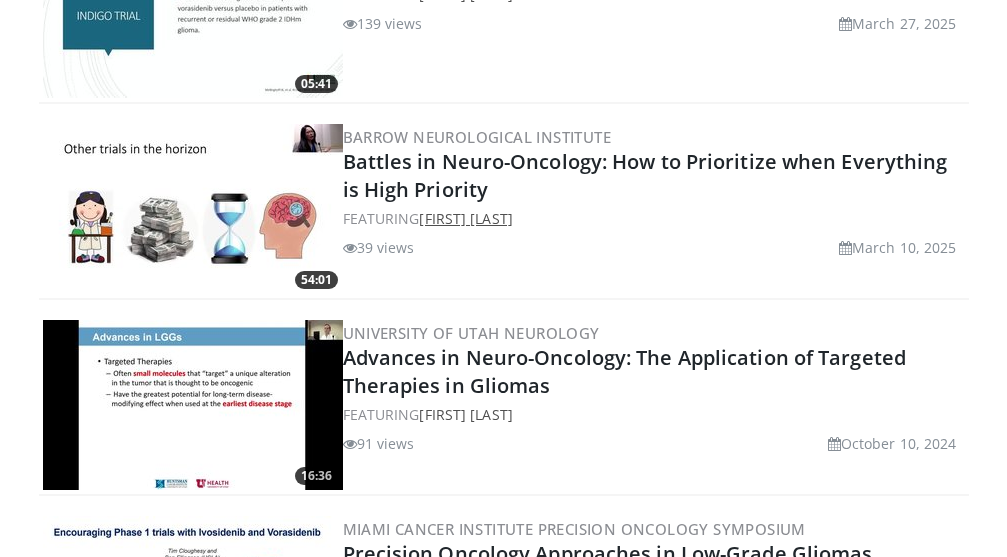 scroll, scrollTop: 3158, scrollLeft: 0, axis: vertical 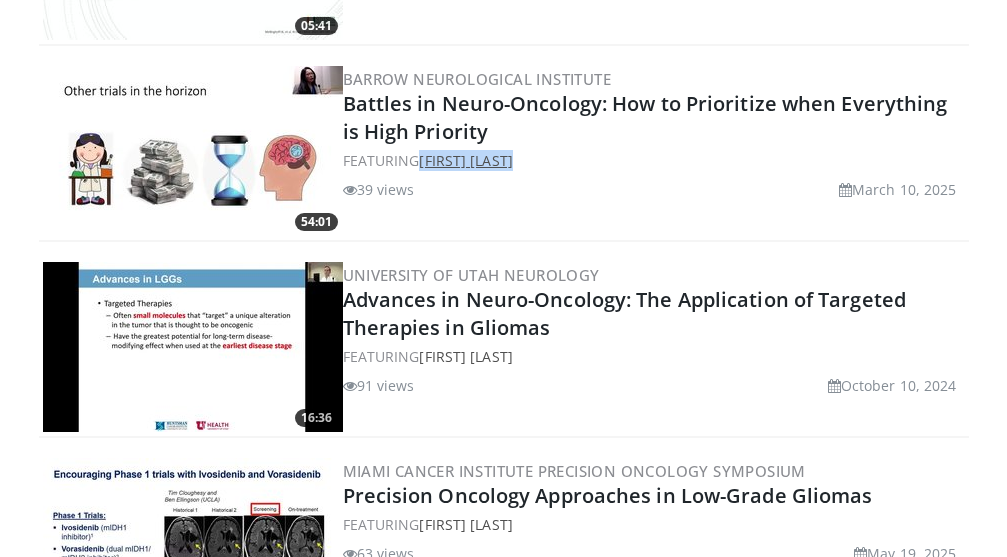 drag, startPoint x: 564, startPoint y: 160, endPoint x: 424, endPoint y: 168, distance: 140.22838 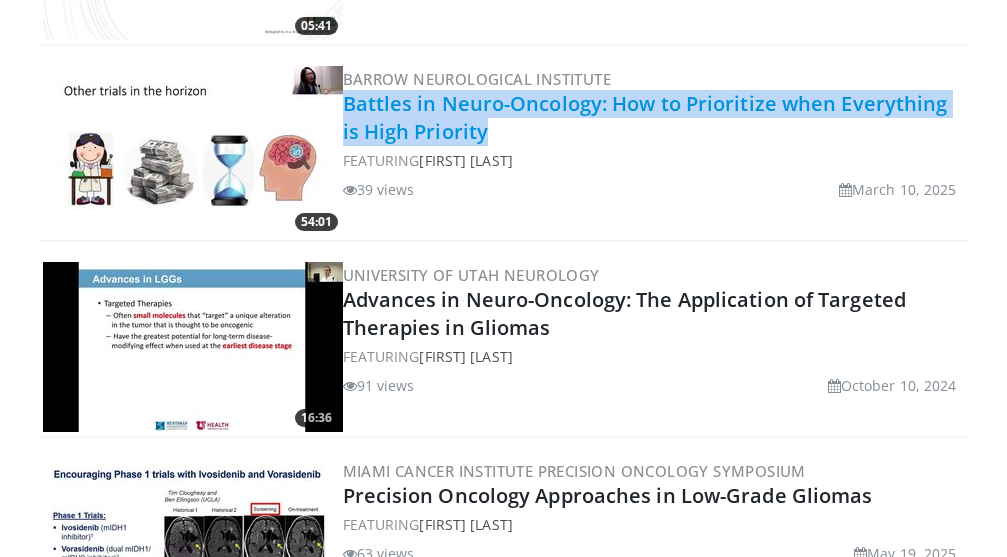 drag, startPoint x: 512, startPoint y: 123, endPoint x: 347, endPoint y: 105, distance: 165.97891 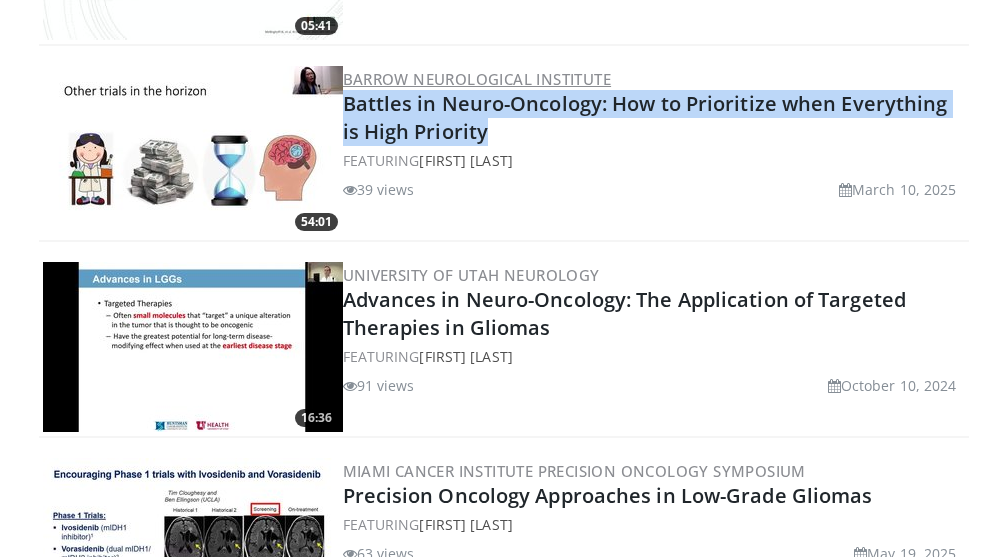 drag, startPoint x: 618, startPoint y: 73, endPoint x: 347, endPoint y: 80, distance: 271.0904 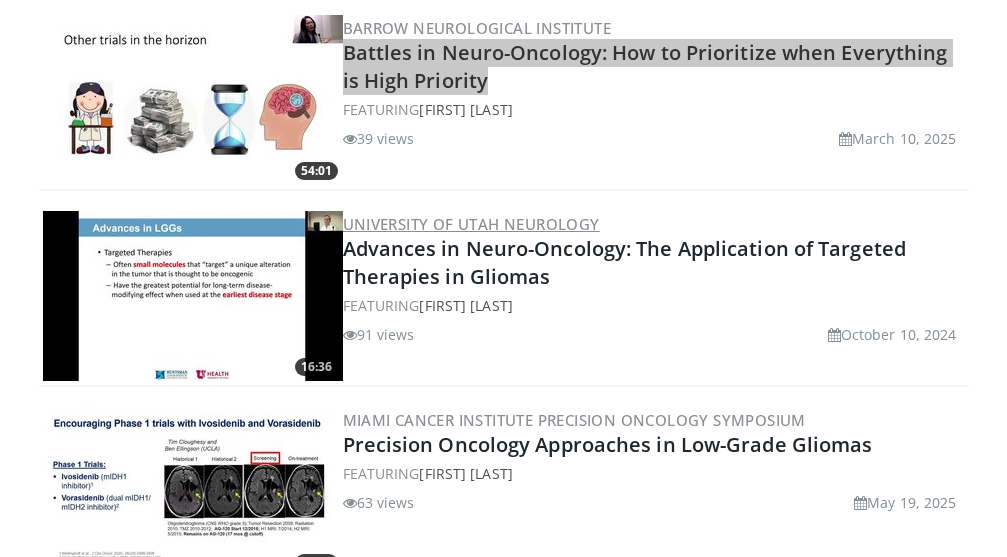 scroll, scrollTop: 3258, scrollLeft: 0, axis: vertical 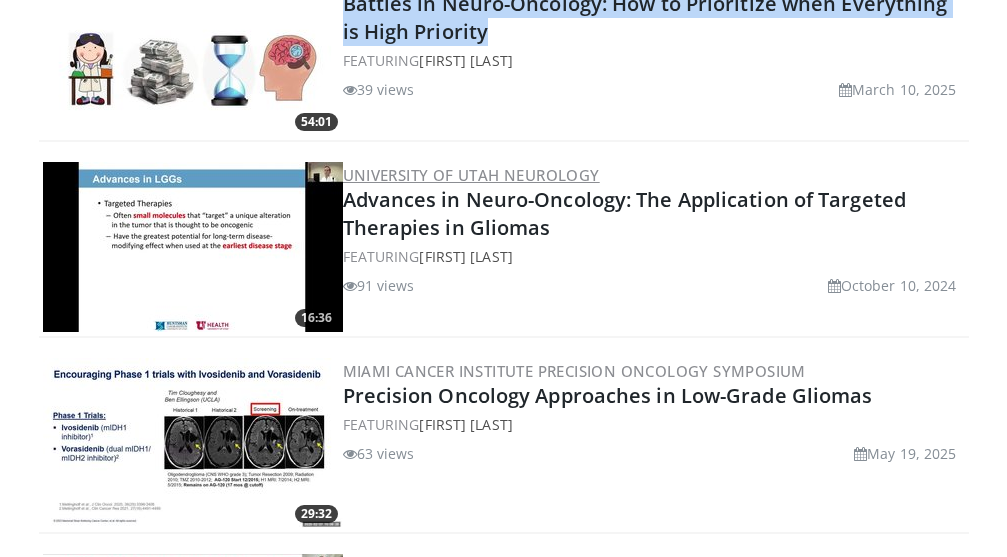 drag, startPoint x: 638, startPoint y: 174, endPoint x: 347, endPoint y: 166, distance: 291.10995 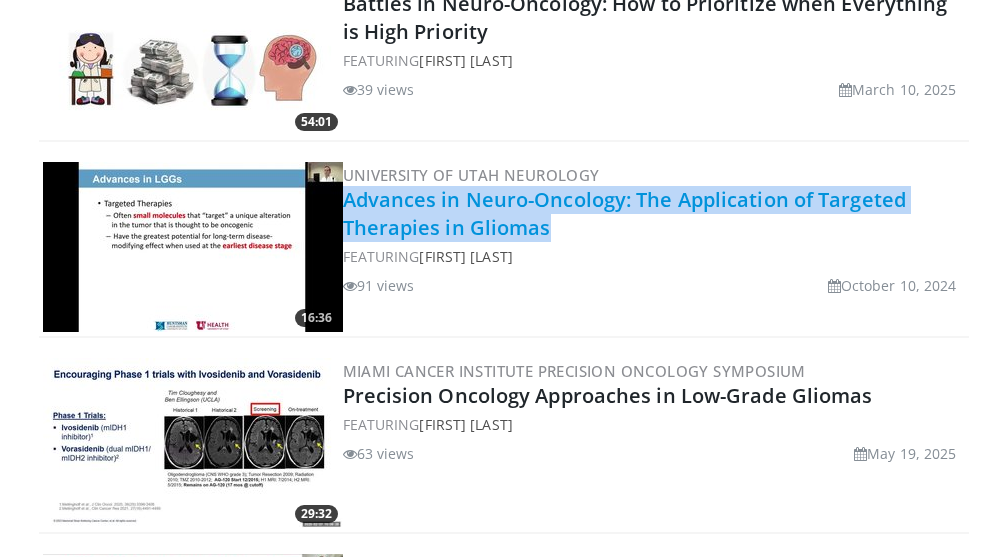 drag, startPoint x: 563, startPoint y: 236, endPoint x: 345, endPoint y: 205, distance: 220.1931 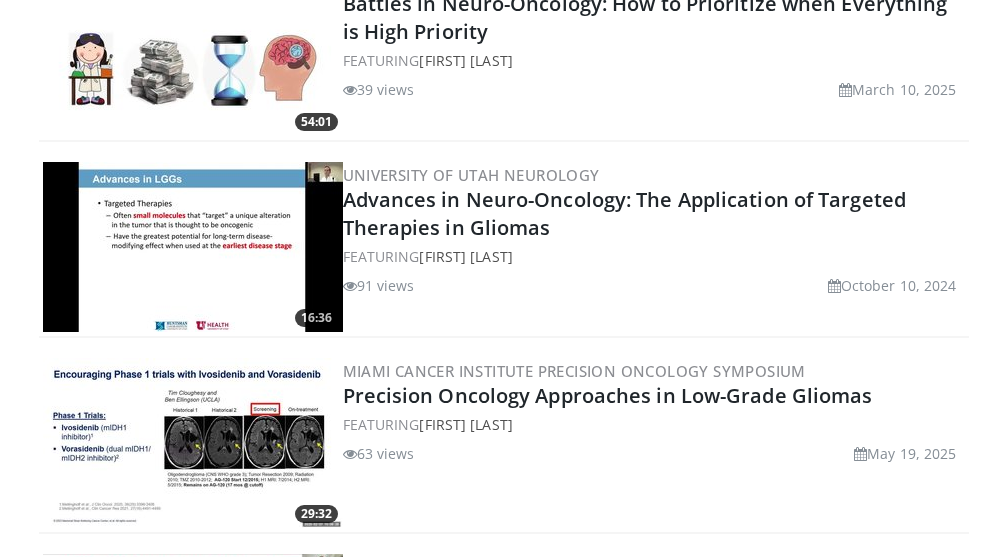 drag, startPoint x: 580, startPoint y: 284, endPoint x: 526, endPoint y: 276, distance: 54.589375 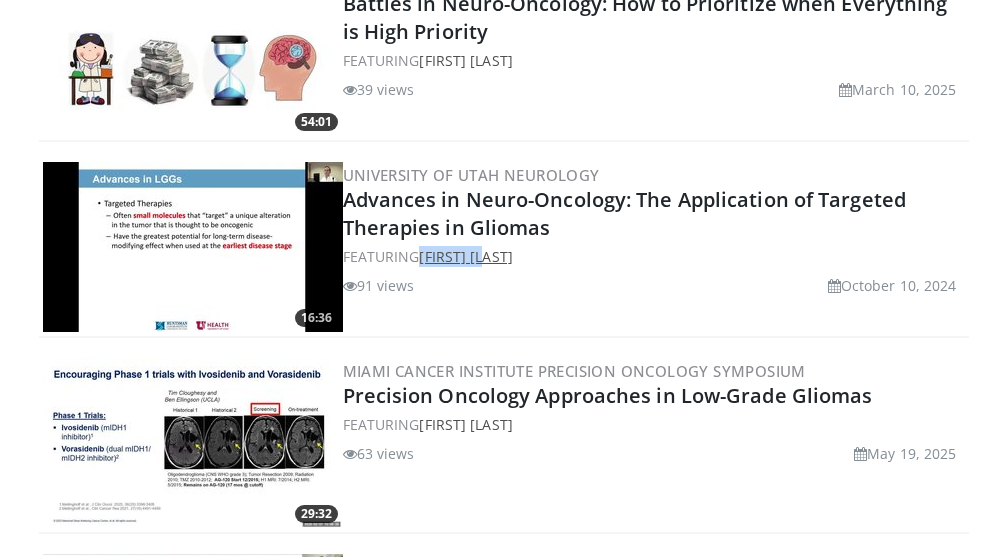 drag, startPoint x: 517, startPoint y: 257, endPoint x: 423, endPoint y: 257, distance: 94 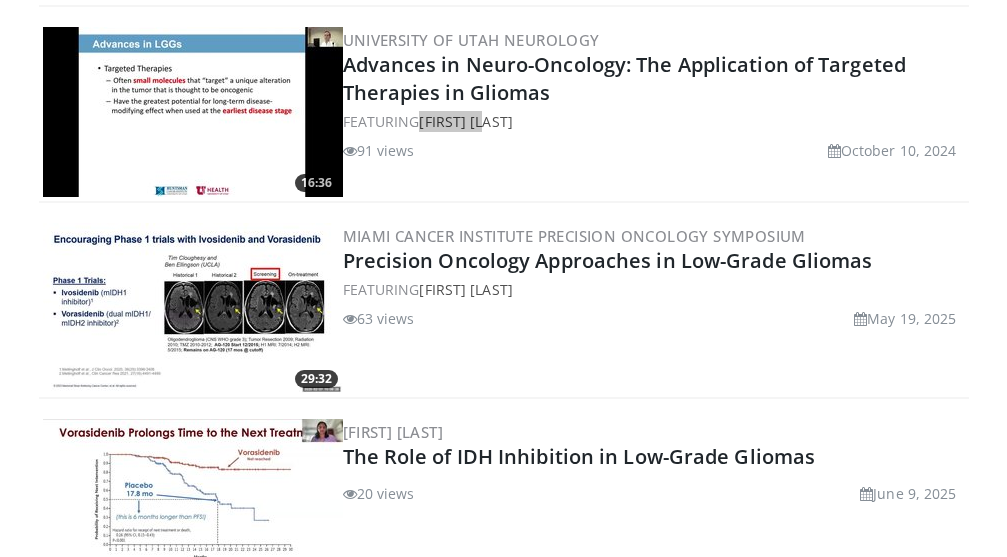 scroll, scrollTop: 3458, scrollLeft: 0, axis: vertical 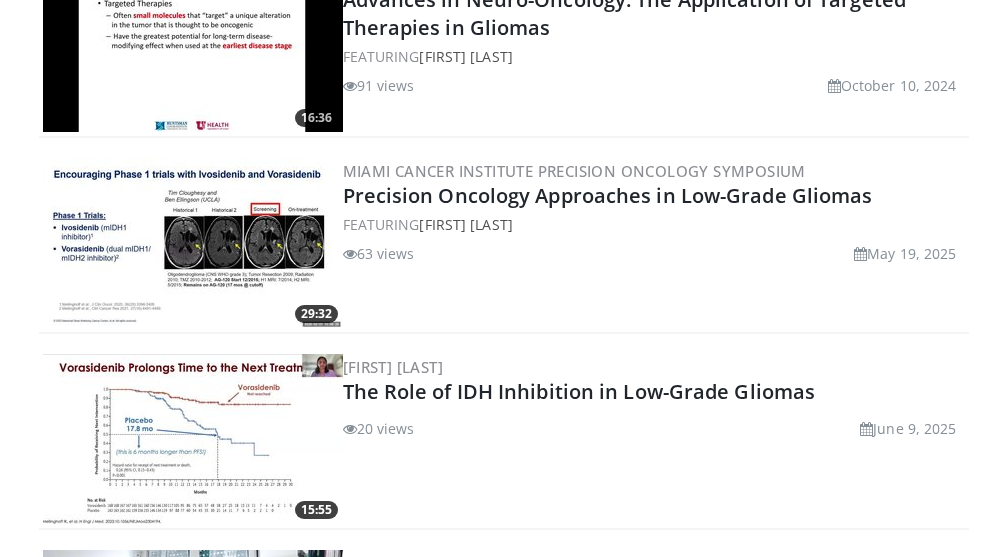 click on "Miami Cancer Institute Precision Oncology Symposium
Precision Oncology Approaches in Low-Grade Gliomas
FEATURING
Ingo Mellinghoff
63 views
May 19, 2025" at bounding box center [654, 243] 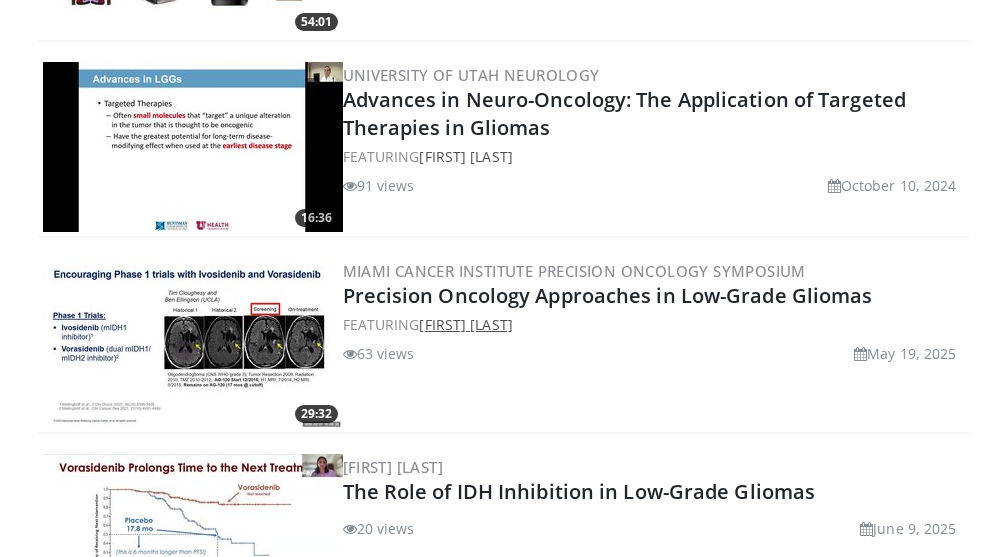 drag, startPoint x: 532, startPoint y: 330, endPoint x: 426, endPoint y: 325, distance: 106.11786 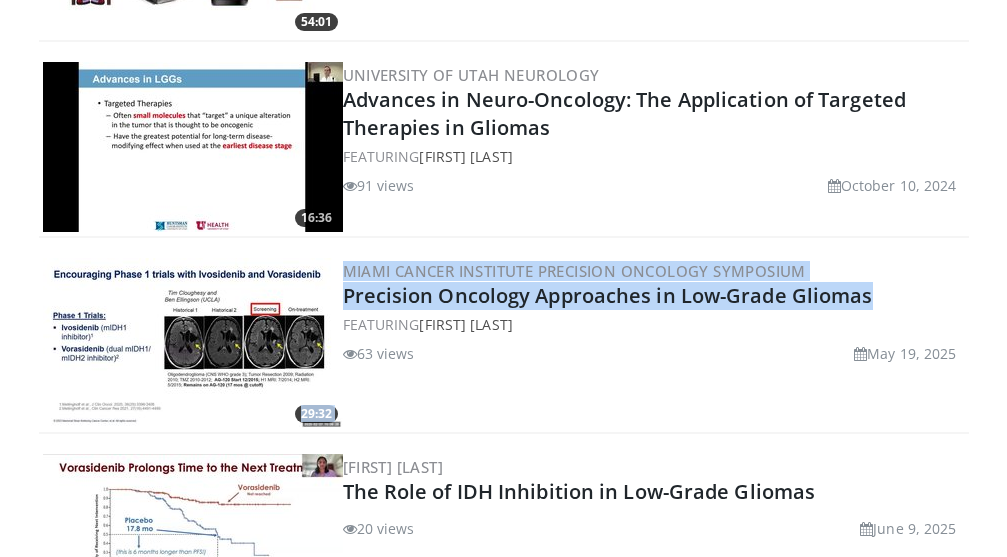 drag, startPoint x: 882, startPoint y: 302, endPoint x: 341, endPoint y: 303, distance: 541.0009 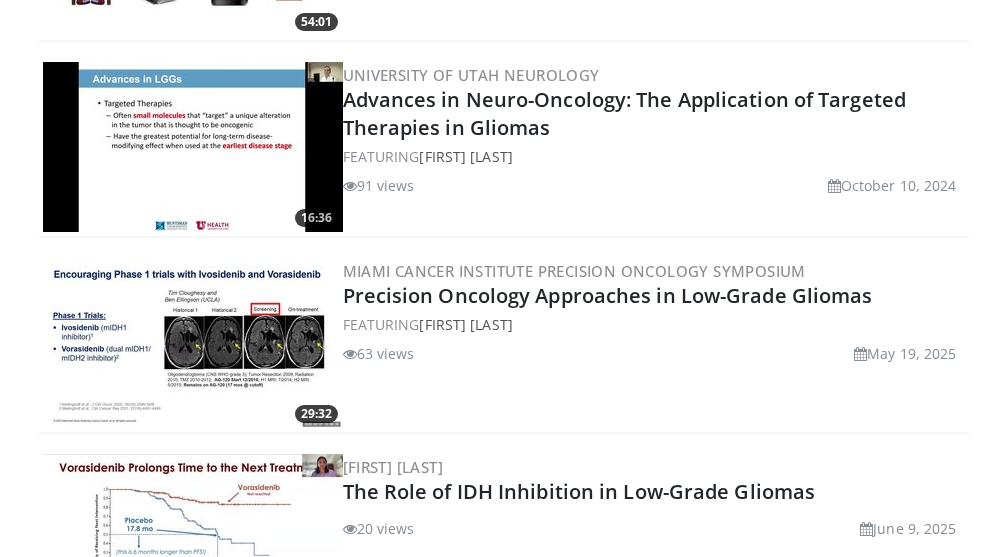 drag, startPoint x: 341, startPoint y: 303, endPoint x: 526, endPoint y: 383, distance: 201.55644 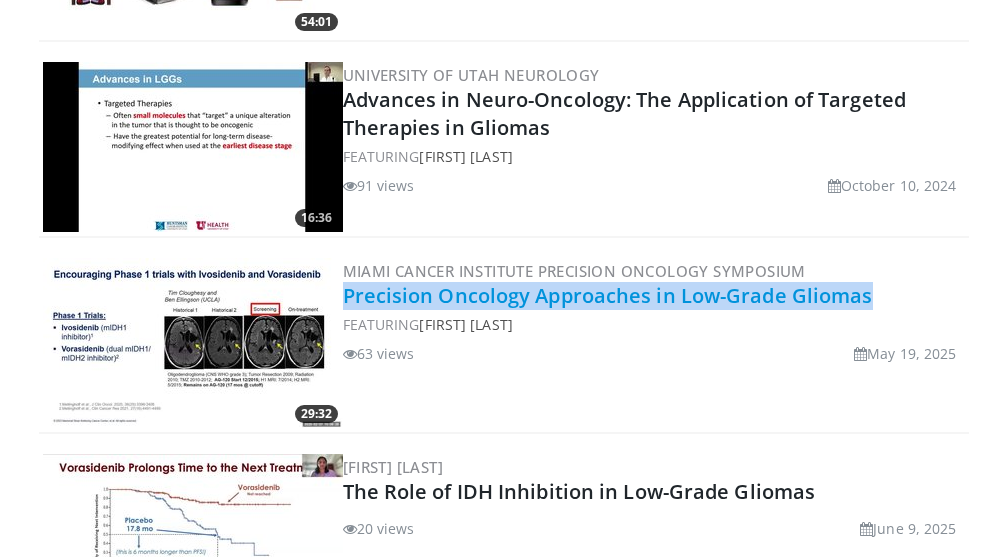 drag, startPoint x: 876, startPoint y: 294, endPoint x: 346, endPoint y: 303, distance: 530.0764 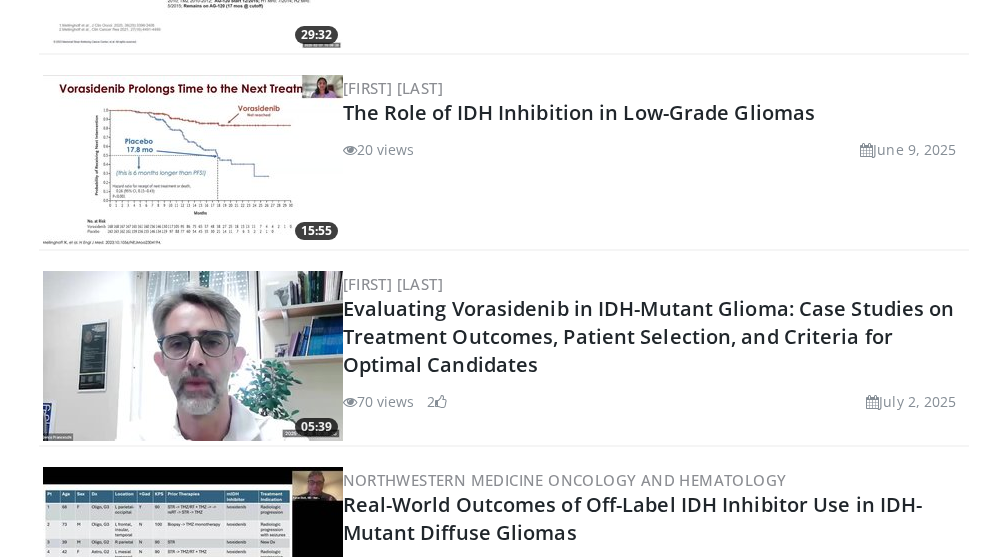 scroll, scrollTop: 3658, scrollLeft: 0, axis: vertical 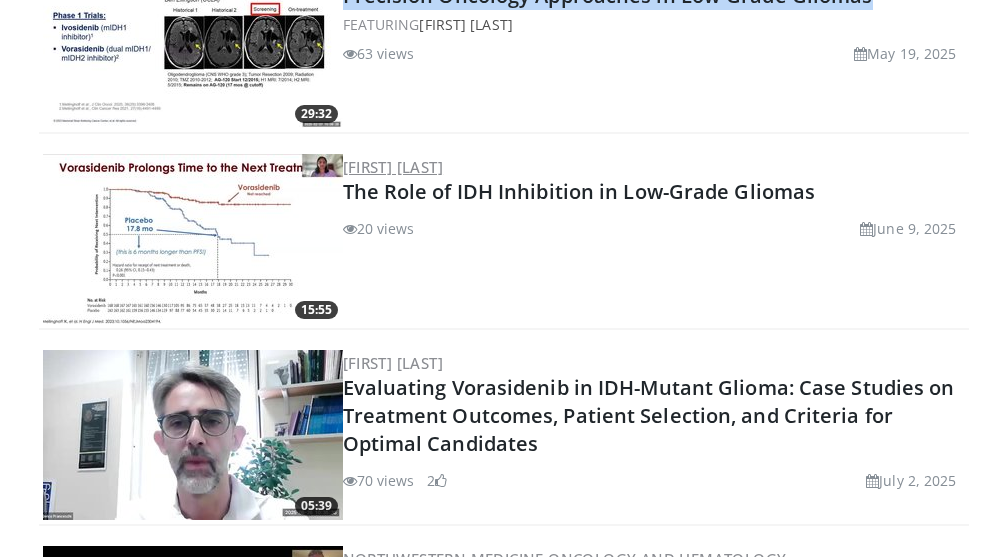 drag, startPoint x: 474, startPoint y: 165, endPoint x: 349, endPoint y: 169, distance: 125.06398 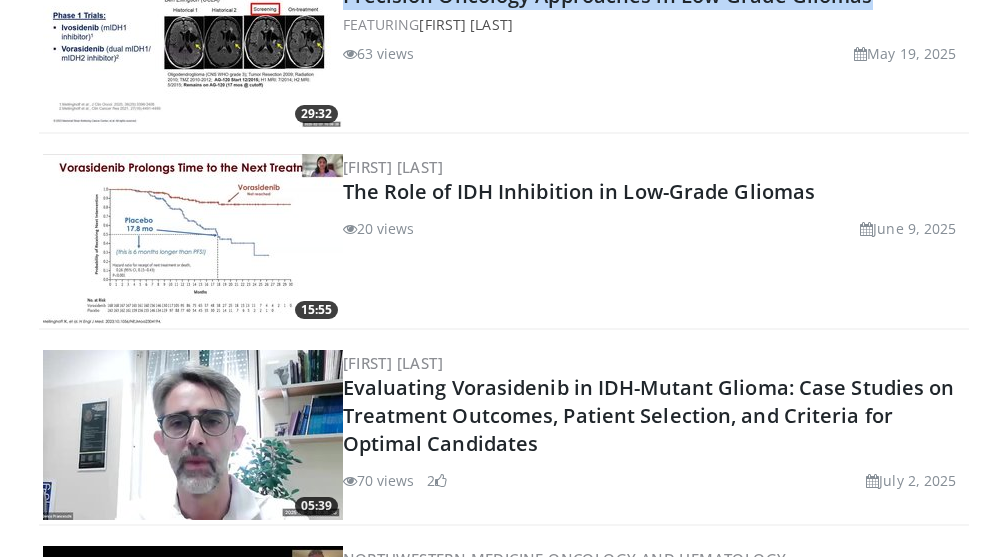 drag, startPoint x: 546, startPoint y: 251, endPoint x: 719, endPoint y: 233, distance: 173.9339 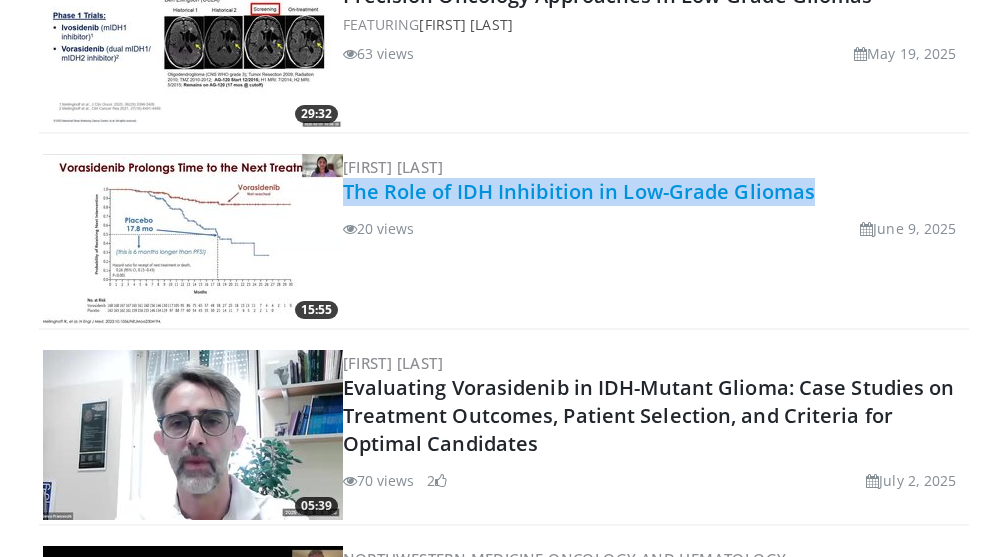 drag, startPoint x: 822, startPoint y: 197, endPoint x: 343, endPoint y: 197, distance: 479 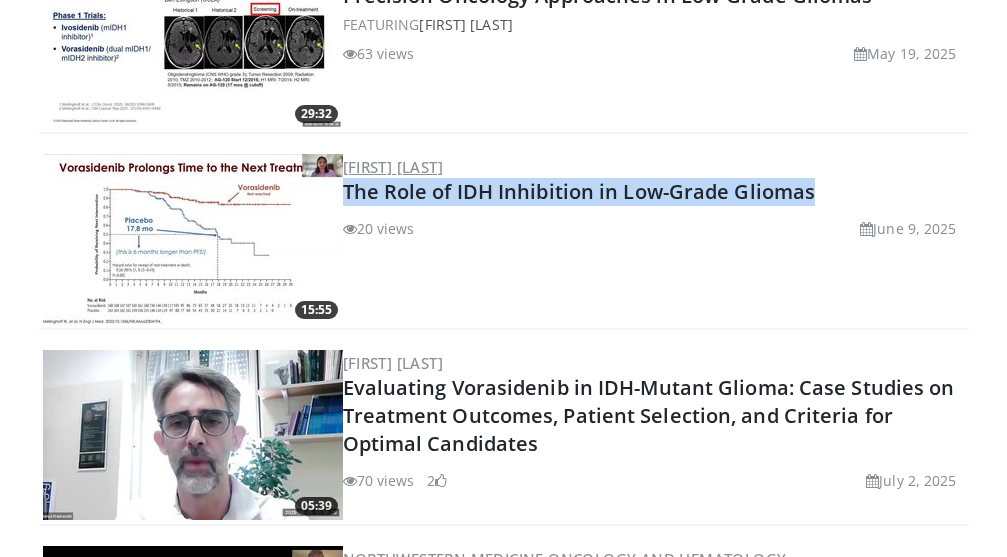 drag, startPoint x: 475, startPoint y: 159, endPoint x: 344, endPoint y: 166, distance: 131.18689 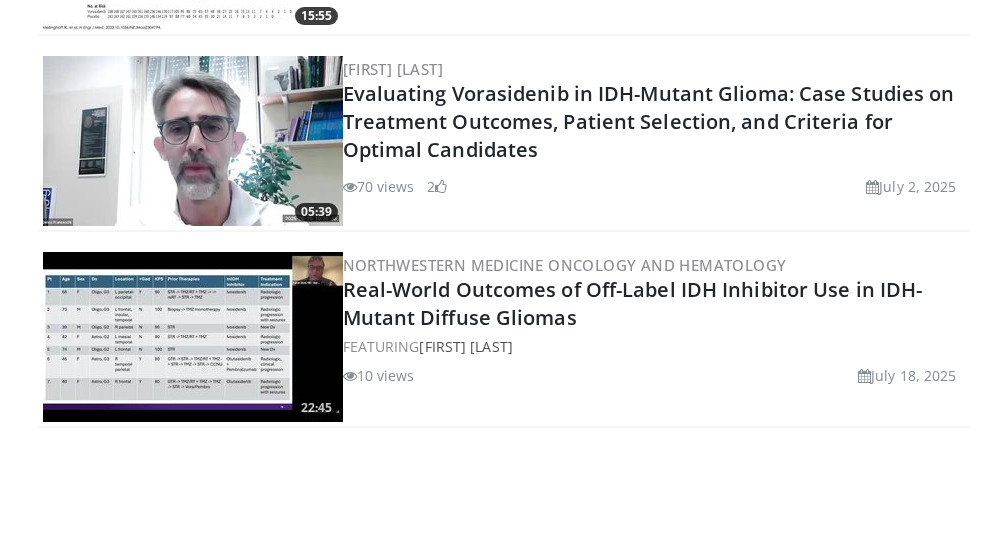 scroll, scrollTop: 3958, scrollLeft: 0, axis: vertical 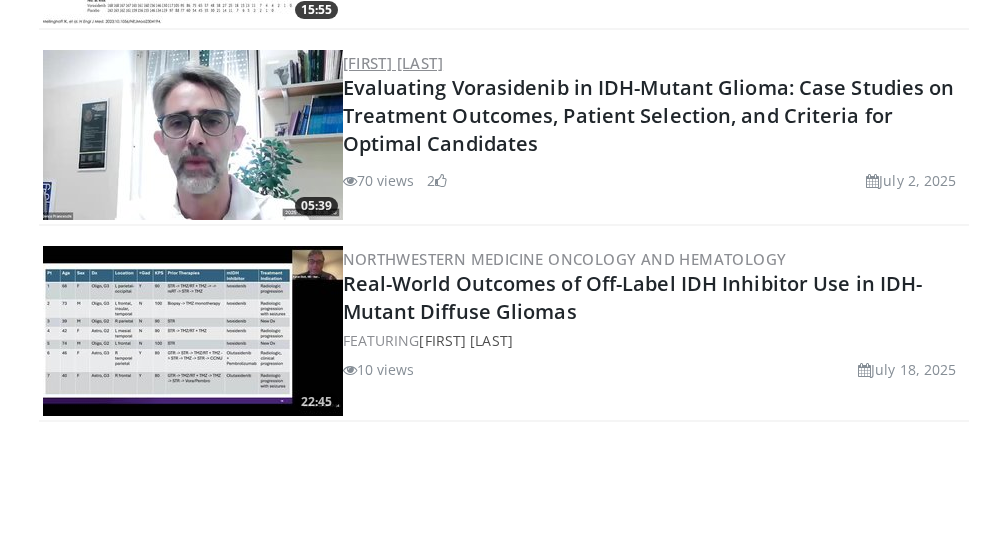 drag, startPoint x: 527, startPoint y: 61, endPoint x: 344, endPoint y: 72, distance: 183.3303 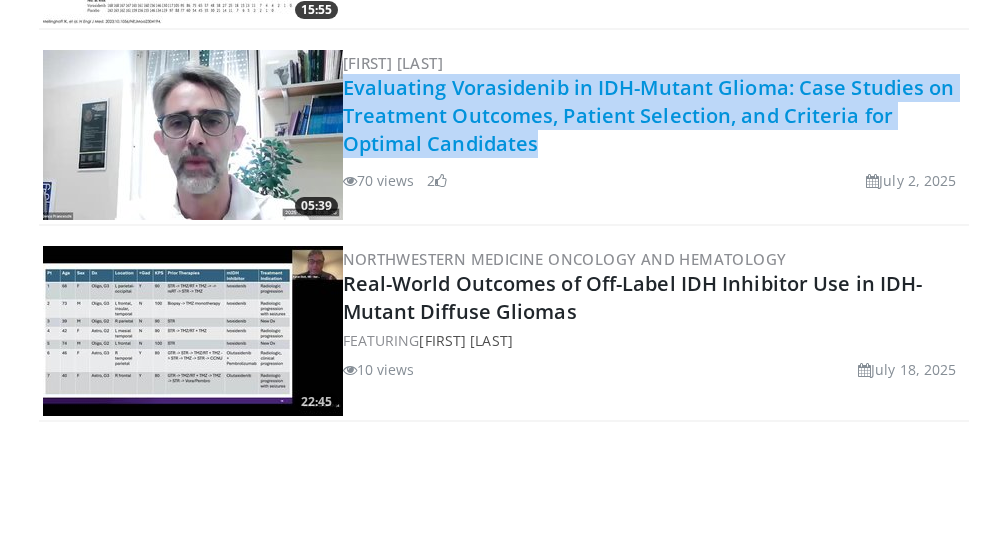 drag, startPoint x: 613, startPoint y: 148, endPoint x: 344, endPoint y: 99, distance: 273.42642 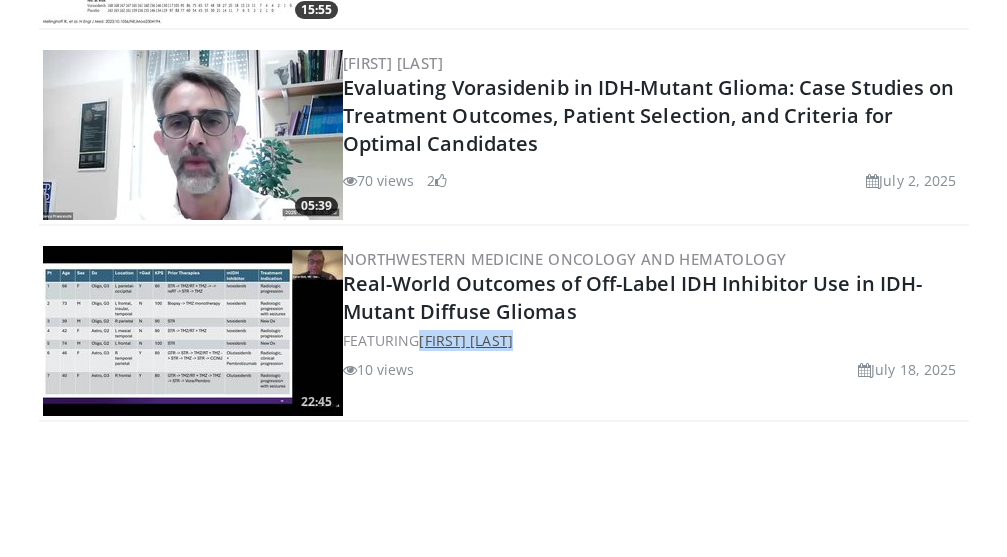 drag, startPoint x: 530, startPoint y: 333, endPoint x: 424, endPoint y: 338, distance: 106.11786 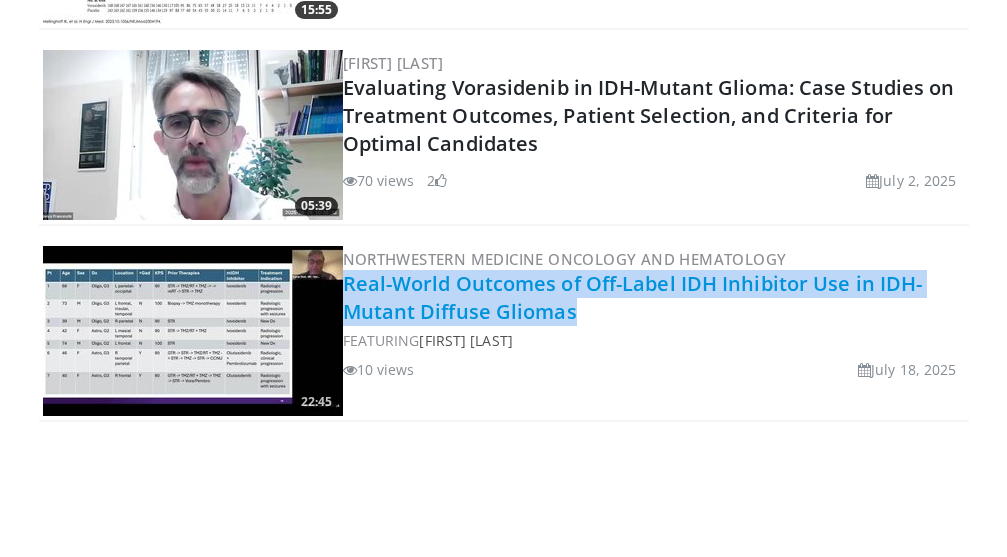 drag, startPoint x: 603, startPoint y: 316, endPoint x: 347, endPoint y: 287, distance: 257.63733 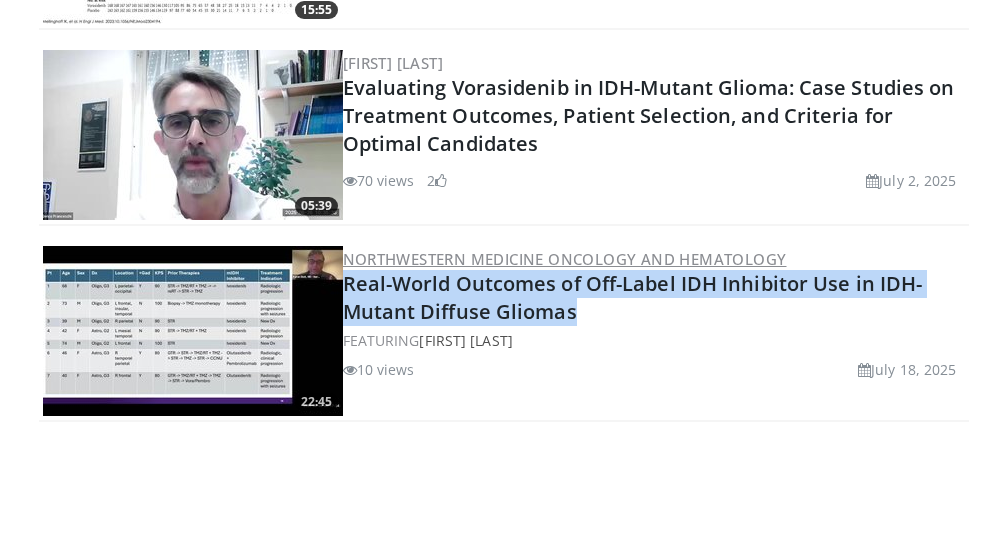 drag, startPoint x: 782, startPoint y: 252, endPoint x: 345, endPoint y: 257, distance: 437.0286 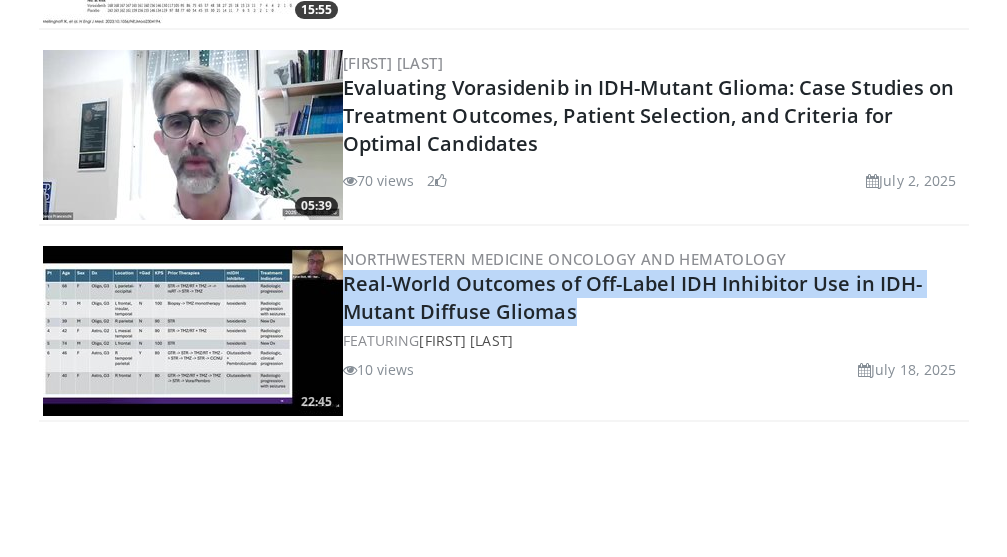 click at bounding box center (193, 331) 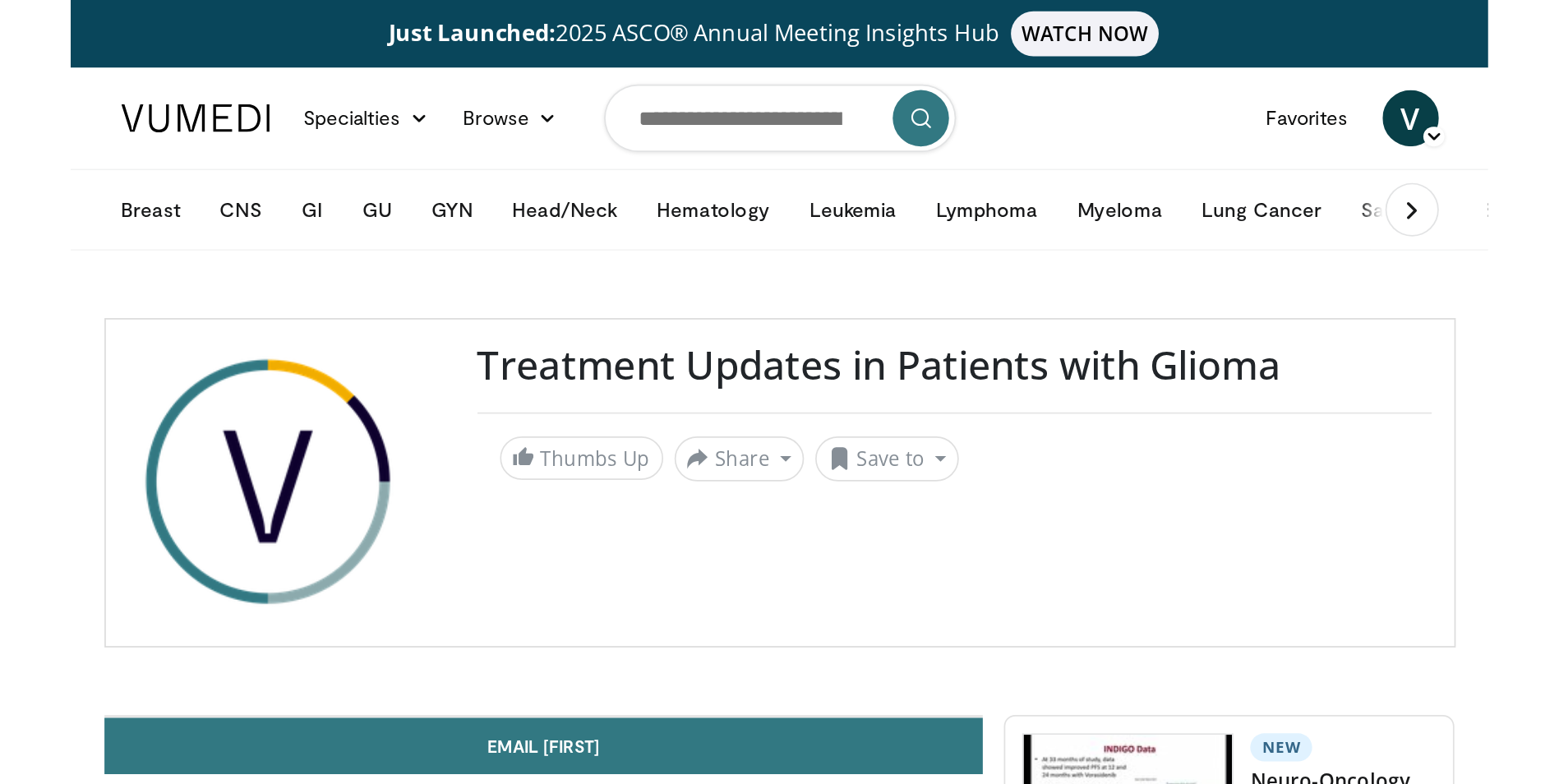 scroll, scrollTop: 0, scrollLeft: 0, axis: both 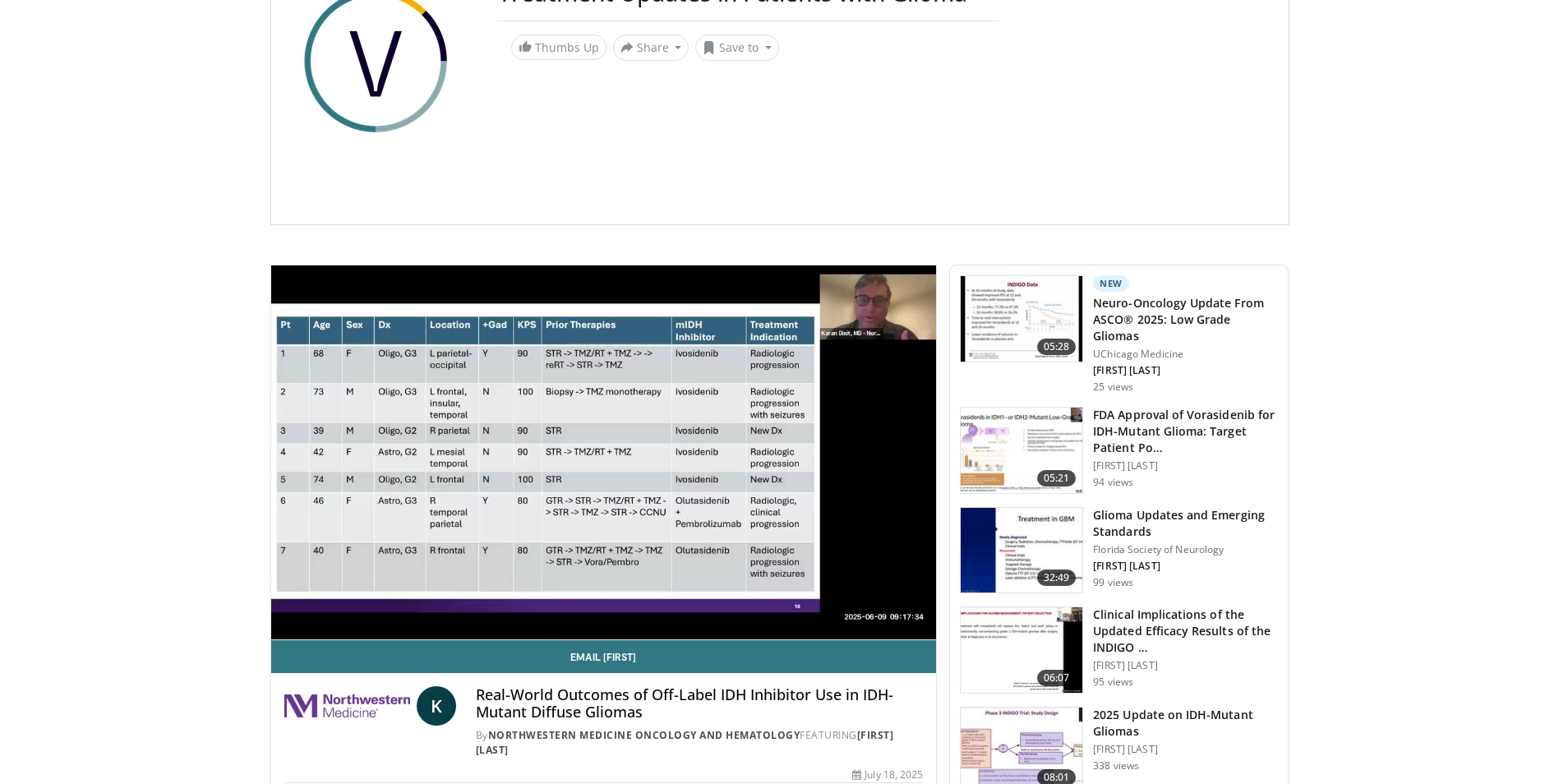 click on "Just Launched:  2025 ASCO® Annual Meeting Insights Hub WATCH NOW
Specialties
Adult & Family Medicine
Allergy, Asthma, Immunology
Anesthesiology
Cardiology
Dental
Dermatology
Endocrinology
Gastroenterology & Hepatology
General Surgery
Hematology & Oncology
Infectious Disease
Nephrology
Neurology
Neurosurgery
Obstetrics & Gynecology
Ophthalmology
Oral Maxillofacial
Orthopaedics
Otolaryngology
Pediatrics
Plastic Surgery" at bounding box center (779, 1151) 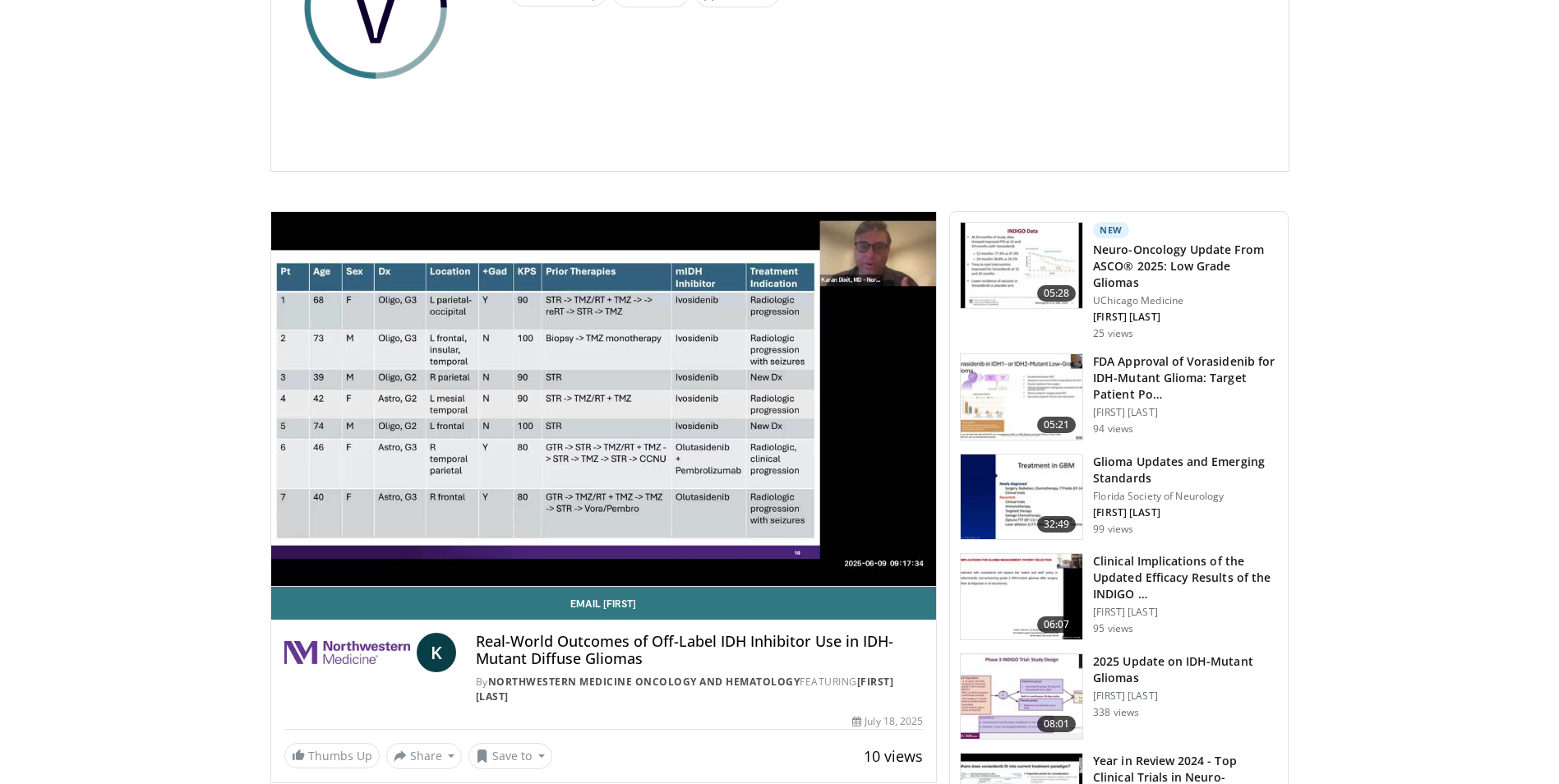scroll, scrollTop: 329, scrollLeft: 0, axis: vertical 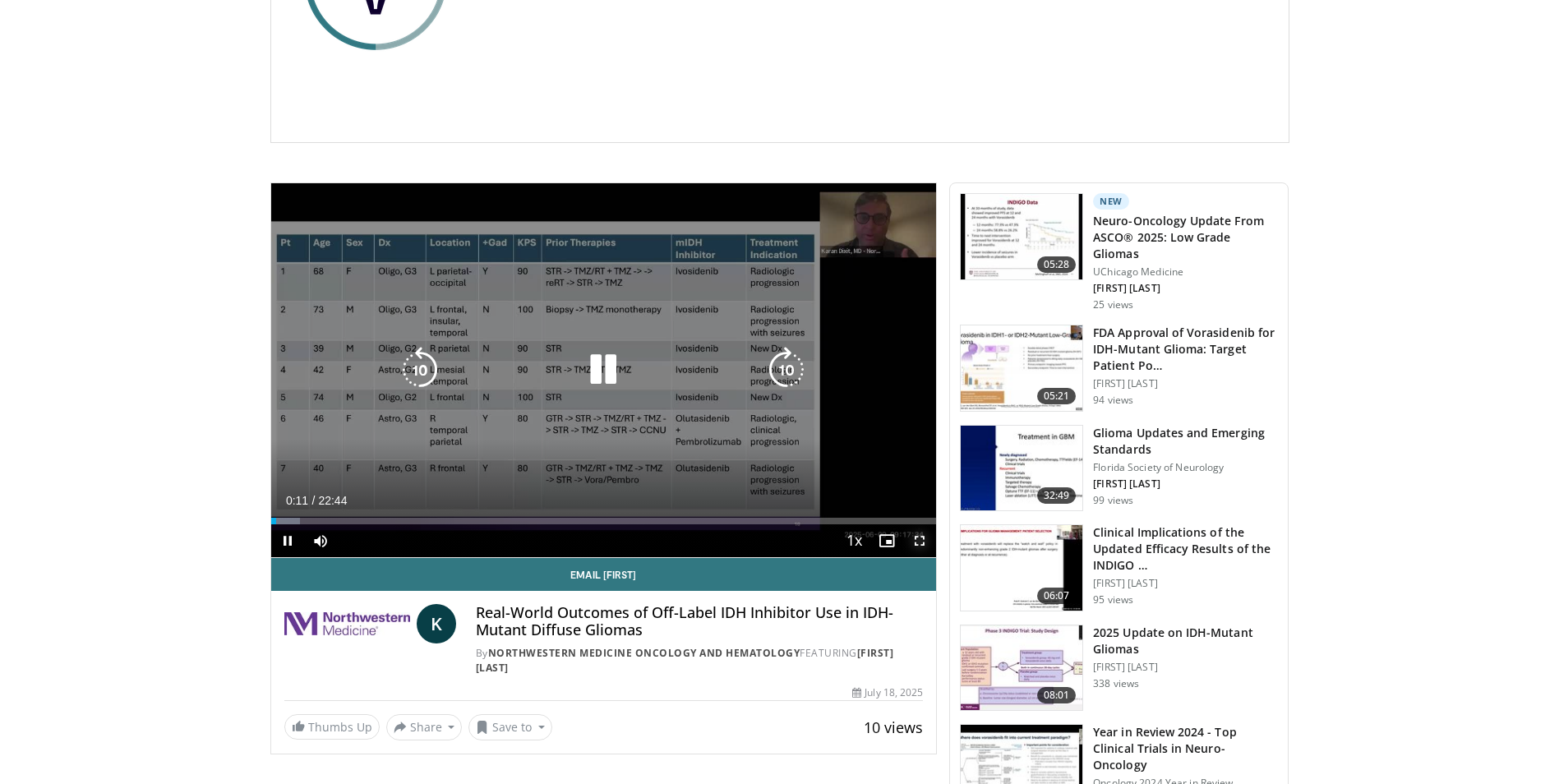 drag, startPoint x: 918, startPoint y: 541, endPoint x: 921, endPoint y: 602, distance: 61.07373 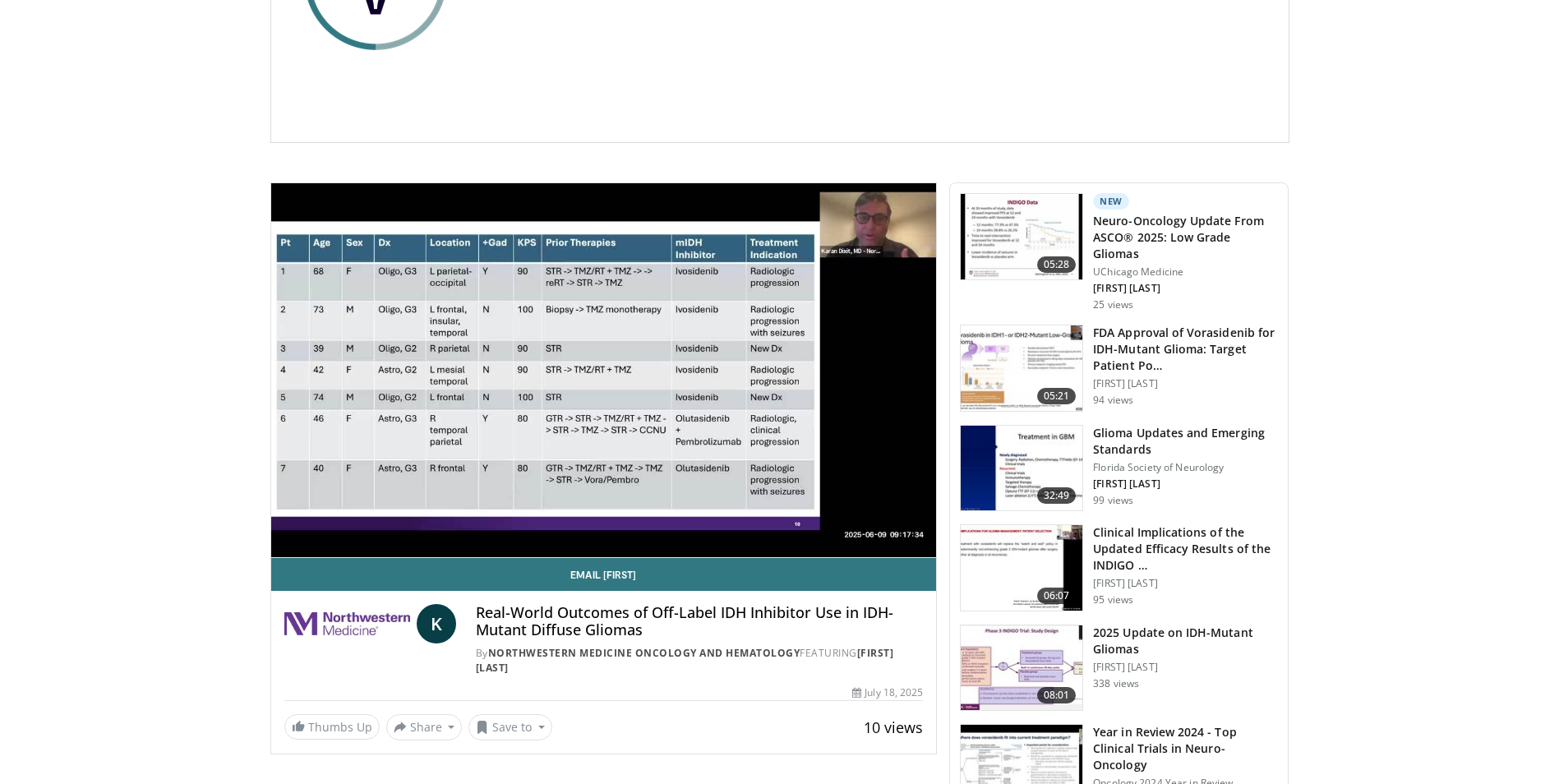 click on "Just Launched:  2025 ASCO® Annual Meeting Insights Hub WATCH NOW
Specialties
Adult & Family Medicine
Allergy, Asthma, Immunology
Anesthesiology
Cardiology
Dental
Dermatology
Endocrinology
Gastroenterology & Hepatology
General Surgery
Hematology & Oncology
Infectious Disease
Nephrology
Neurology
Neurosurgery
Obstetrics & Gynecology
Ophthalmology
Oral Maxillofacial
Orthopaedics
Otolaryngology
Pediatrics
Plastic Surgery" at bounding box center [779, 1068] 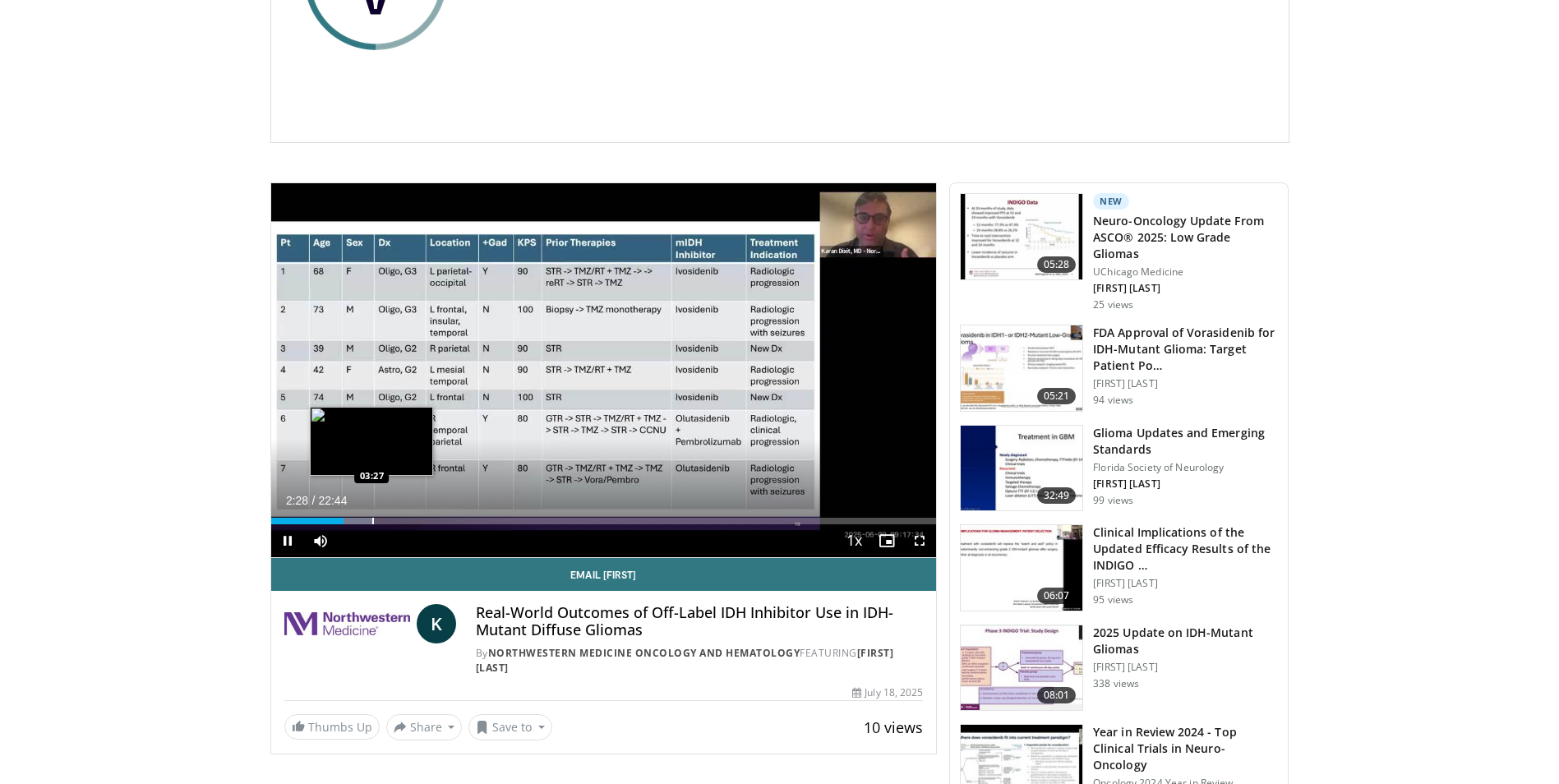click at bounding box center (373, 521) 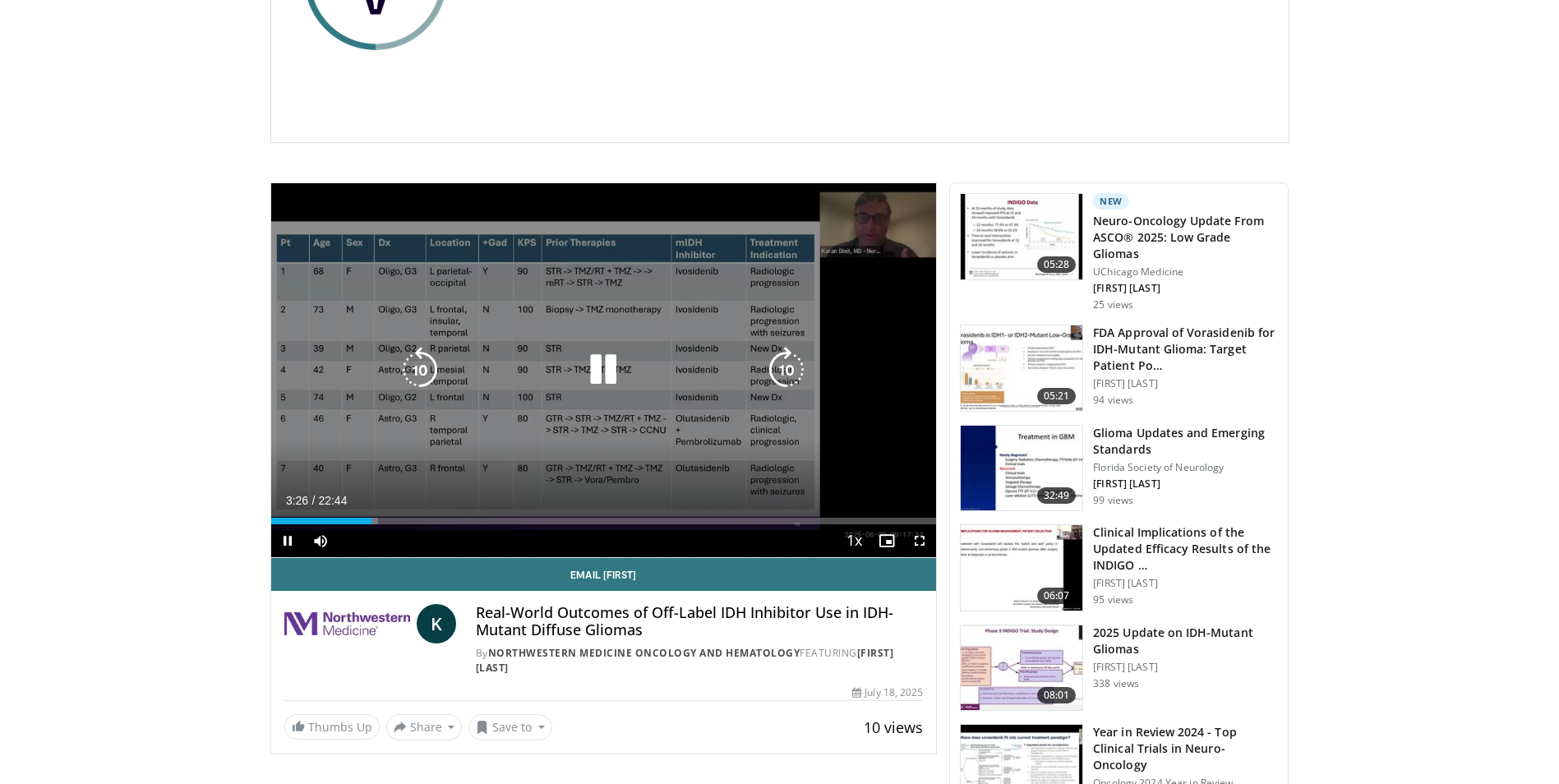 click at bounding box center (0, 0) 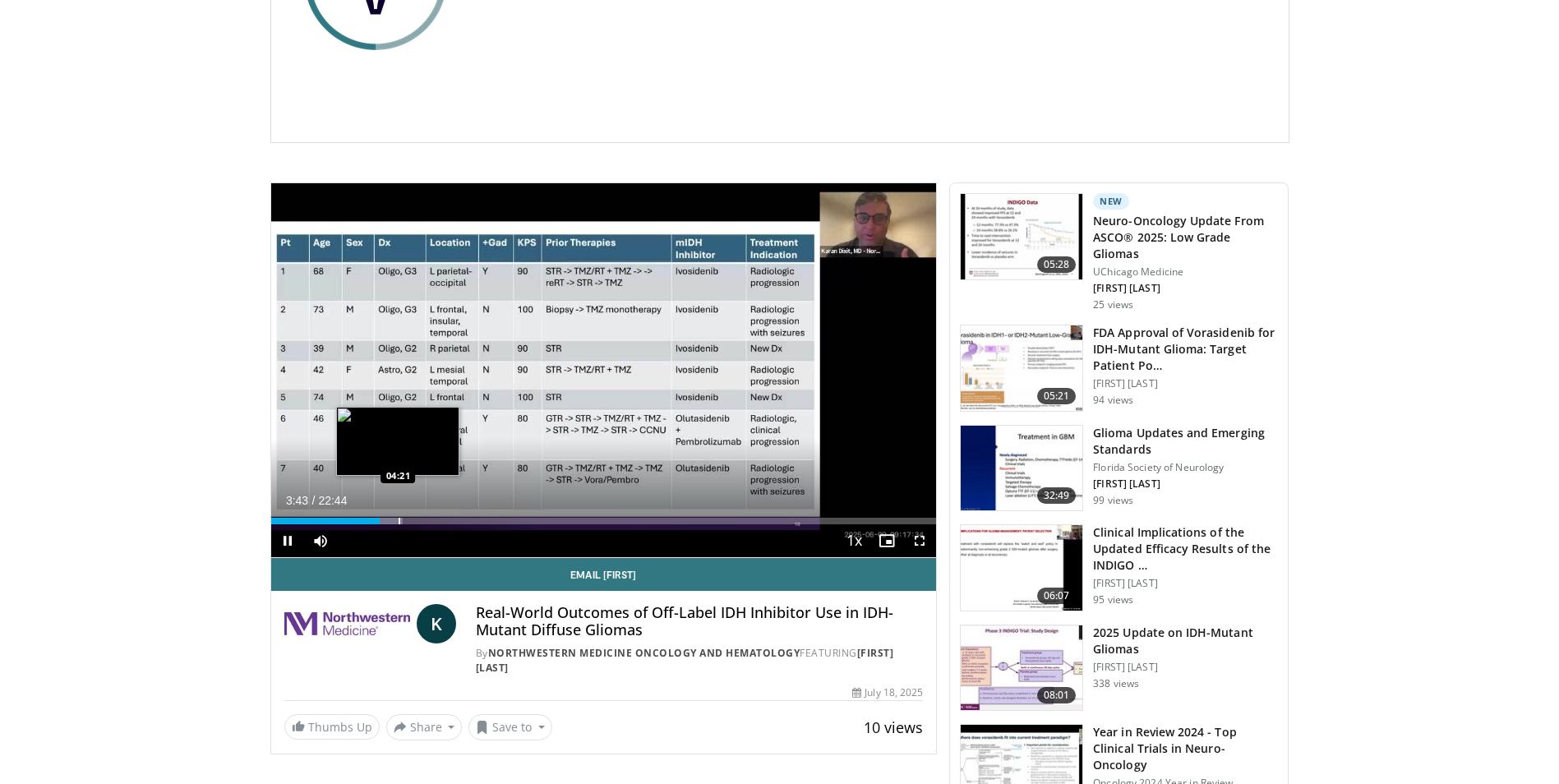 click on "Loaded :  19.78% 03:43 04:21" at bounding box center [604, 516] 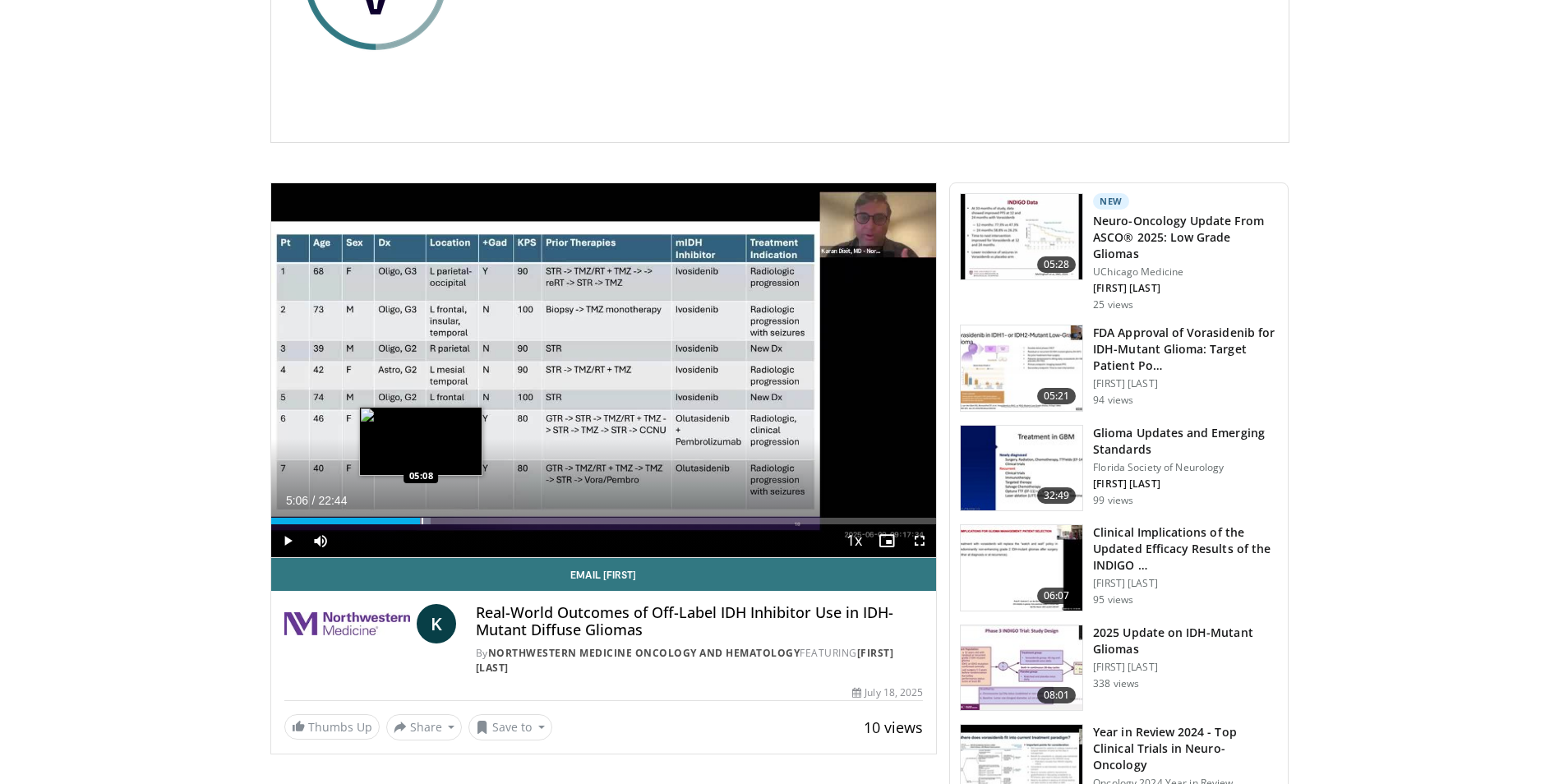 click at bounding box center (422, 521) 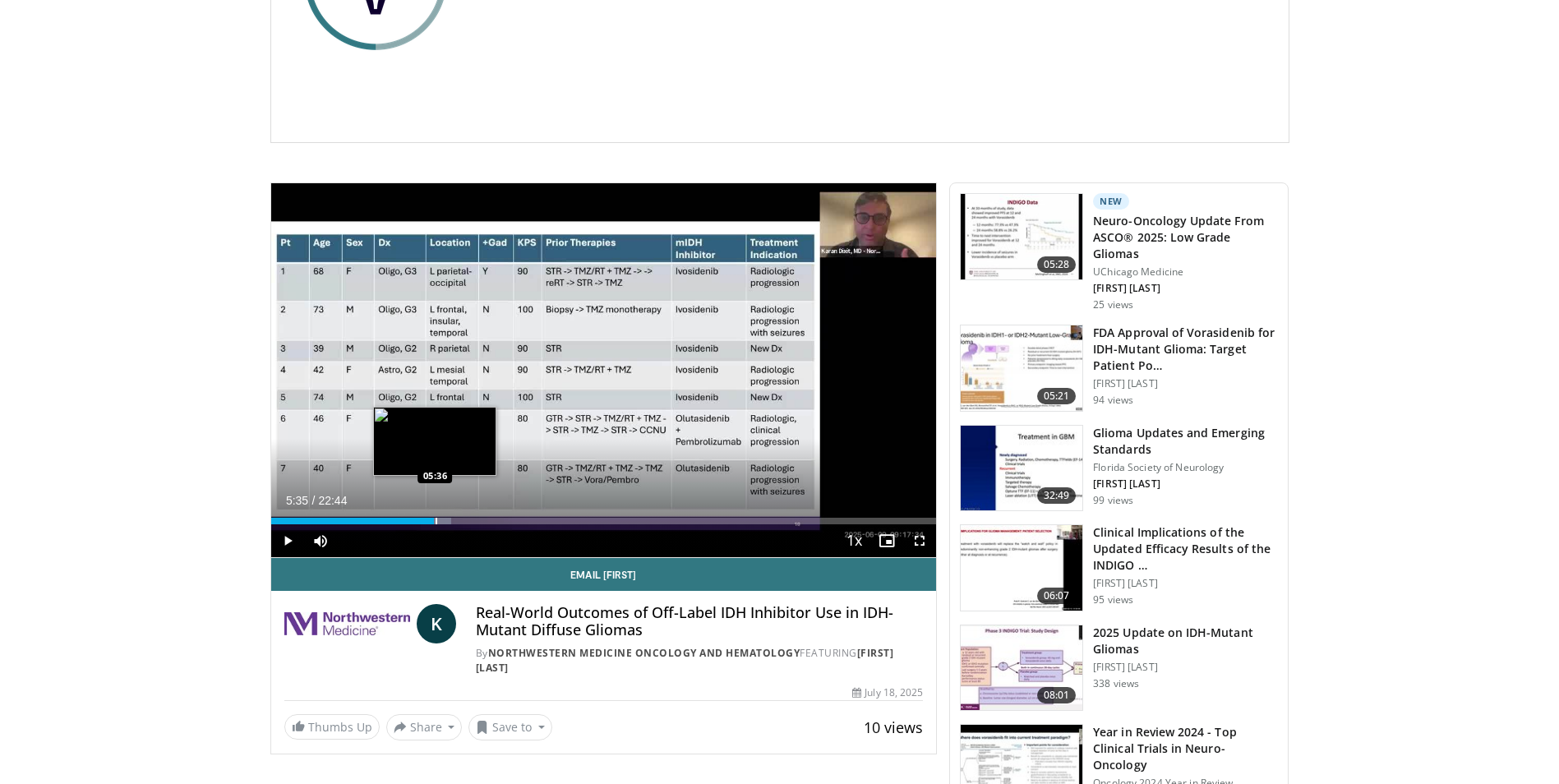 click at bounding box center [436, 521] 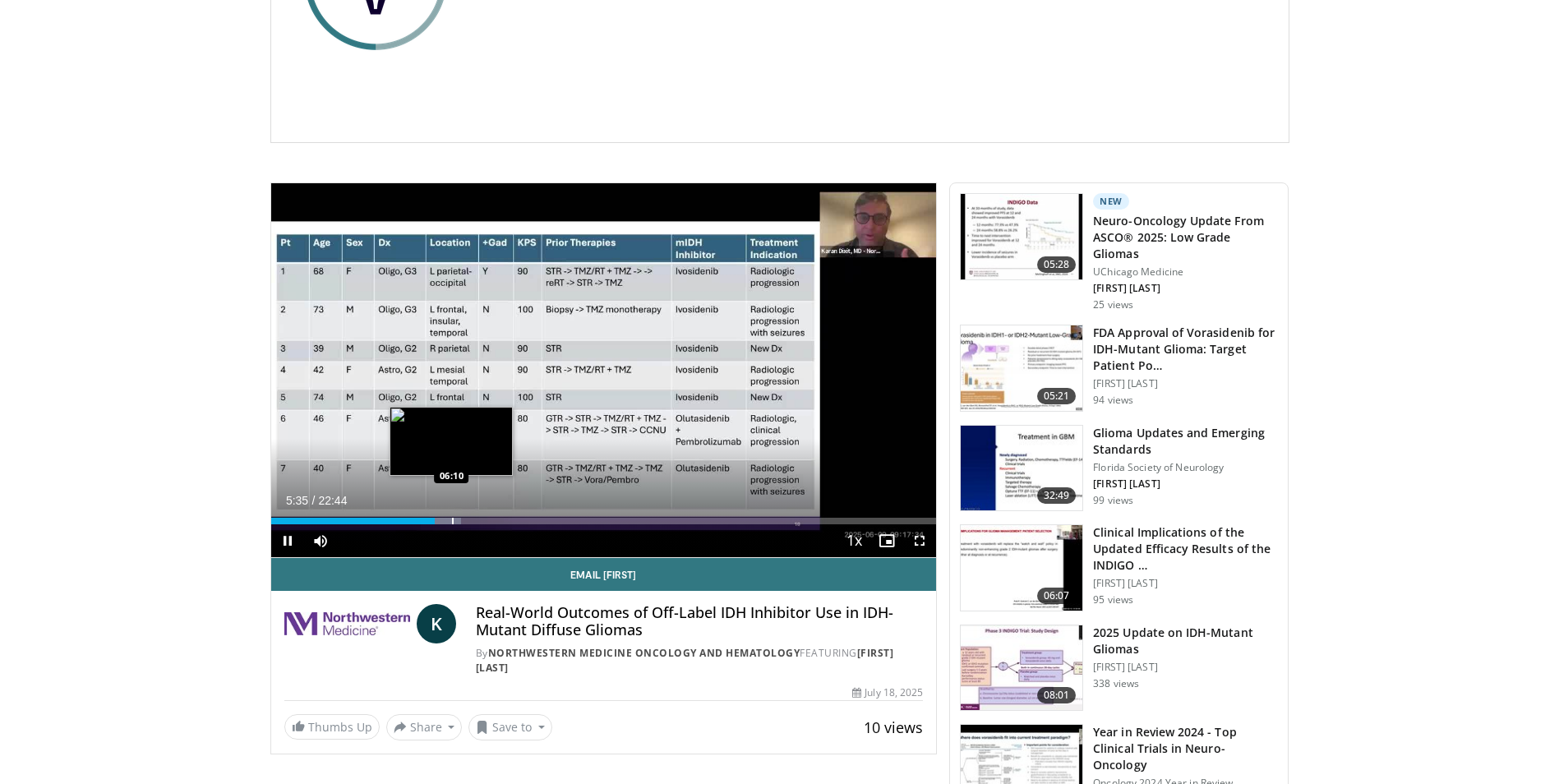 click at bounding box center (453, 521) 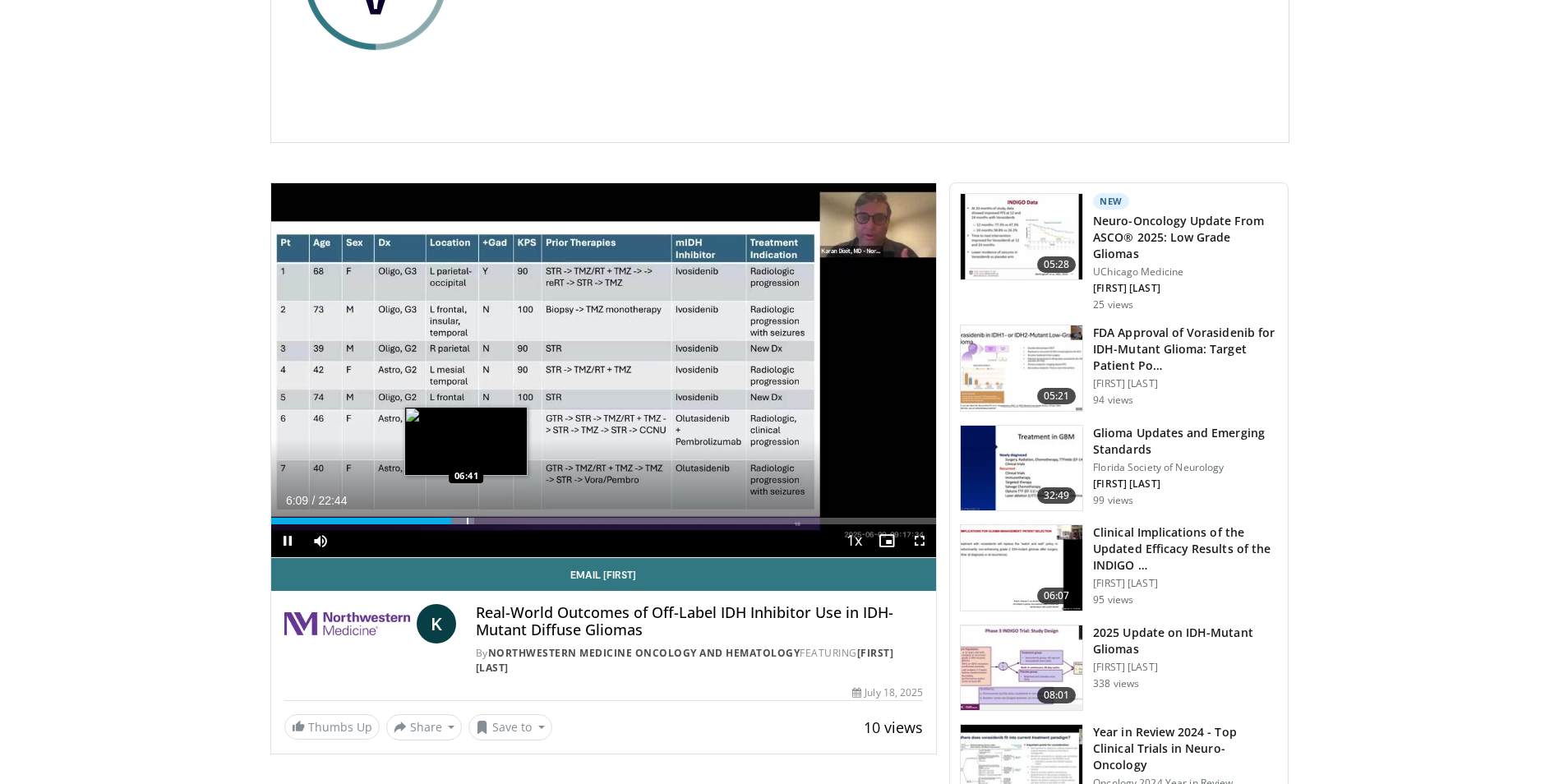 click at bounding box center (468, 521) 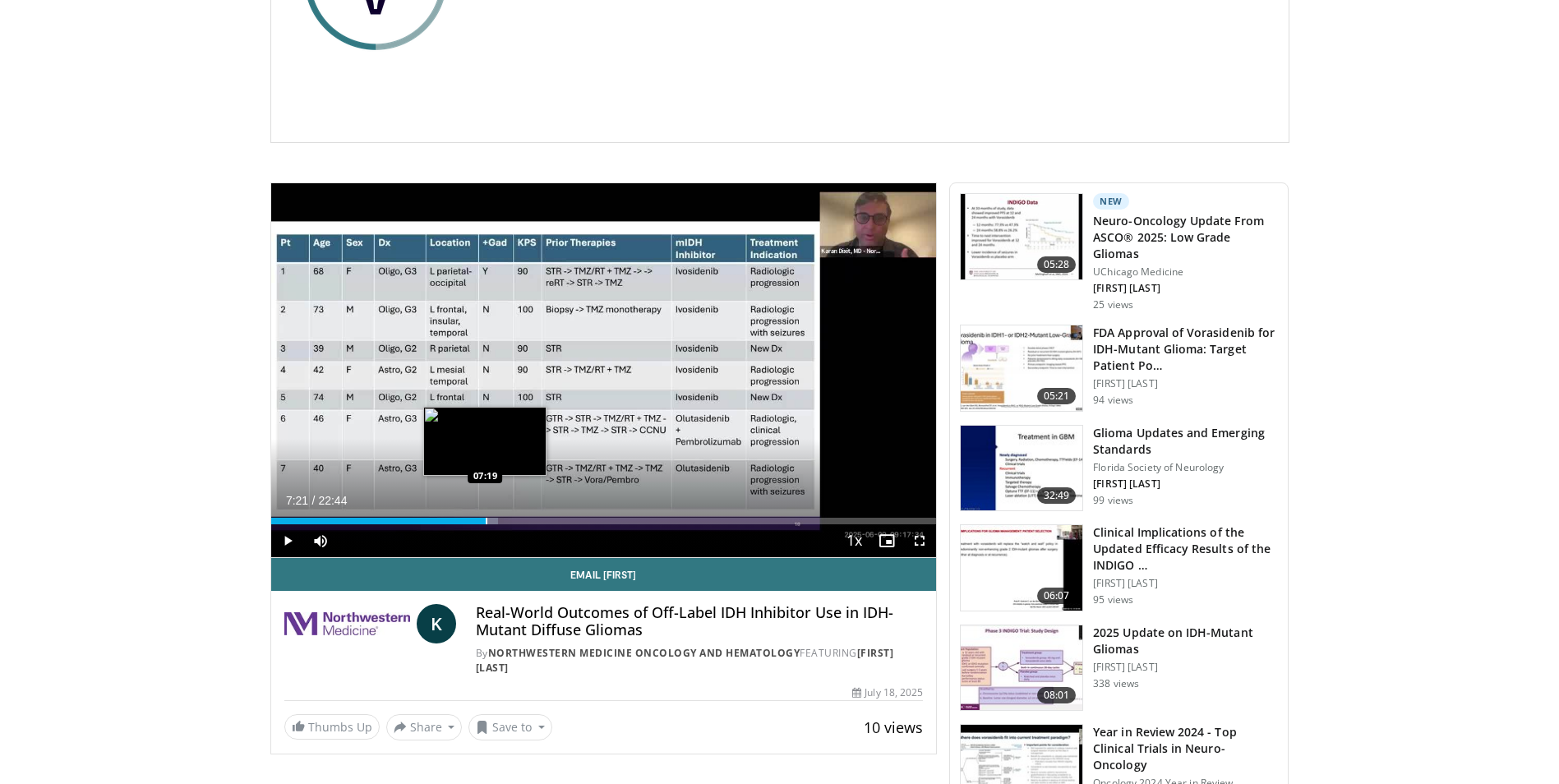 click at bounding box center (487, 521) 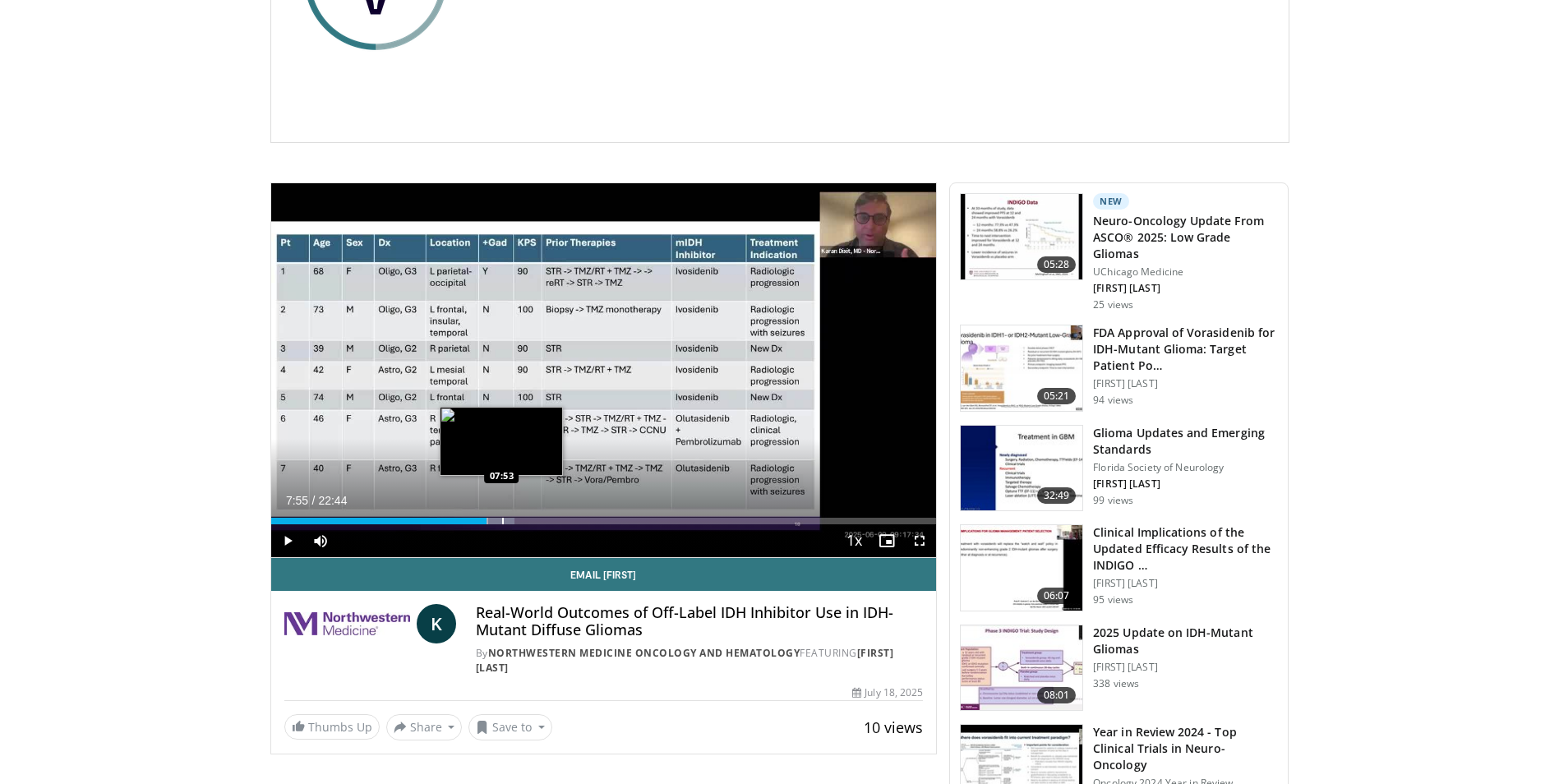 click at bounding box center (503, 521) 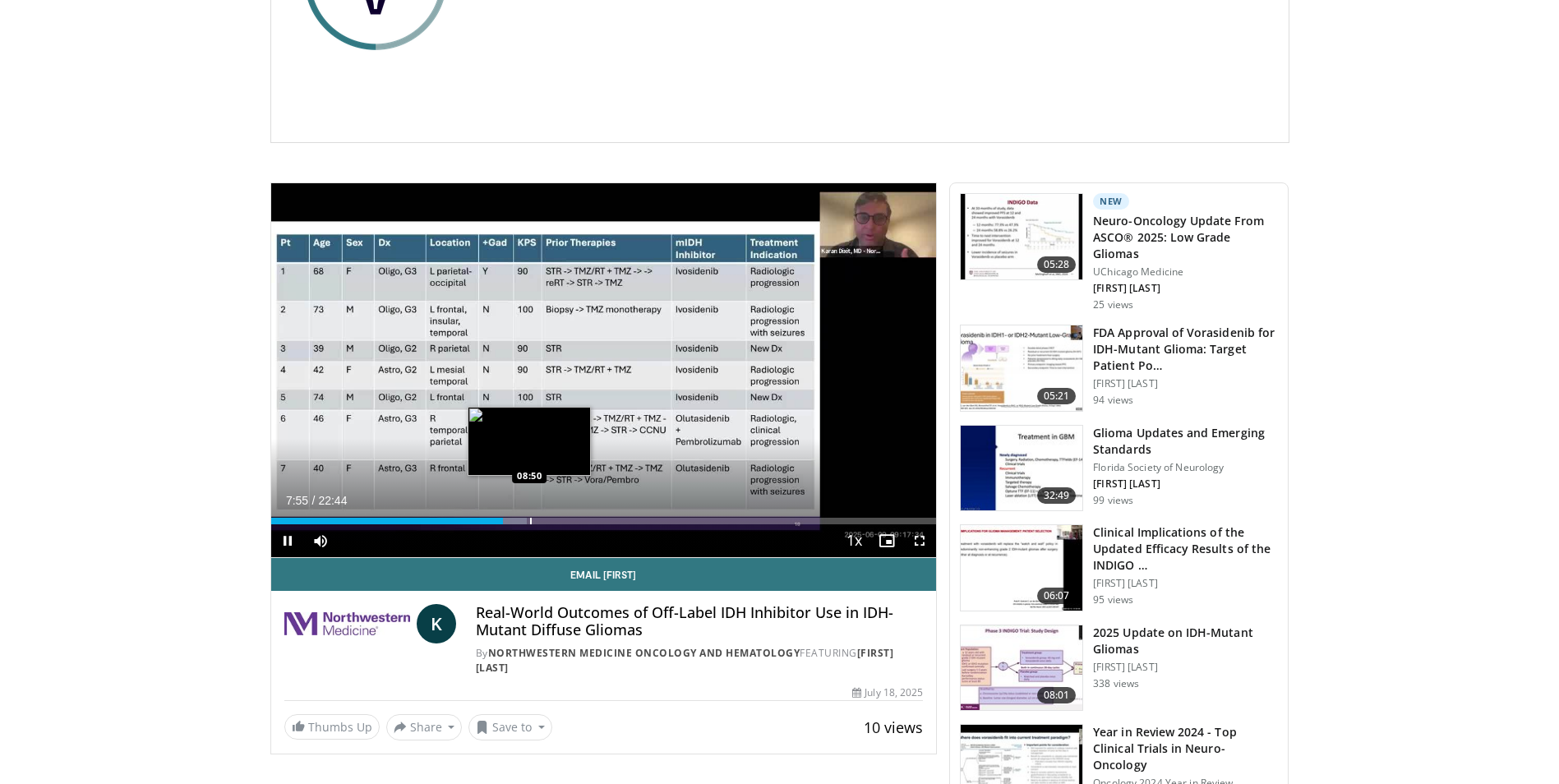 click at bounding box center (531, 521) 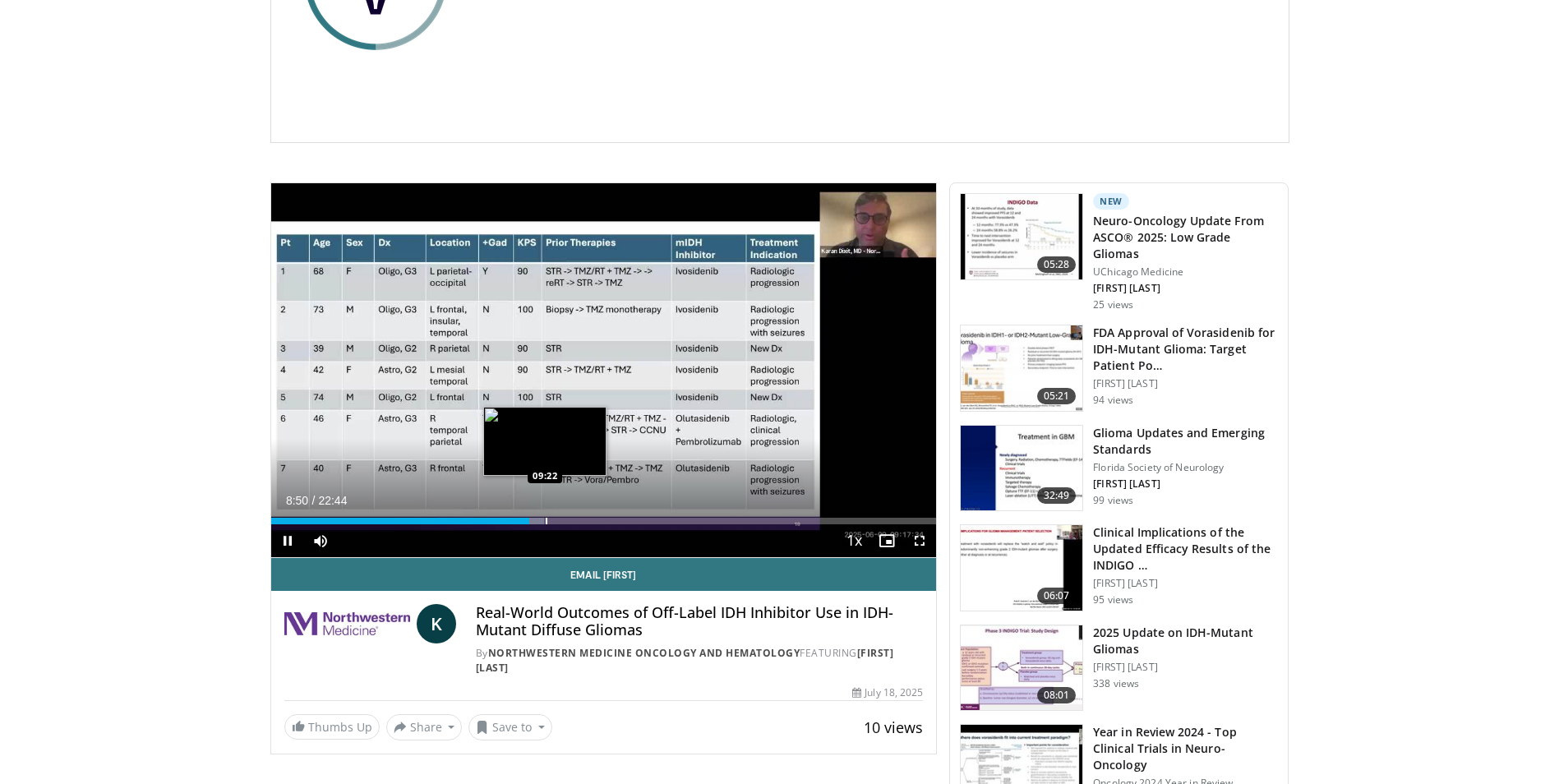 click at bounding box center (547, 521) 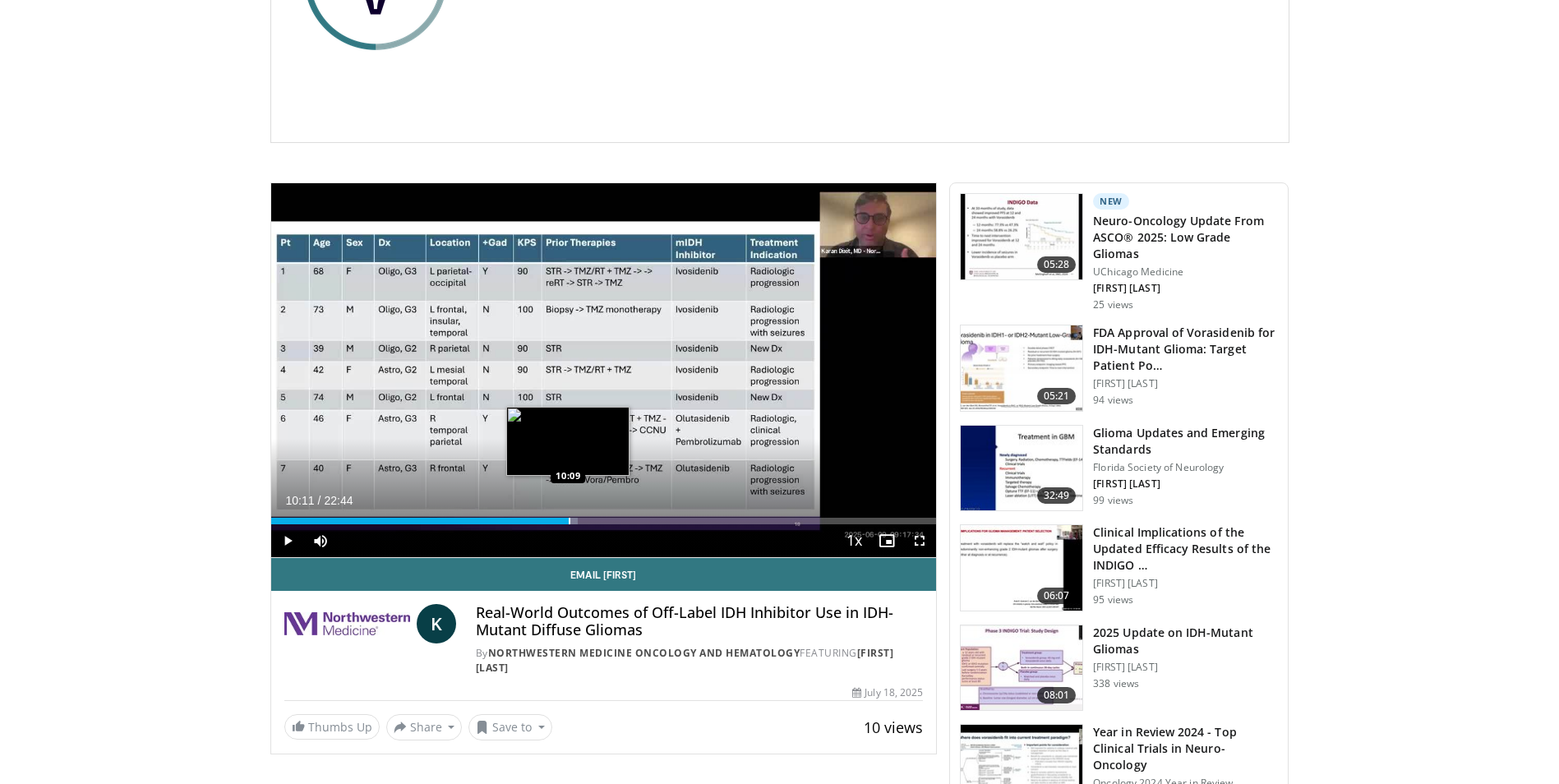 click at bounding box center [570, 521] 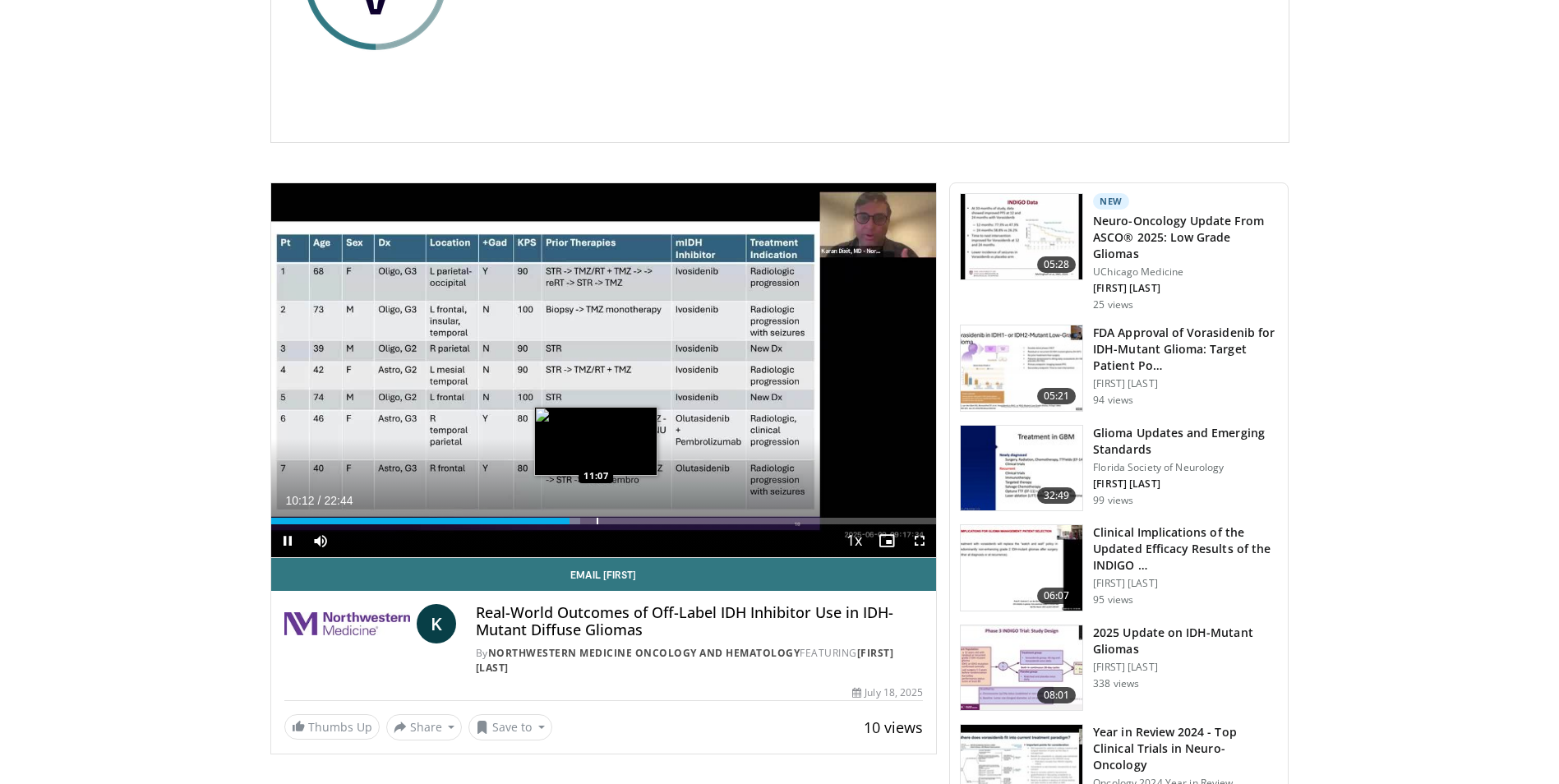 click at bounding box center (597, 521) 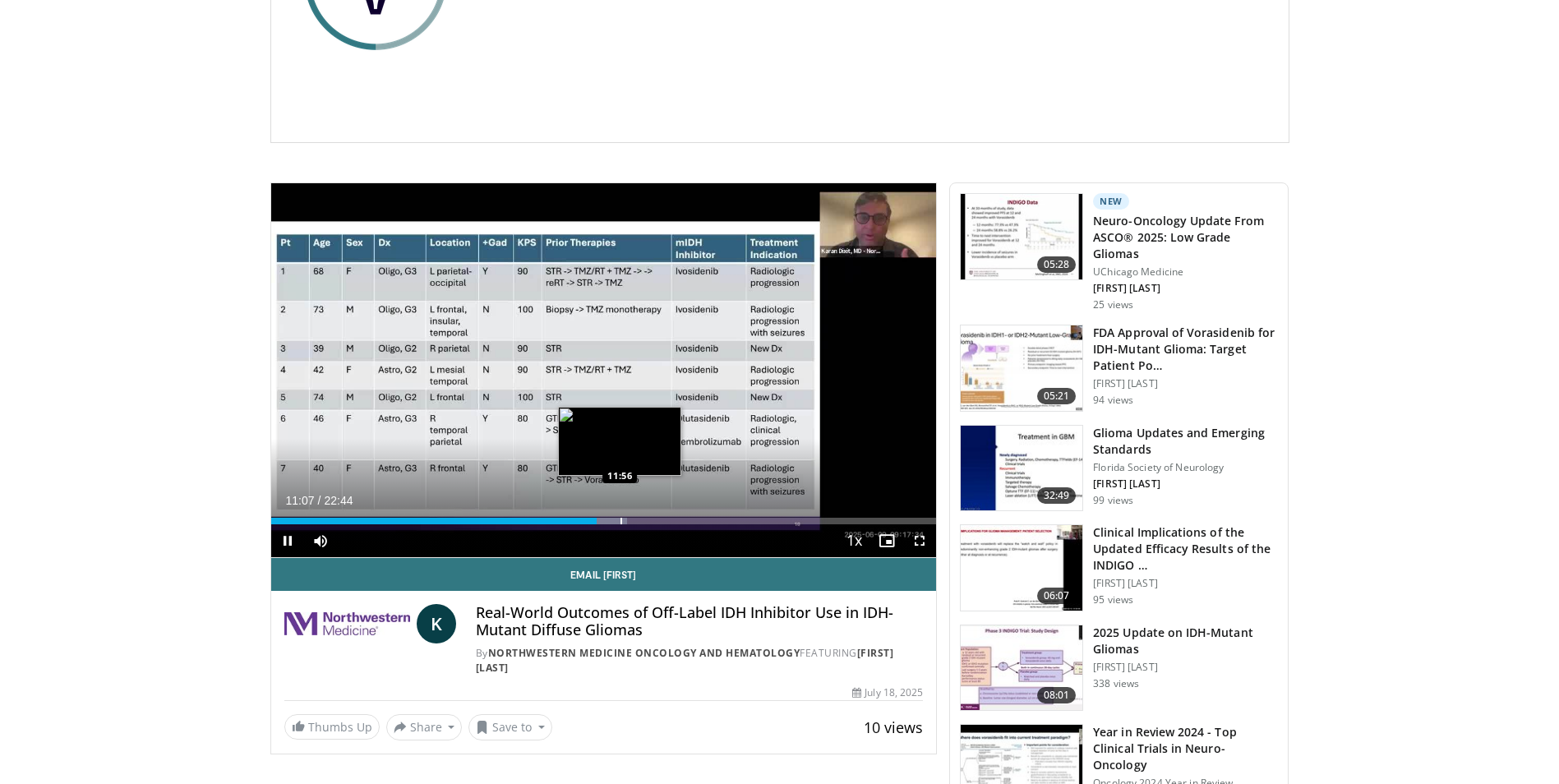 click at bounding box center [621, 521] 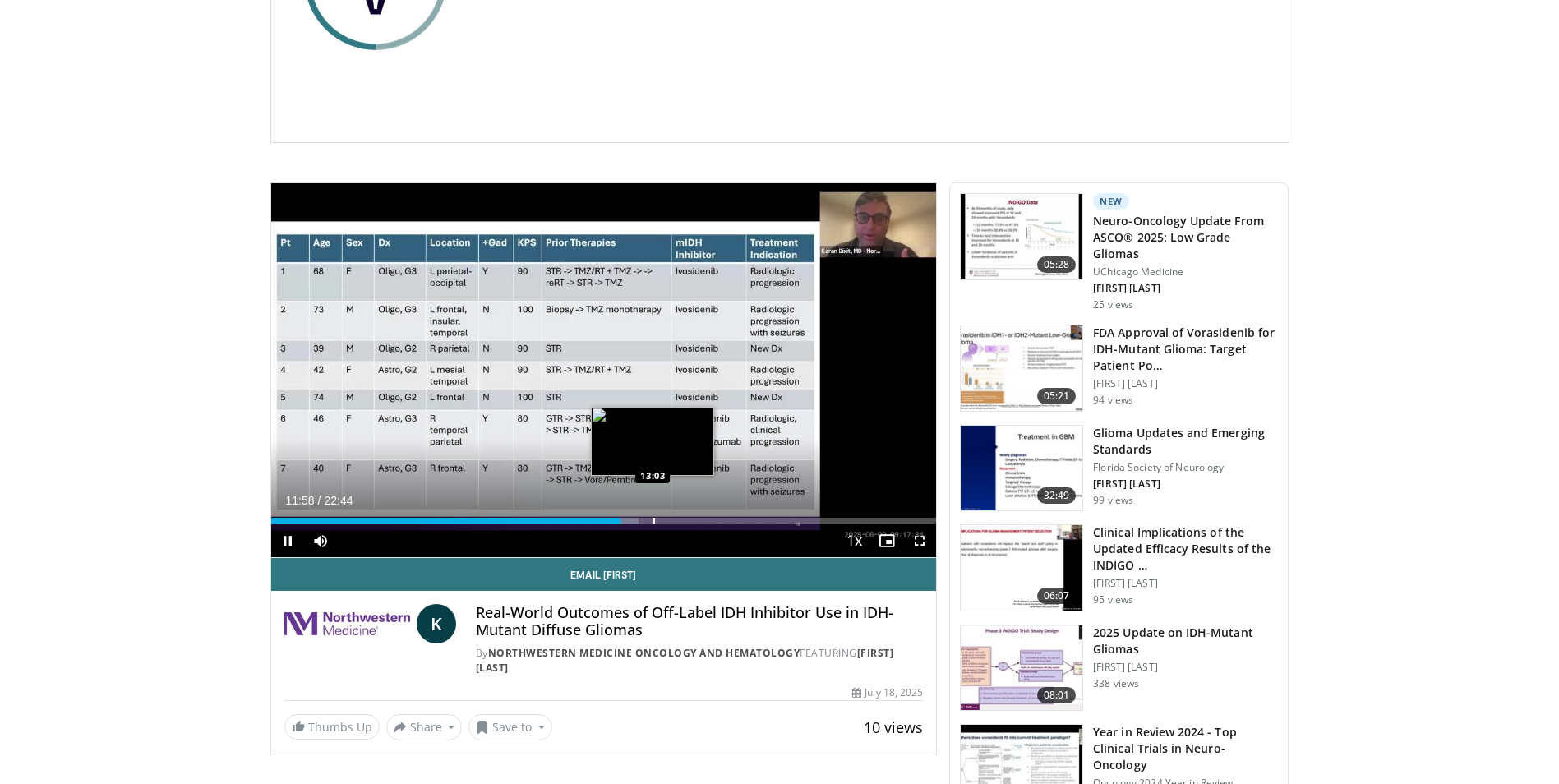 click on "Loaded :  55.23% 11:58 13:03" at bounding box center (604, 521) 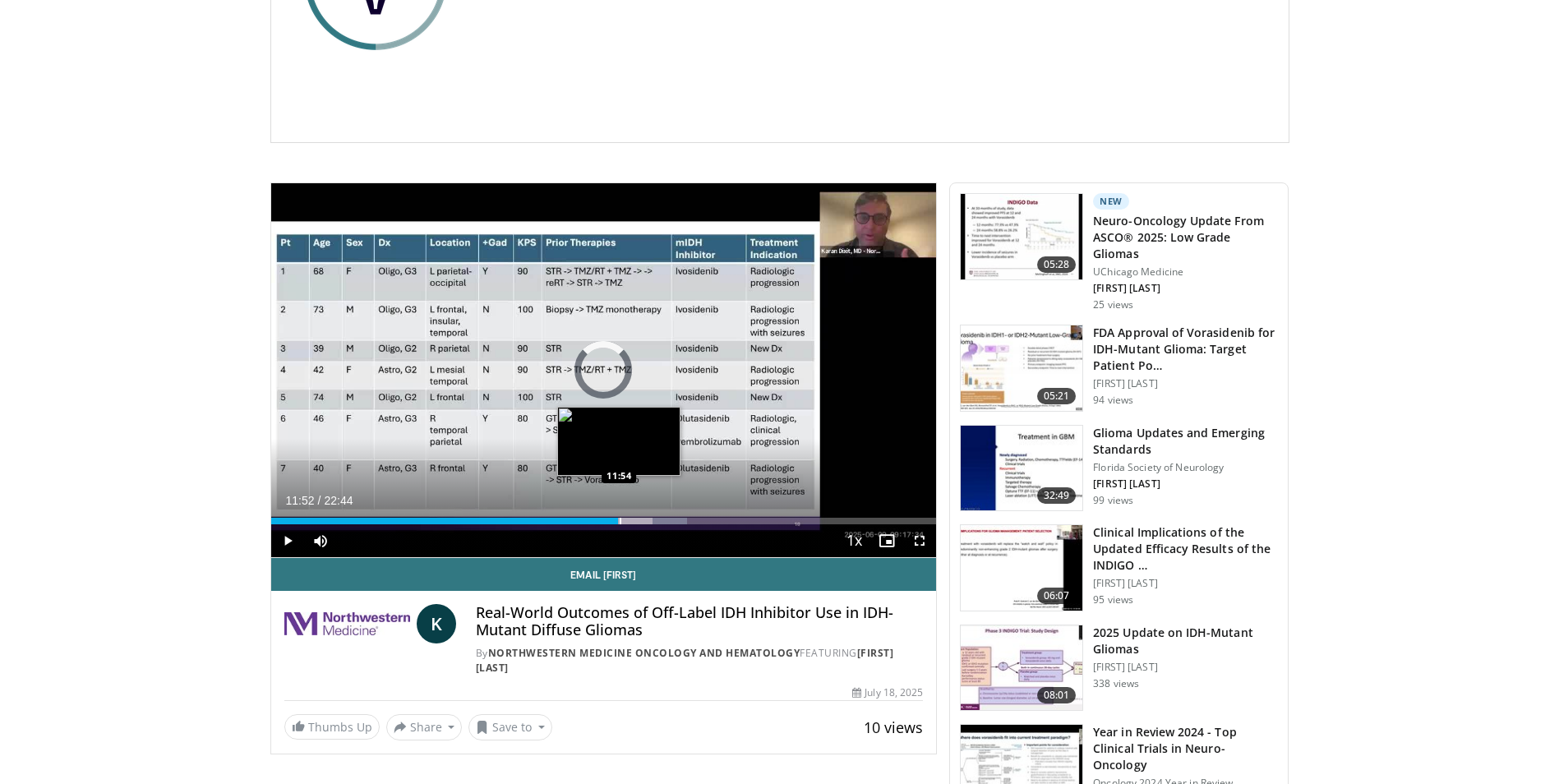 click at bounding box center (620, 521) 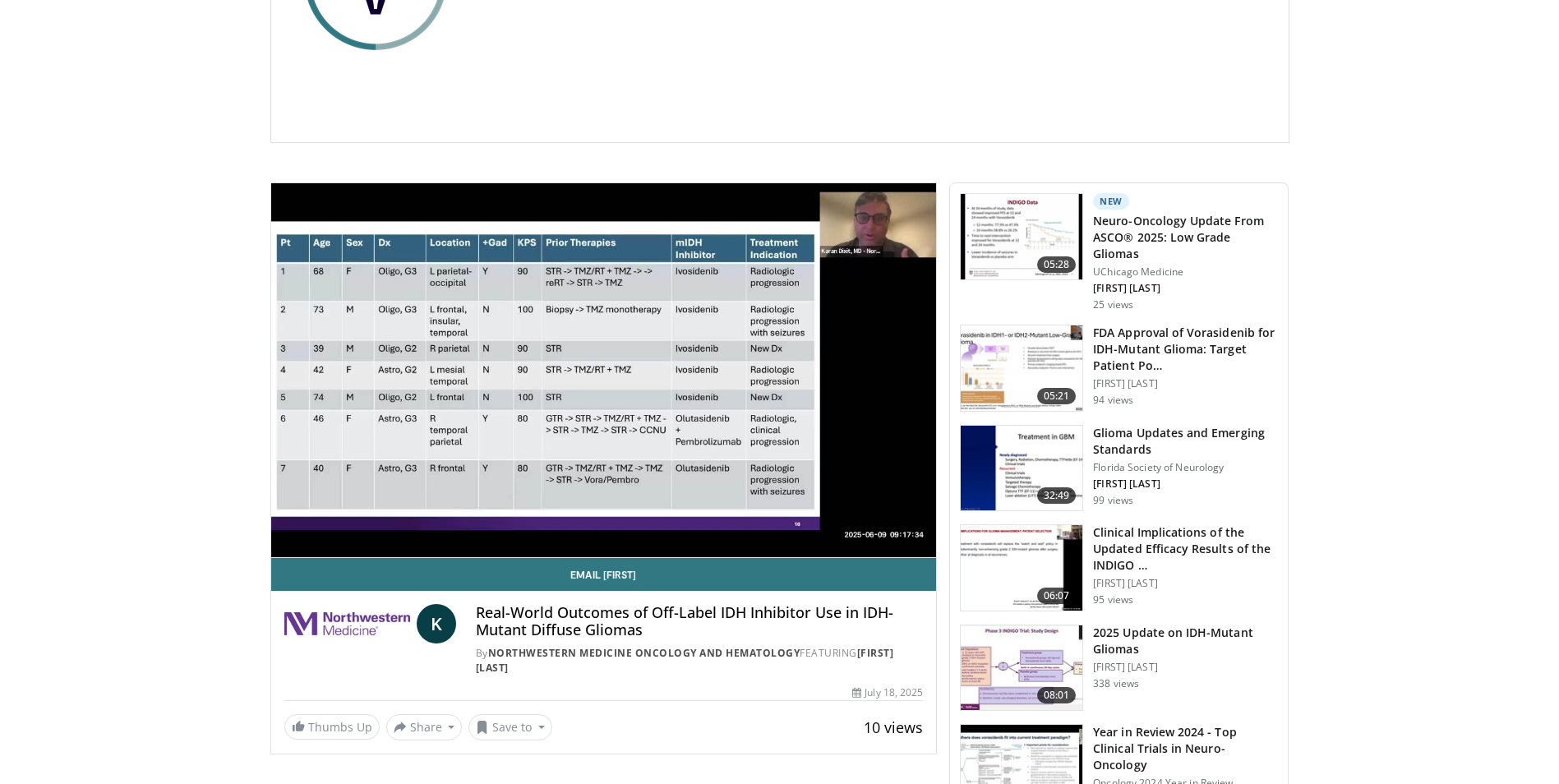 click on "Just Launched:  2025 ASCO® Annual Meeting Insights Hub WATCH NOW
Specialties
Adult & Family Medicine
Allergy, Asthma, Immunology
Anesthesiology
Cardiology
Dental
Dermatology
Endocrinology
Gastroenterology & Hepatology
General Surgery
Hematology & Oncology
Infectious Disease
Nephrology
Neurology
Neurosurgery
Obstetrics & Gynecology
Ophthalmology
Oral Maxillofacial
Orthopaedics
Otolaryngology
Pediatrics
Plastic Surgery" at bounding box center (779, 1068) 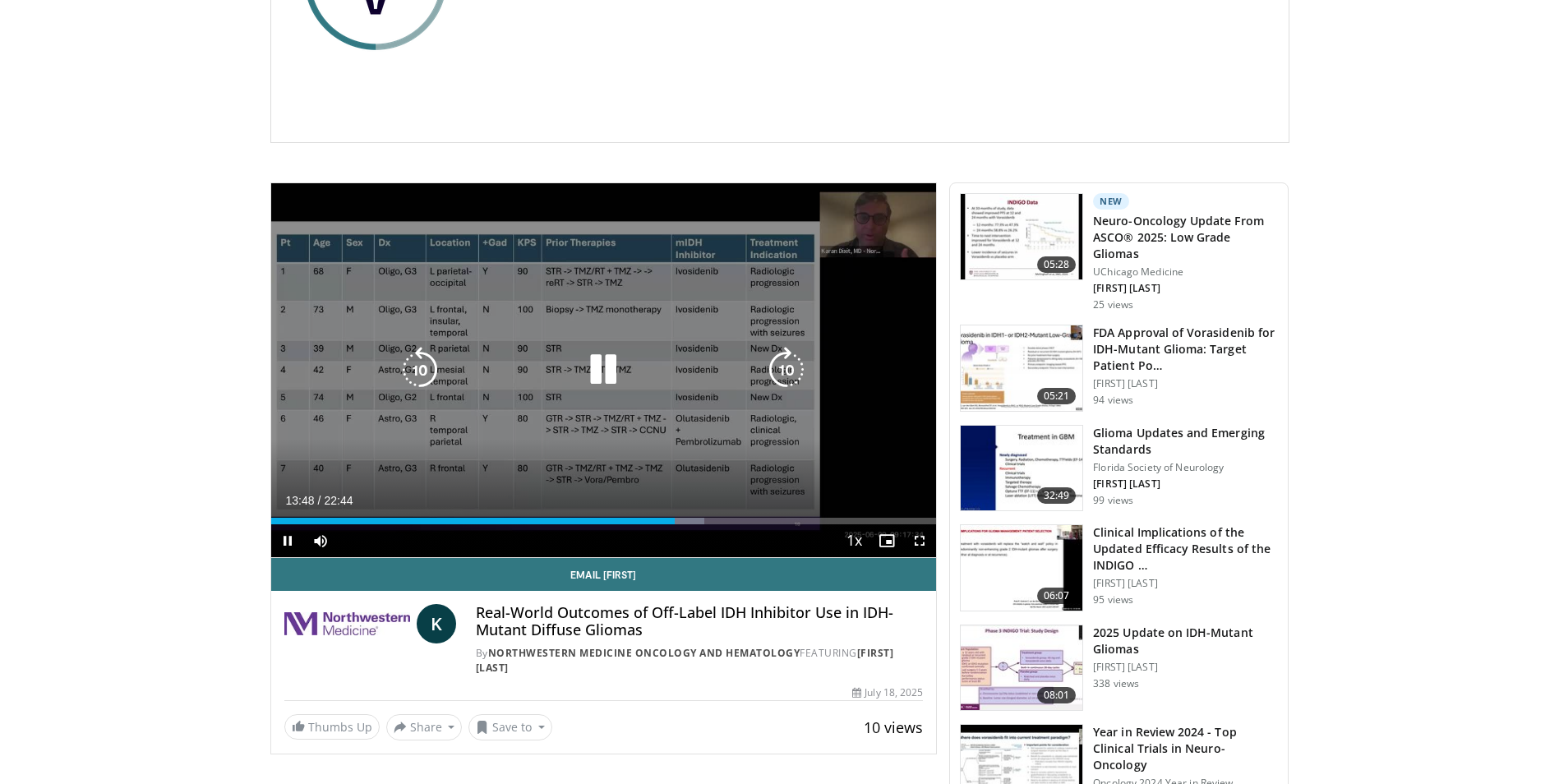 click at bounding box center [786, 370] 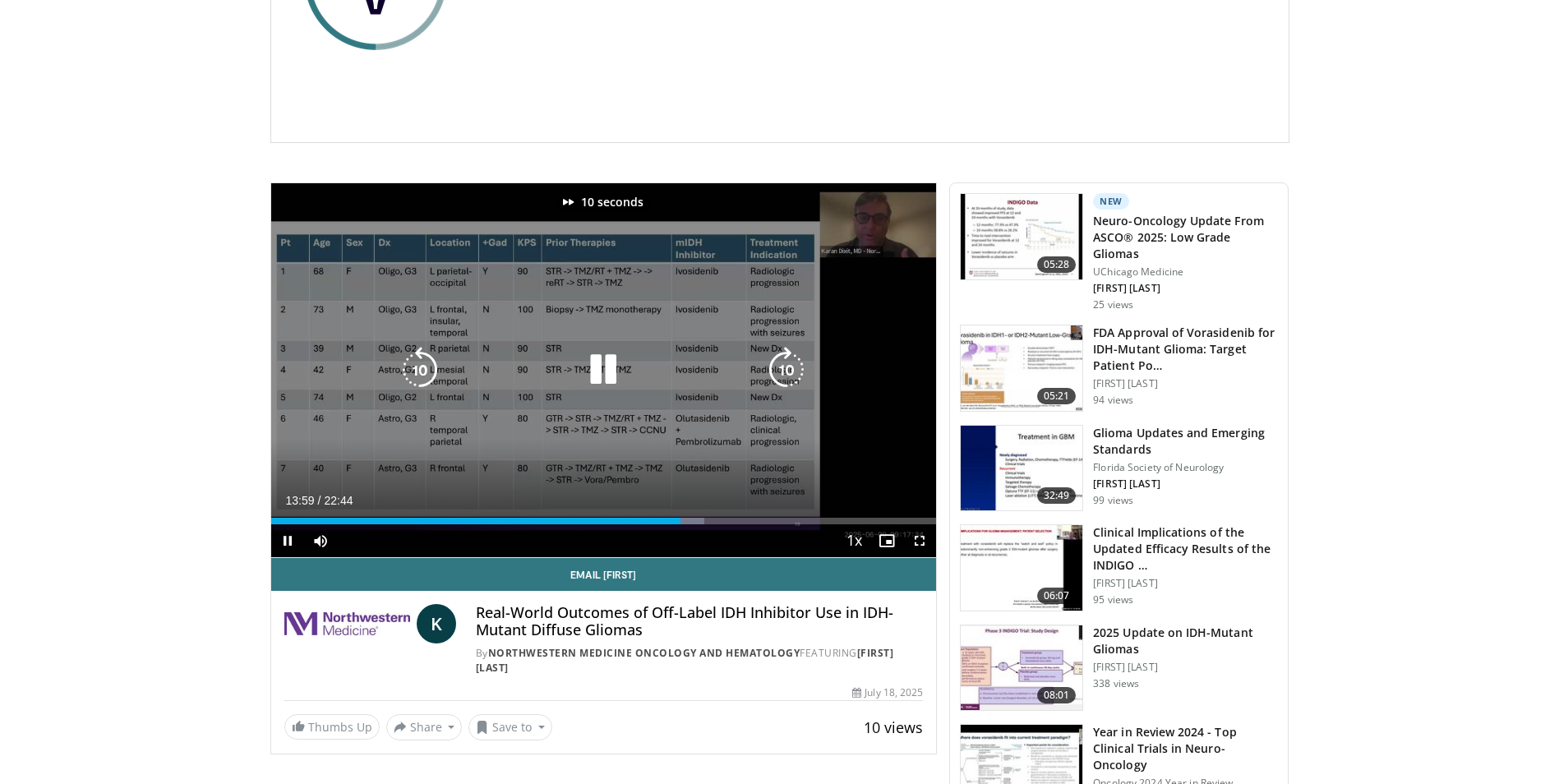 click at bounding box center [786, 370] 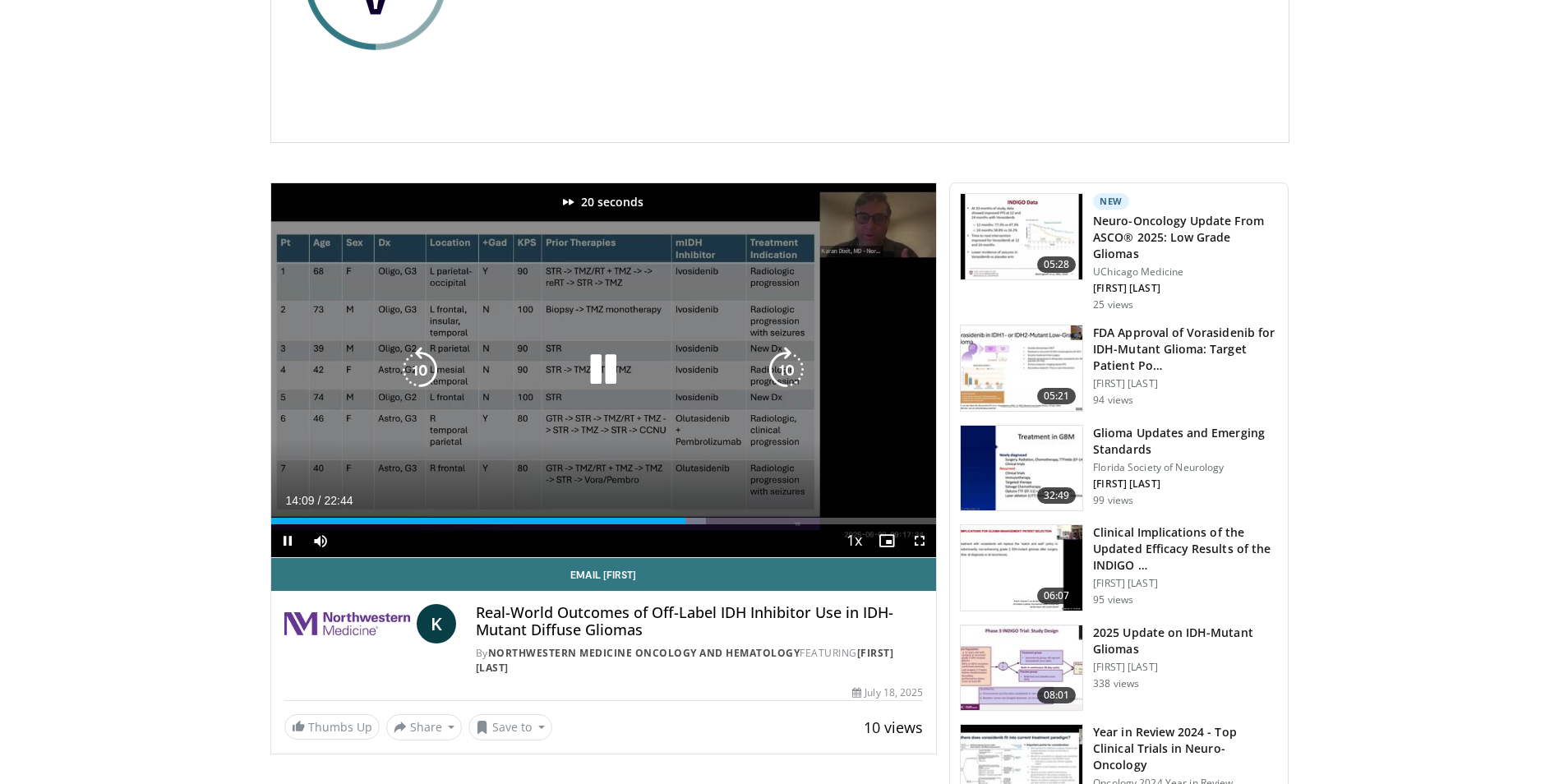 click at bounding box center (786, 370) 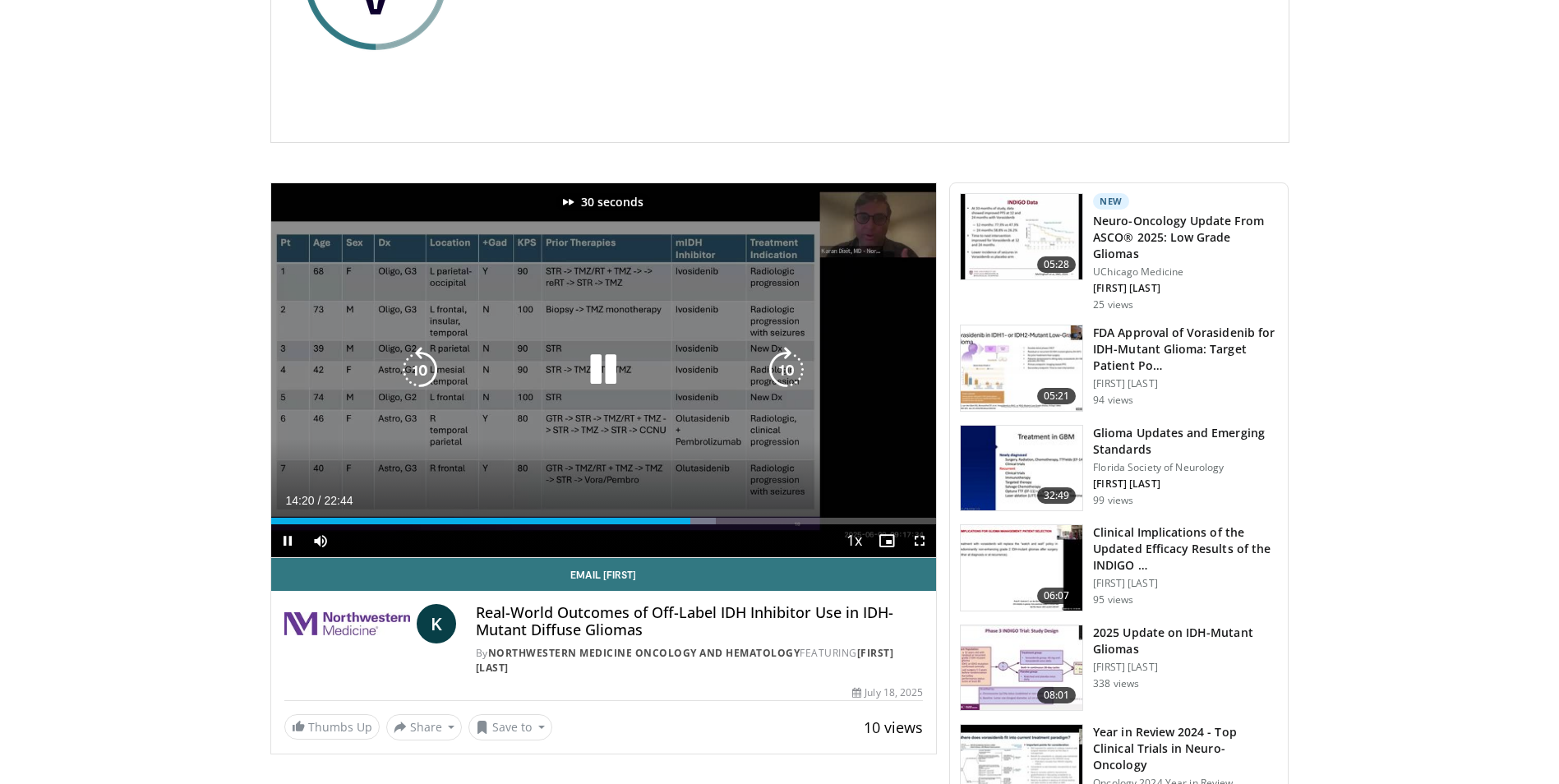 click at bounding box center [786, 370] 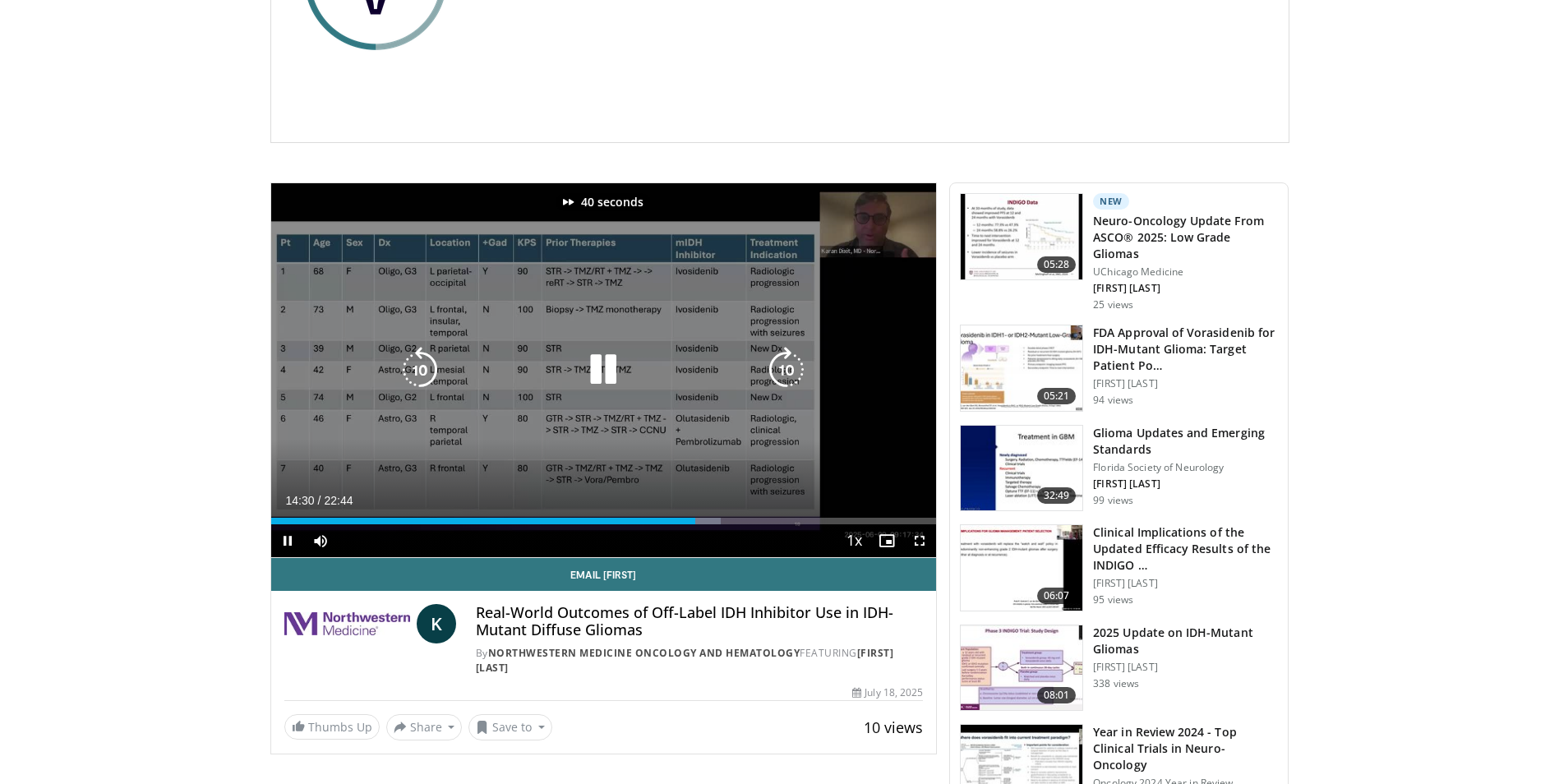 click at bounding box center (786, 370) 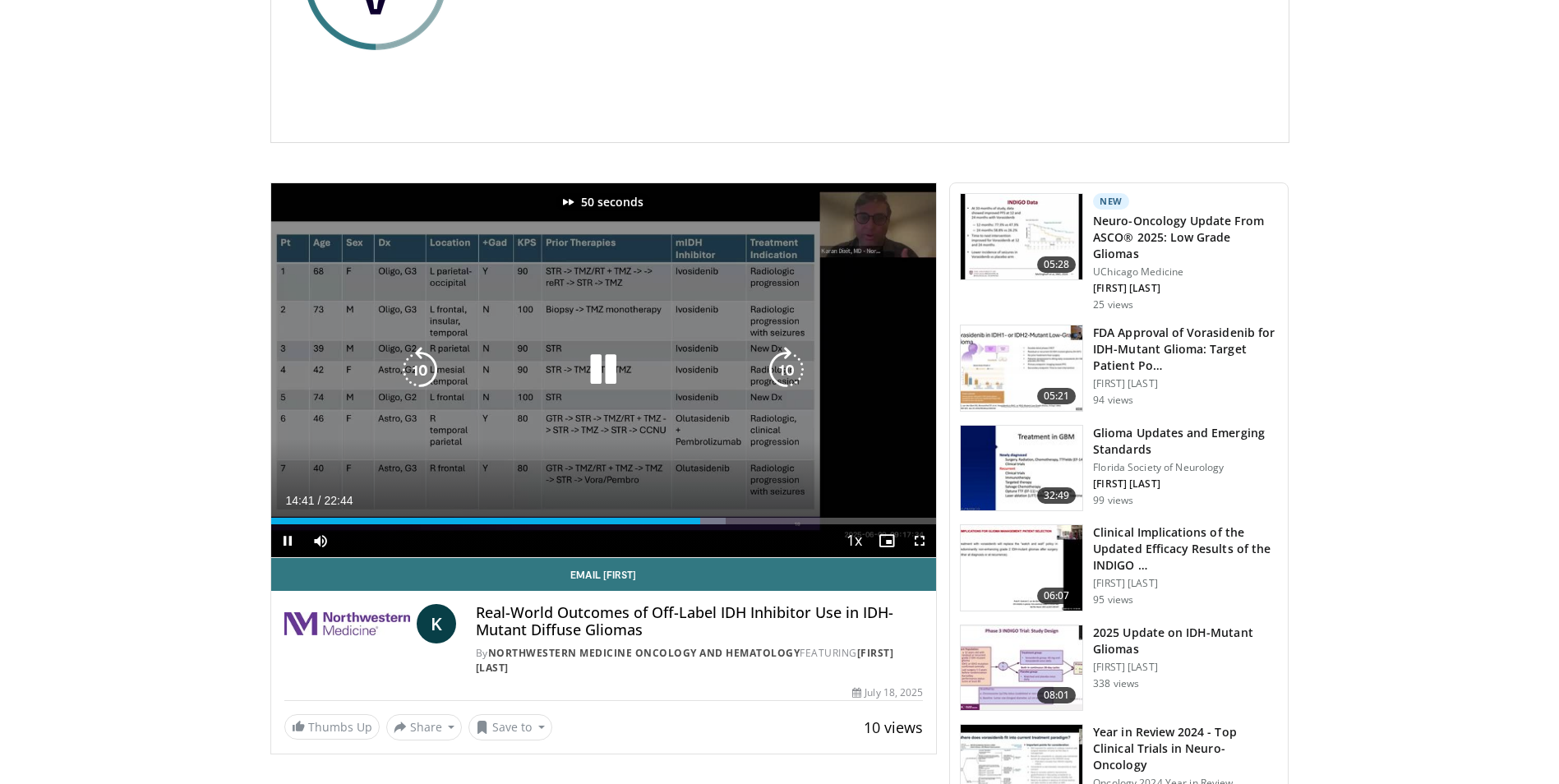 click at bounding box center (786, 370) 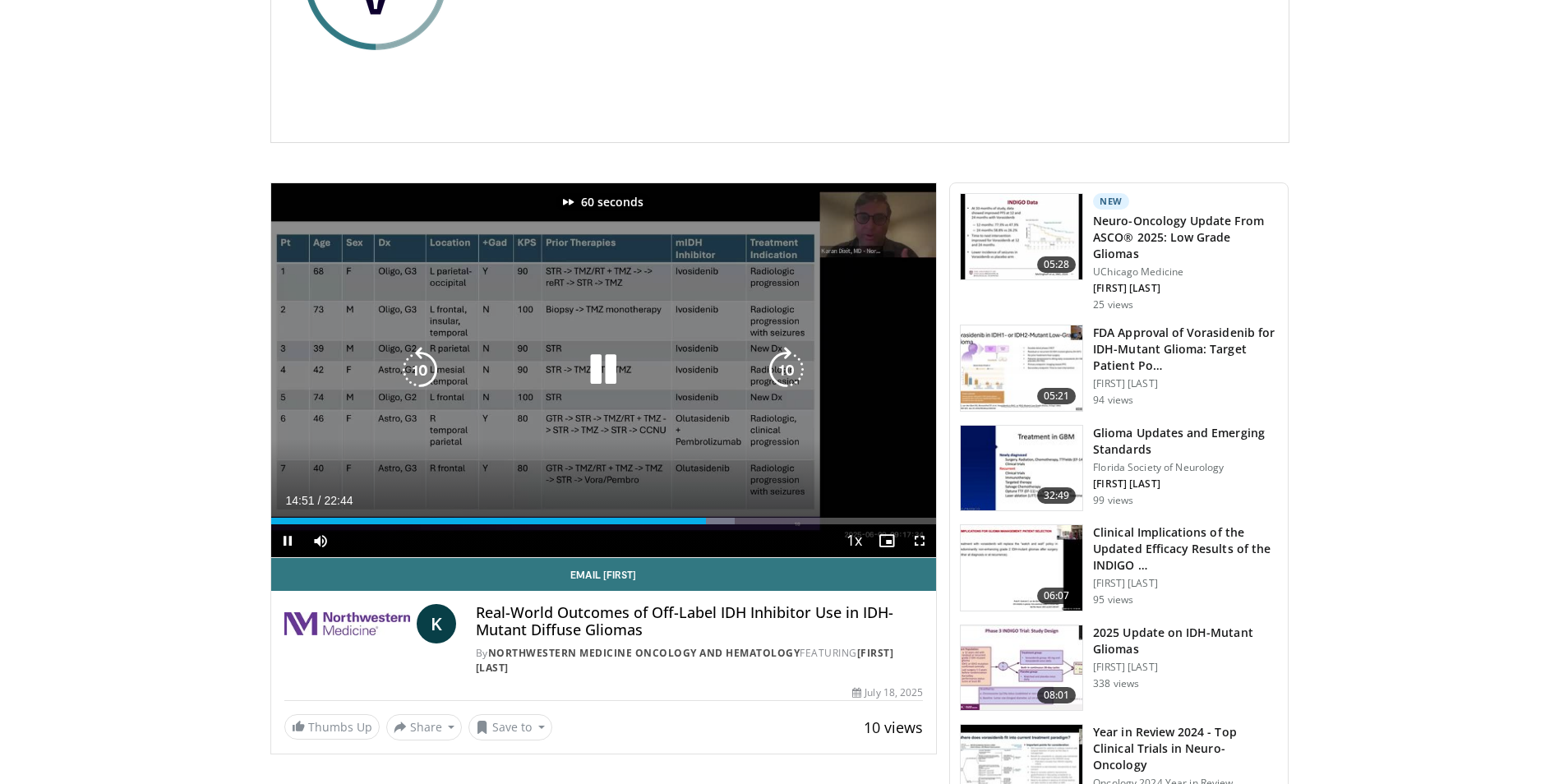 click at bounding box center (786, 370) 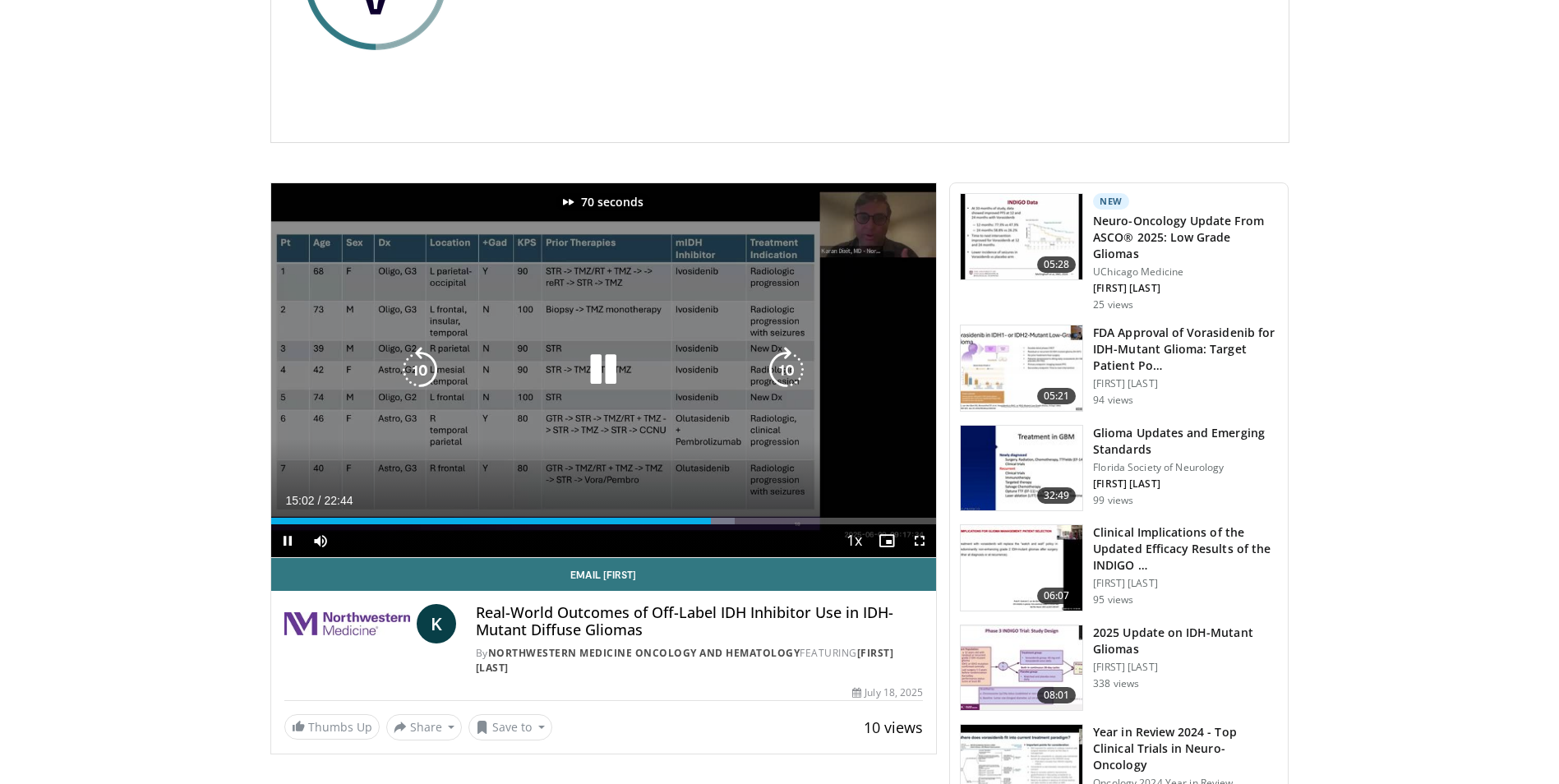 click at bounding box center [786, 370] 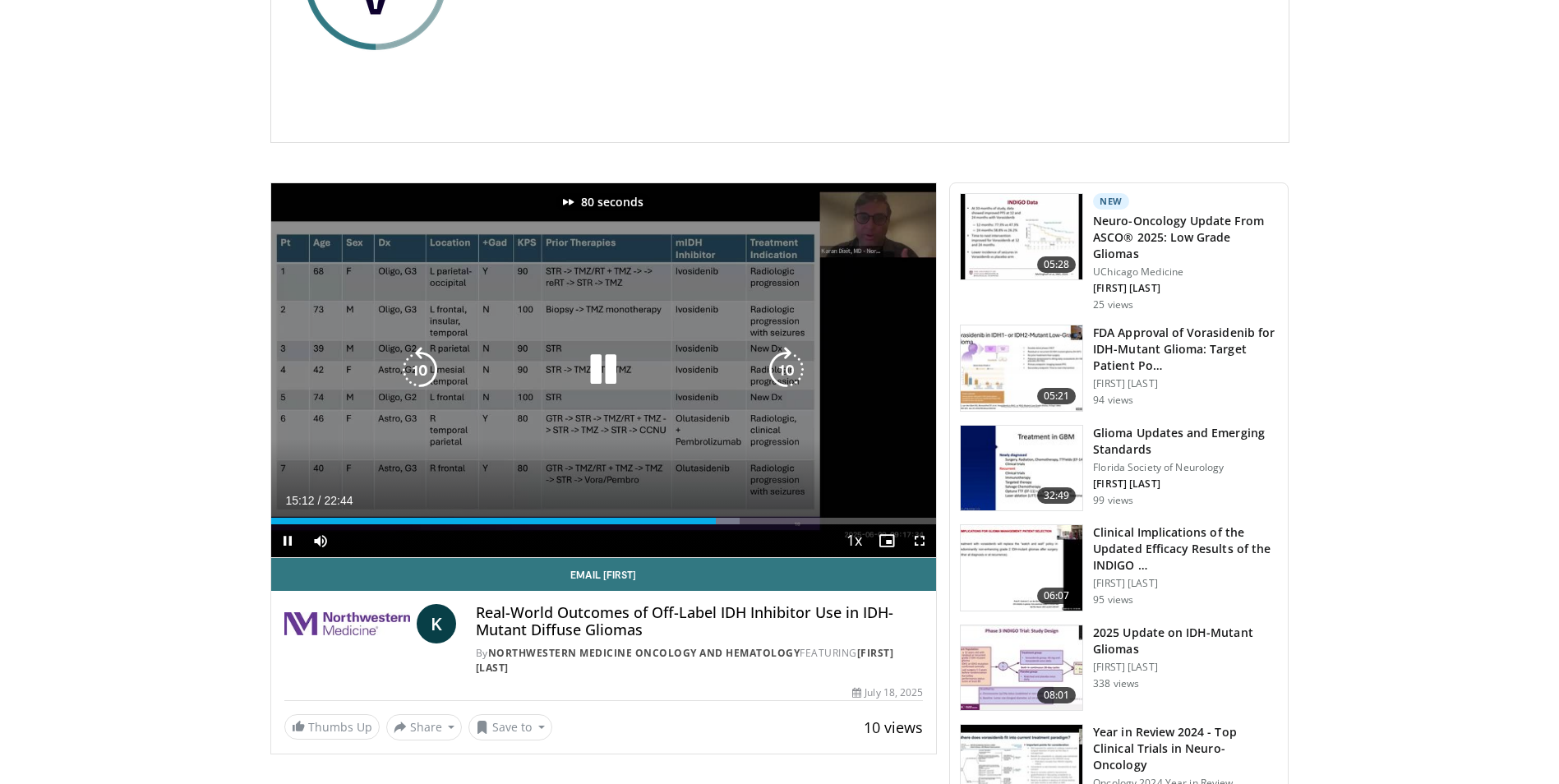 click at bounding box center [786, 370] 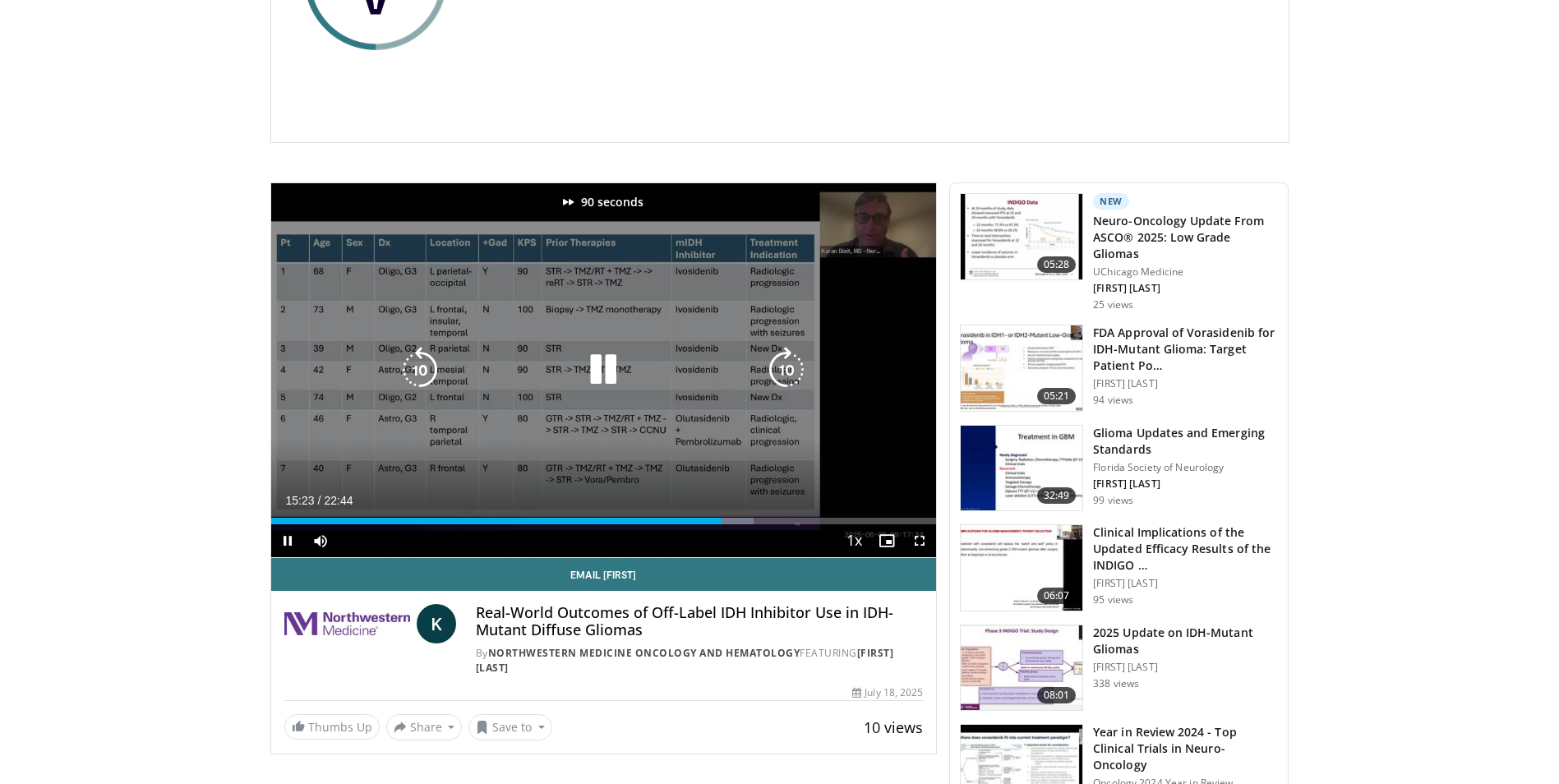 click at bounding box center (786, 370) 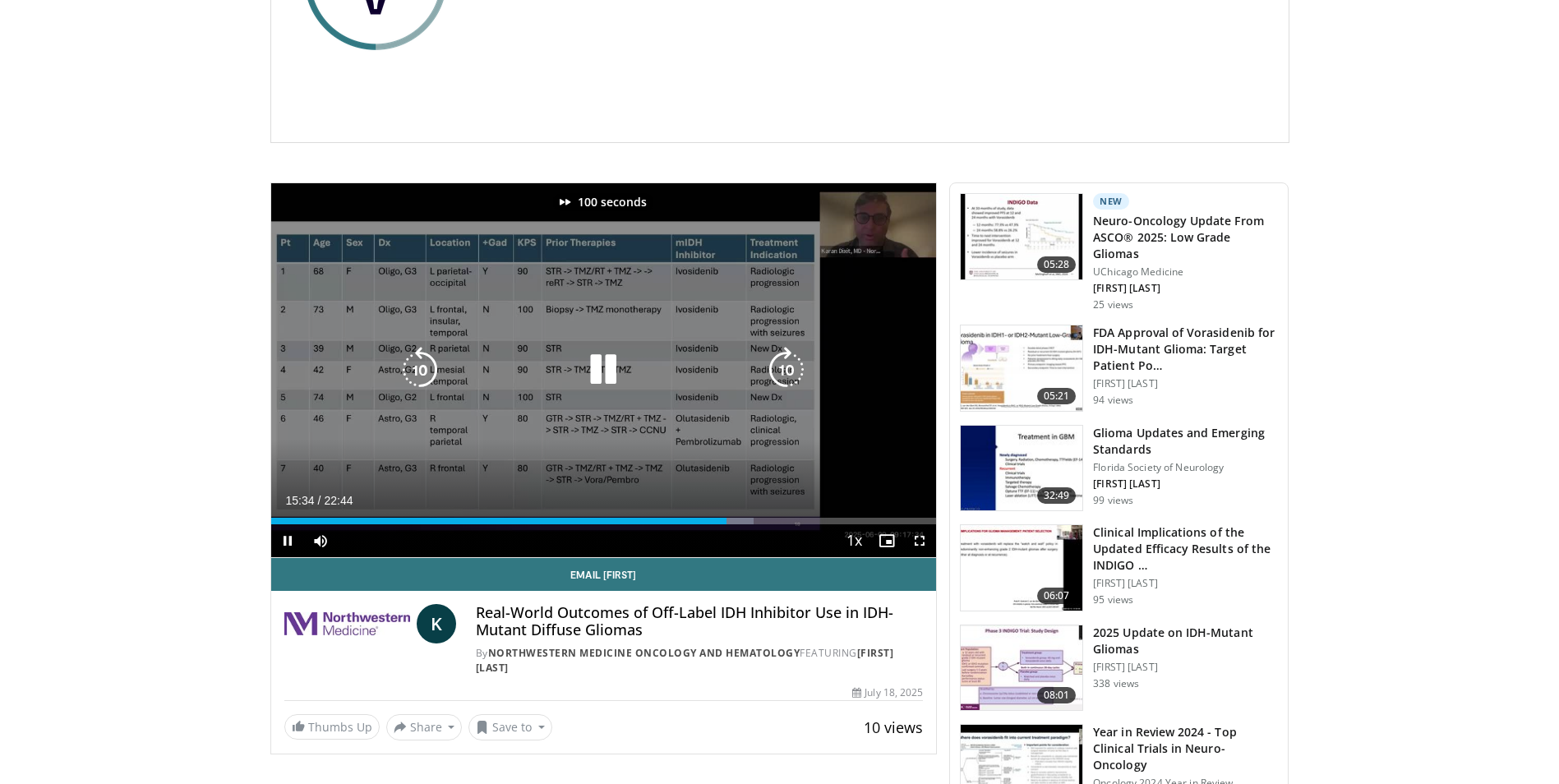 click at bounding box center [786, 370] 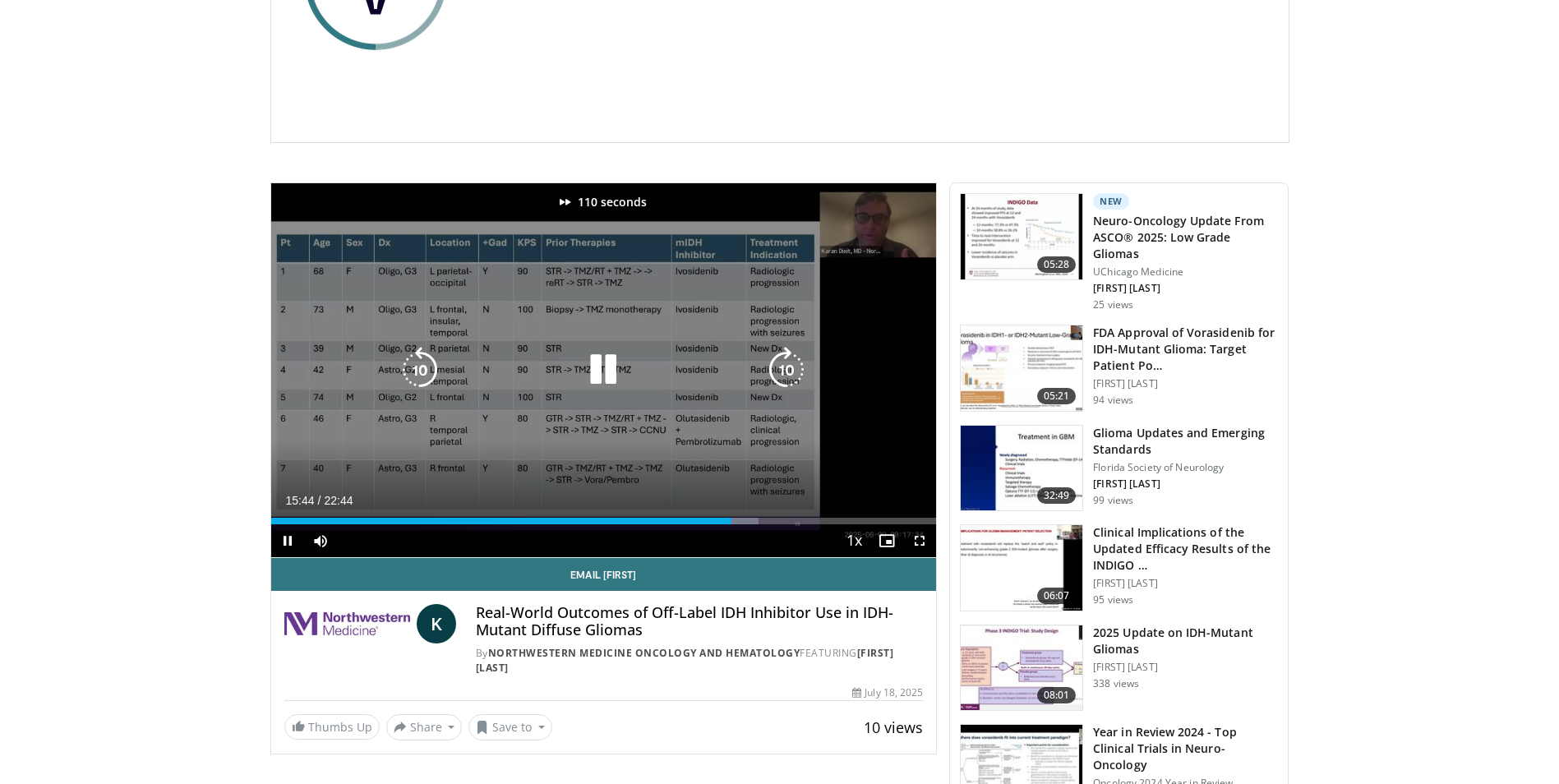 click at bounding box center (786, 370) 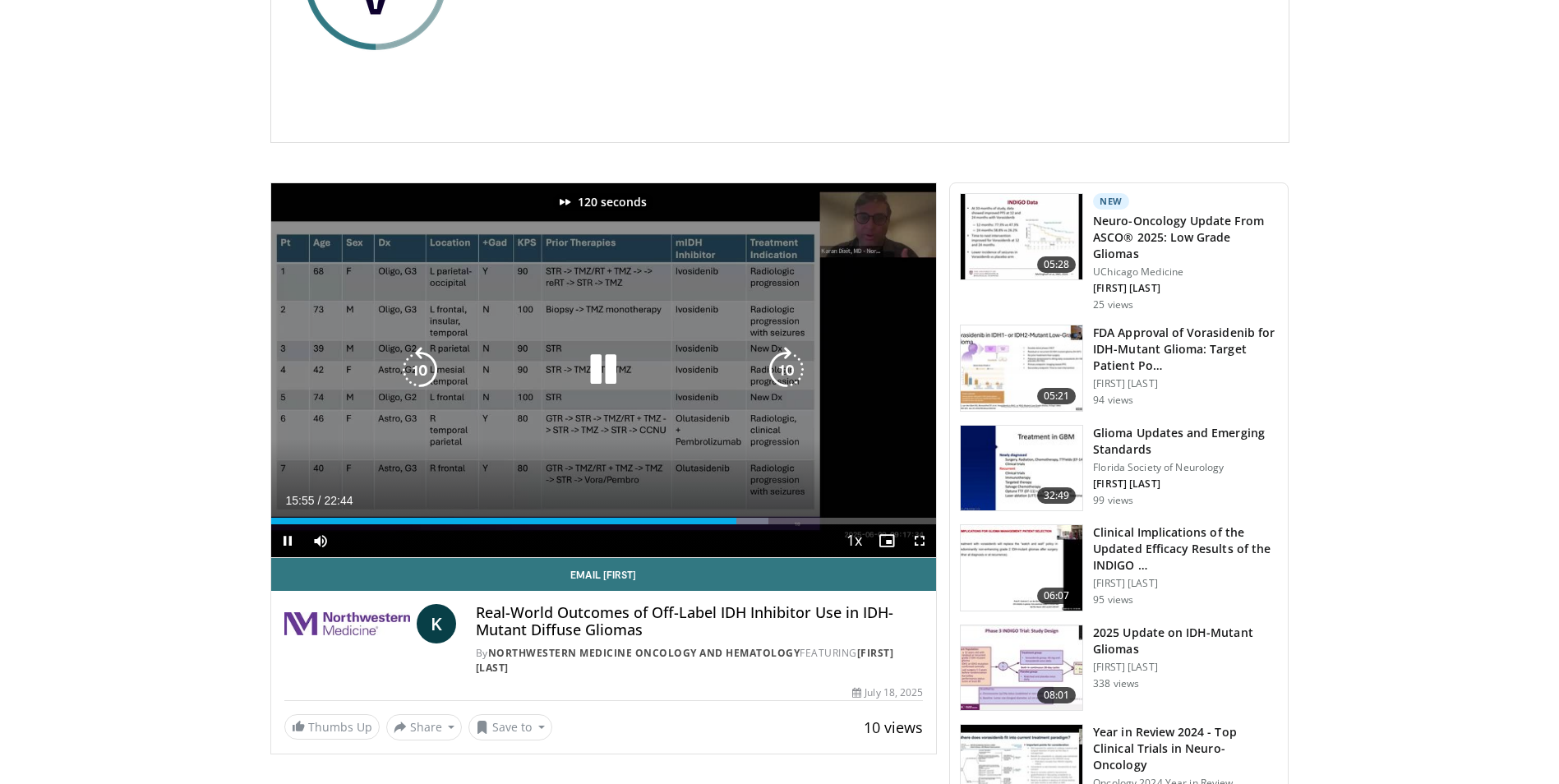 click at bounding box center (786, 370) 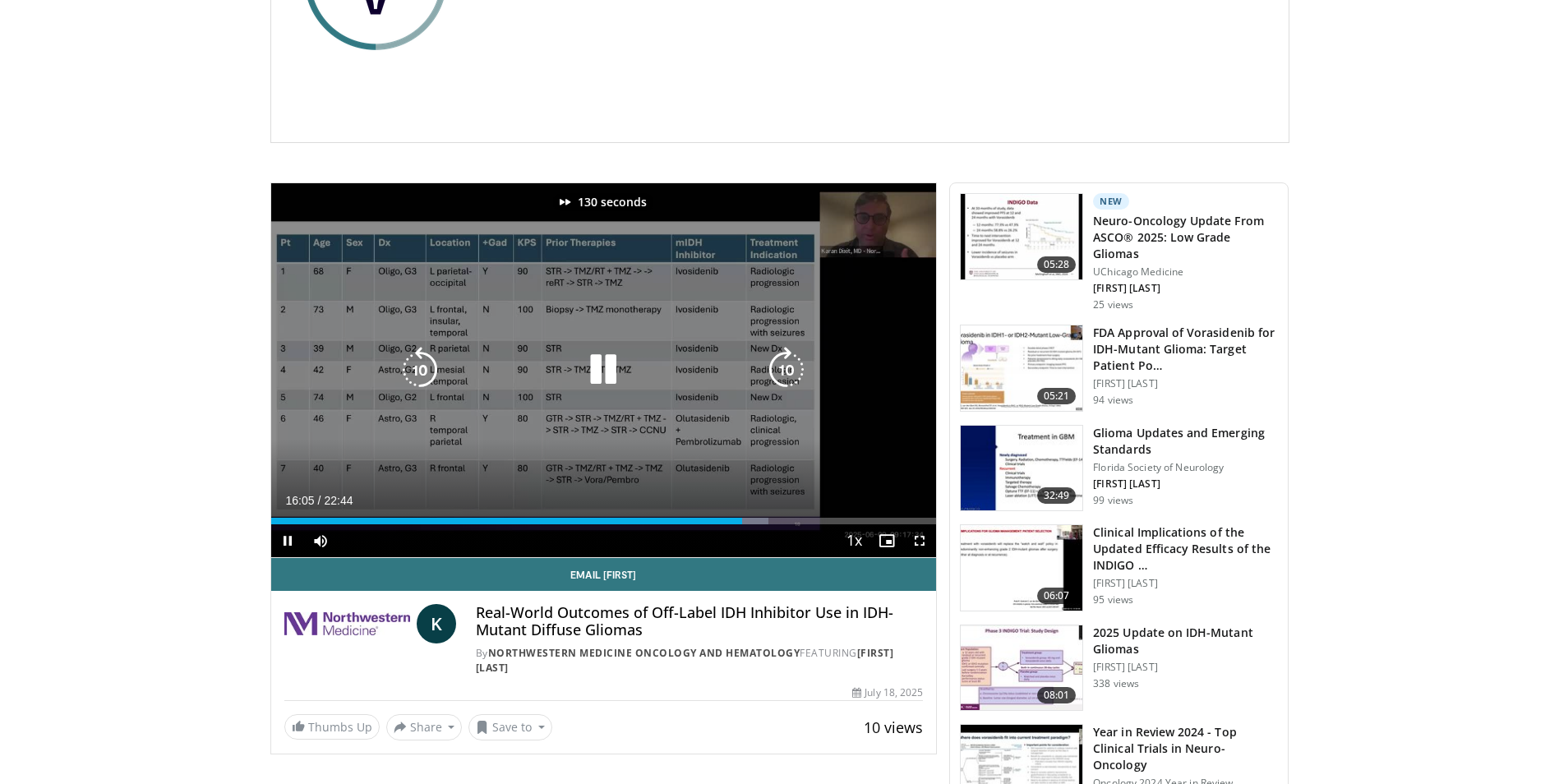 click at bounding box center (786, 370) 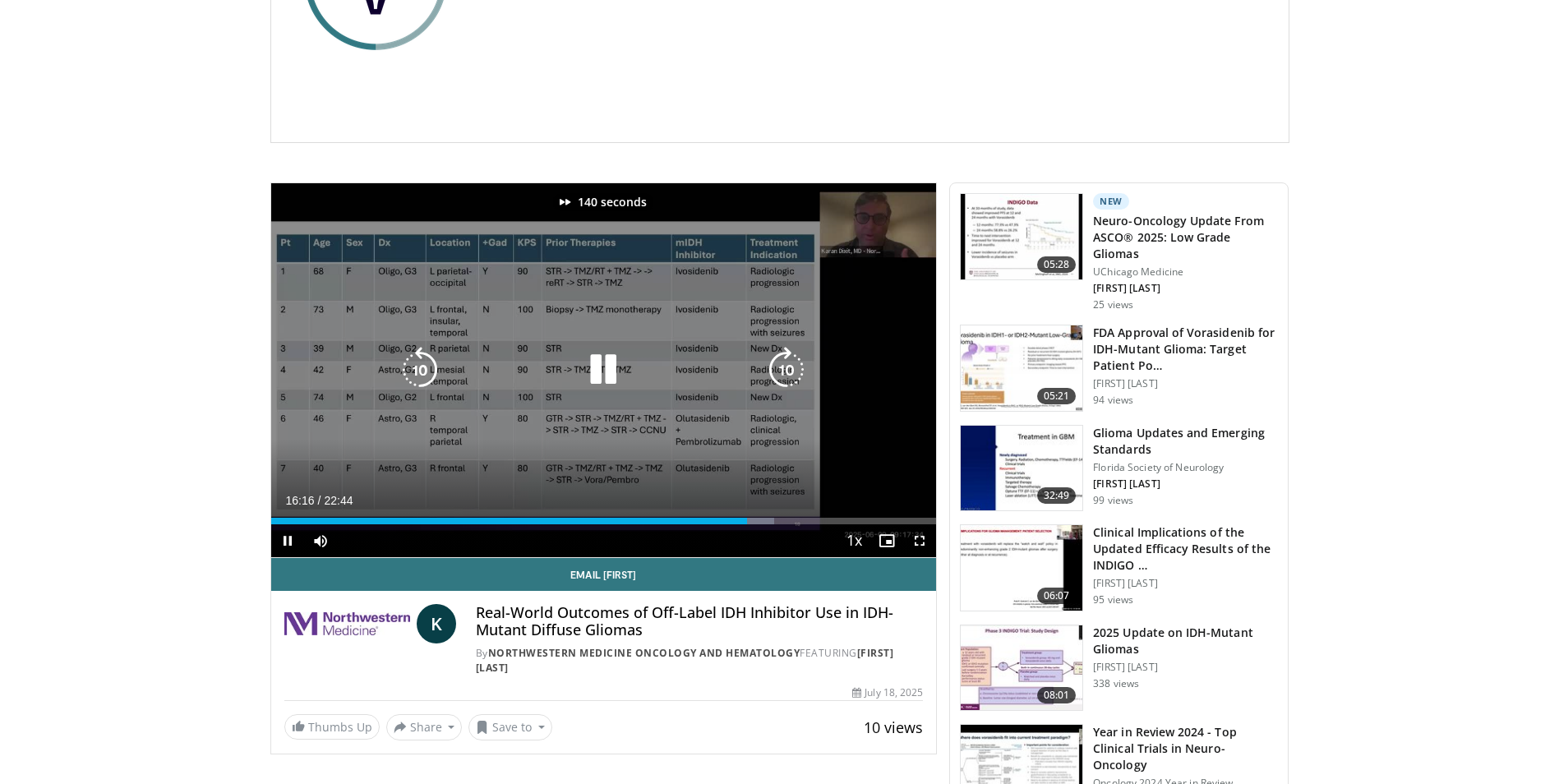 click at bounding box center (786, 370) 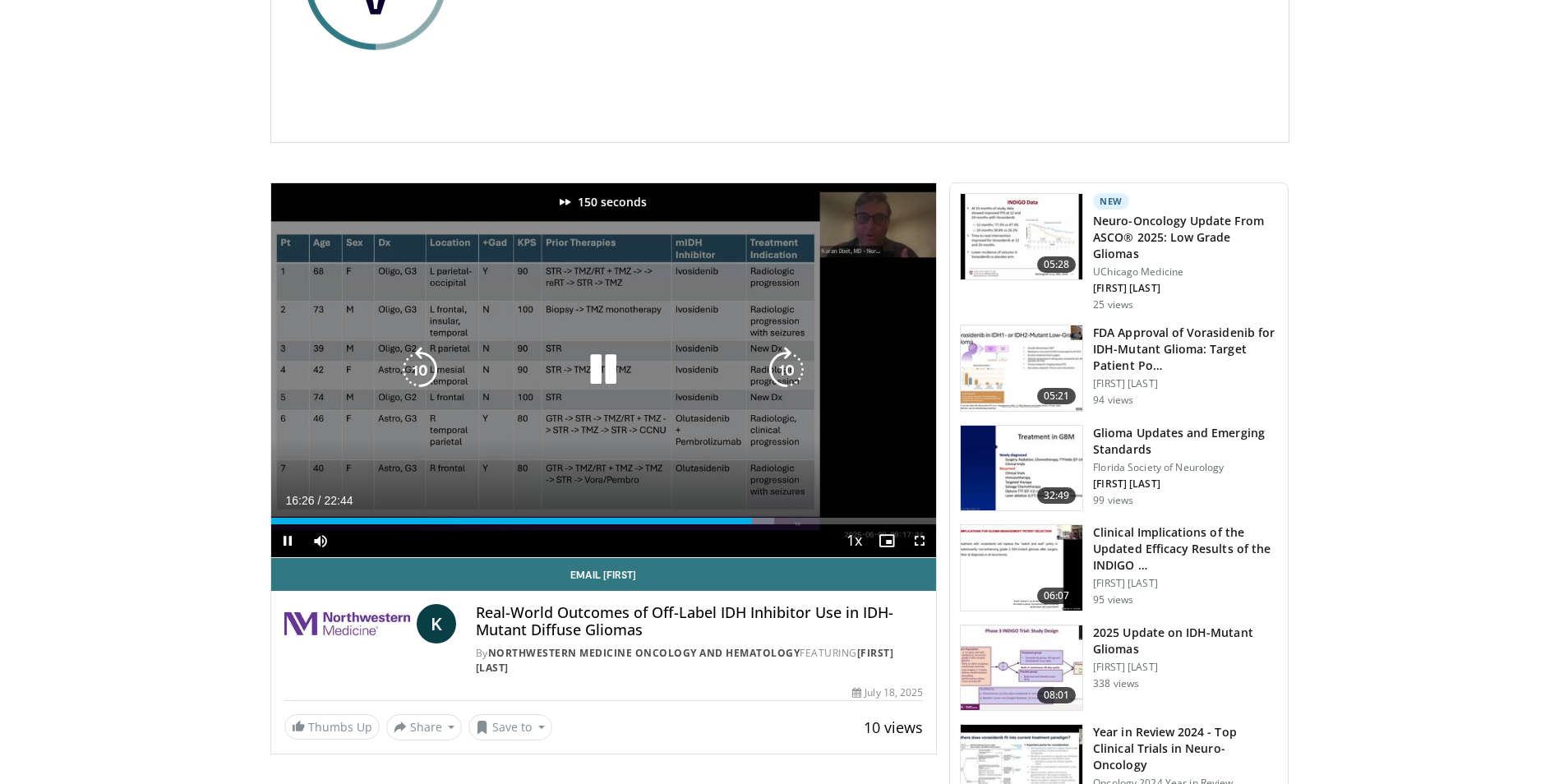 click at bounding box center [786, 370] 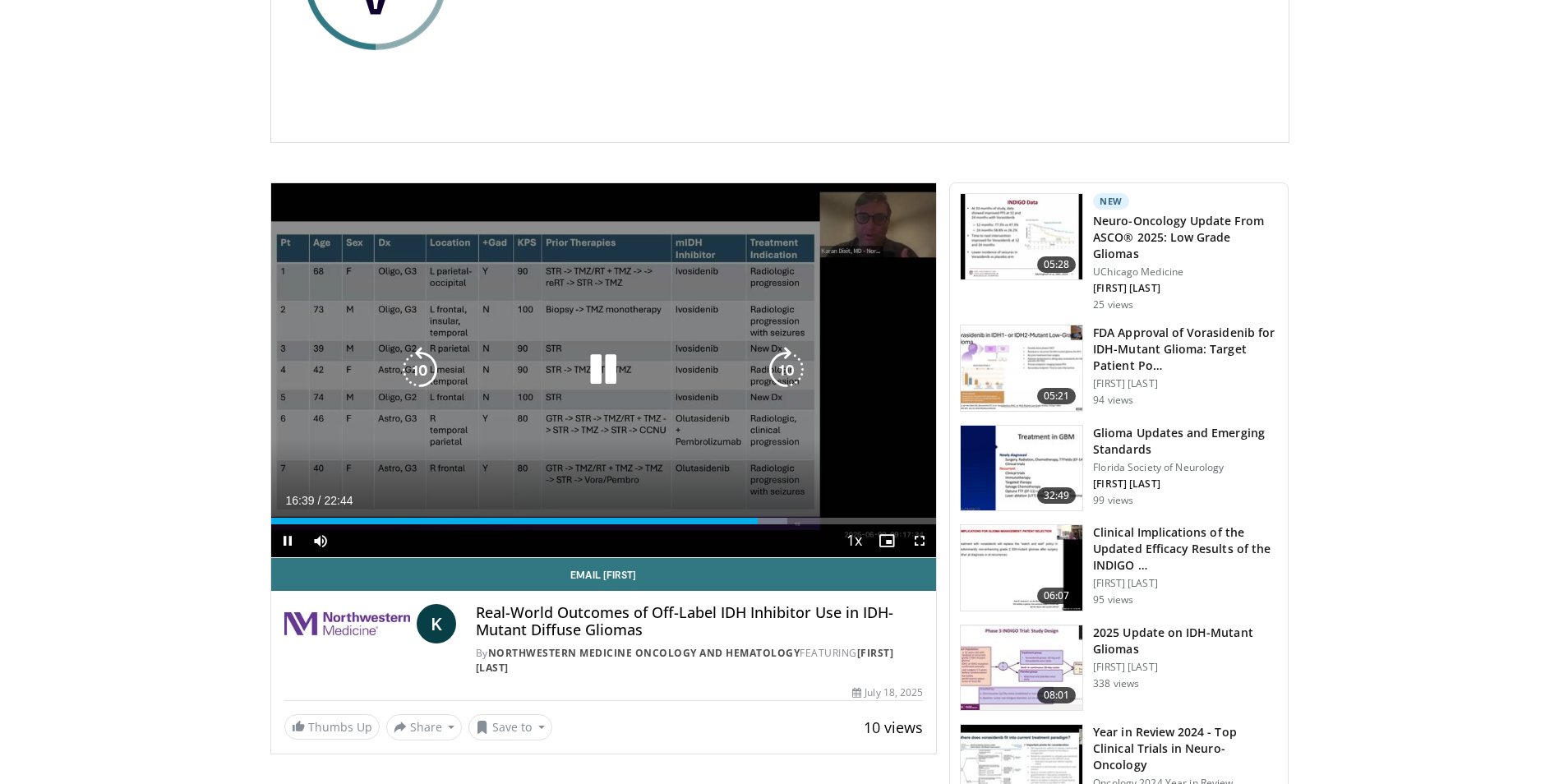 click at bounding box center [786, 370] 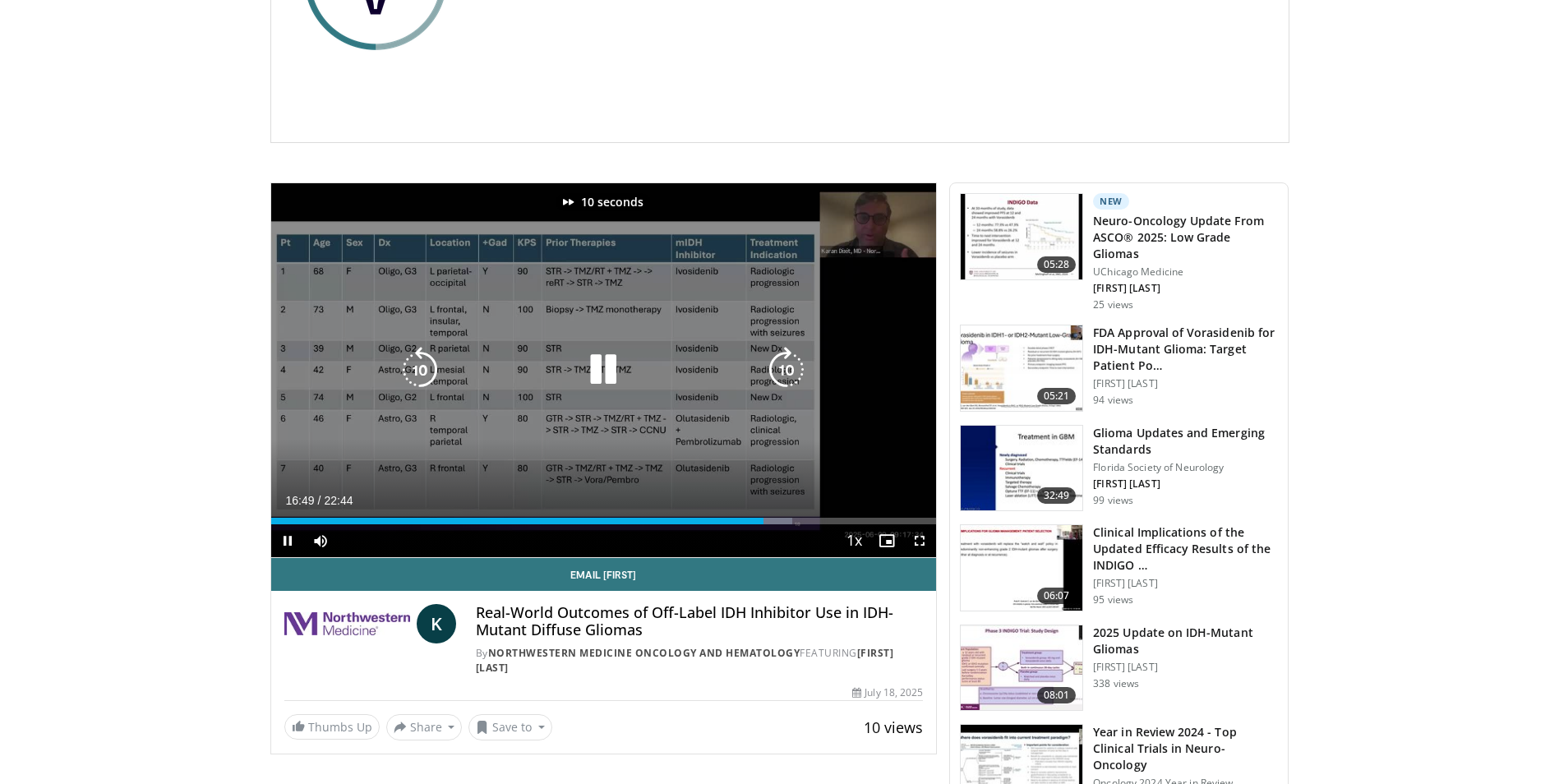 click at bounding box center (786, 370) 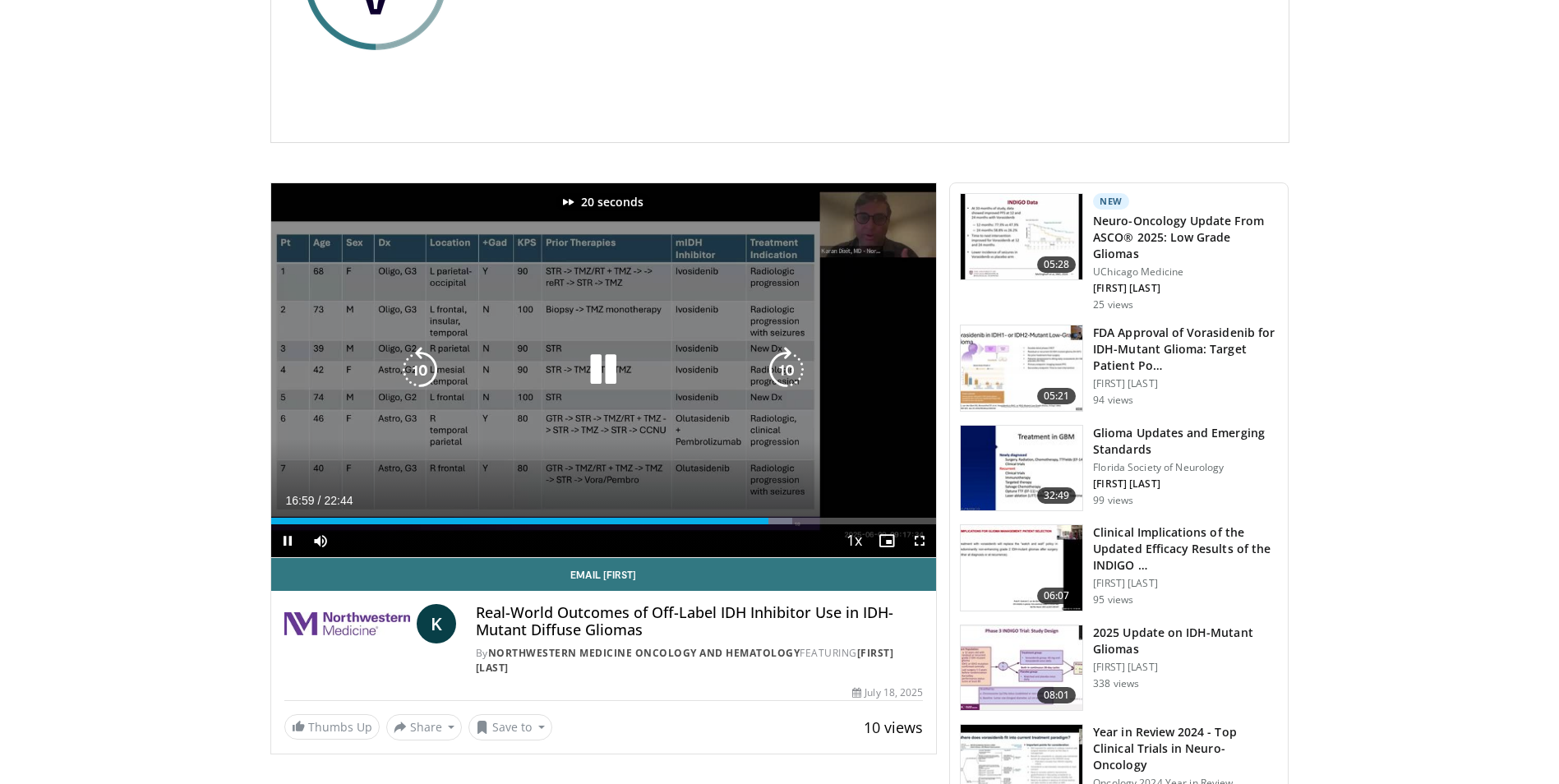click at bounding box center [786, 370] 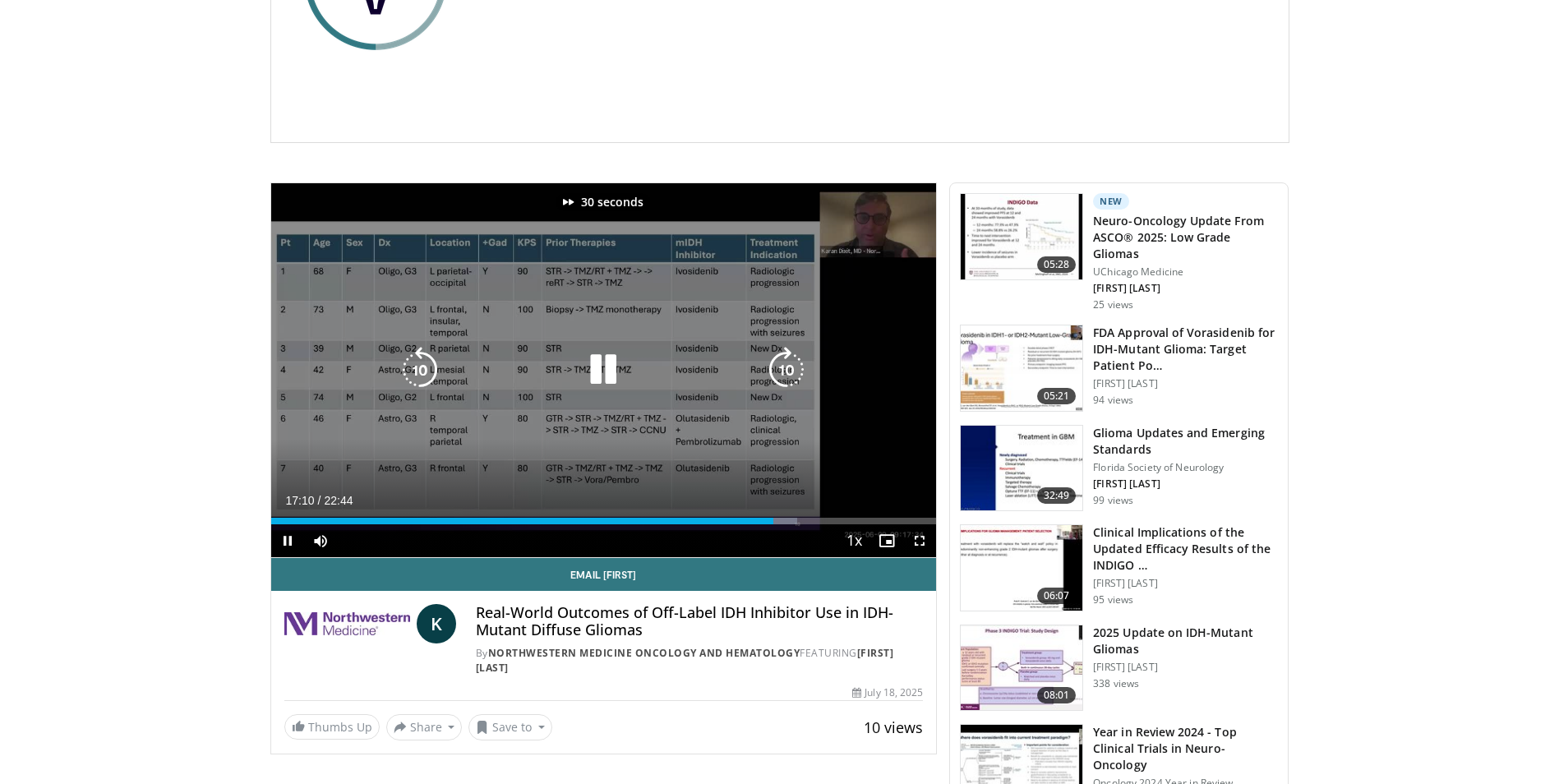 click at bounding box center [786, 370] 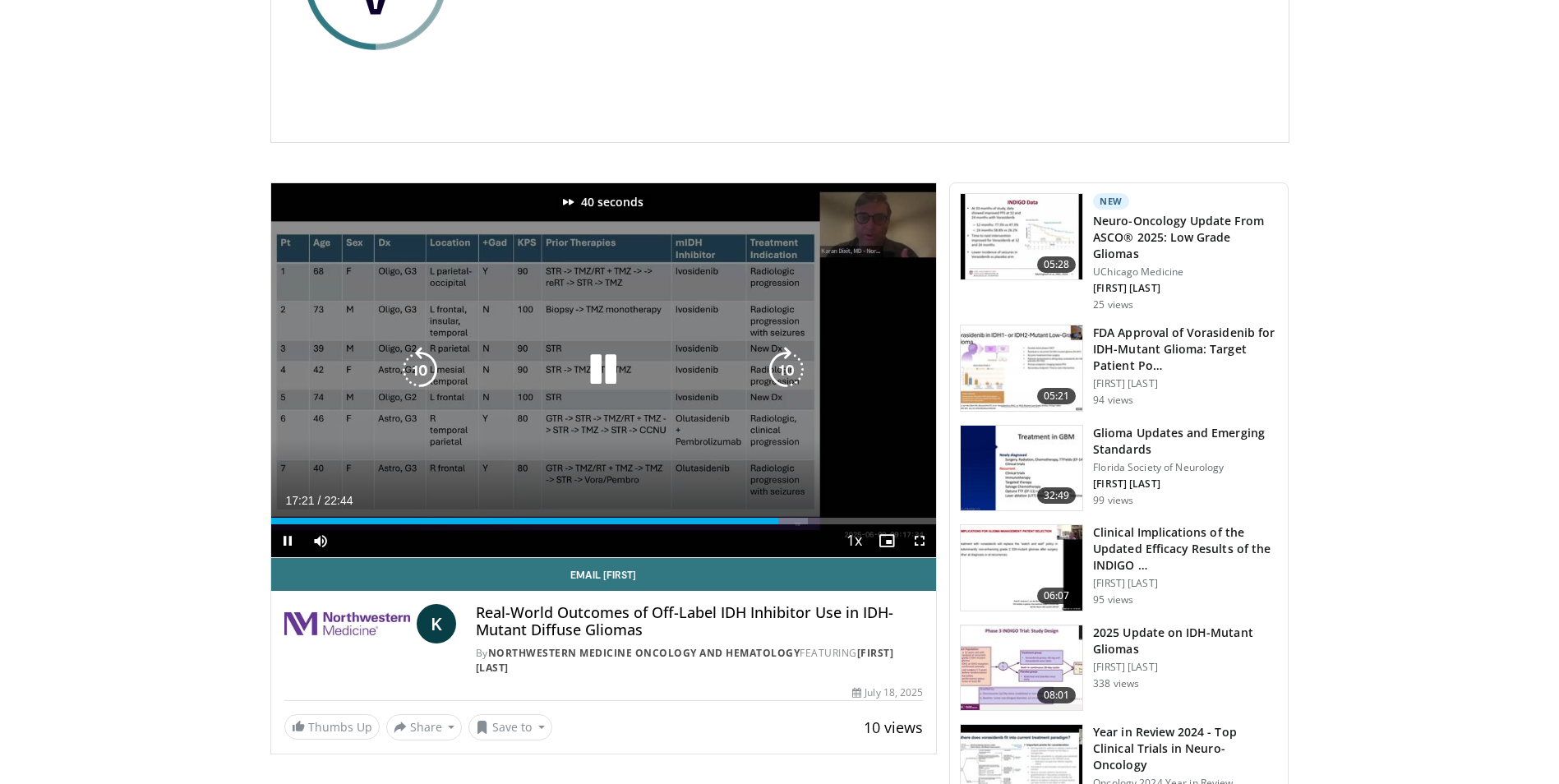 click at bounding box center [786, 370] 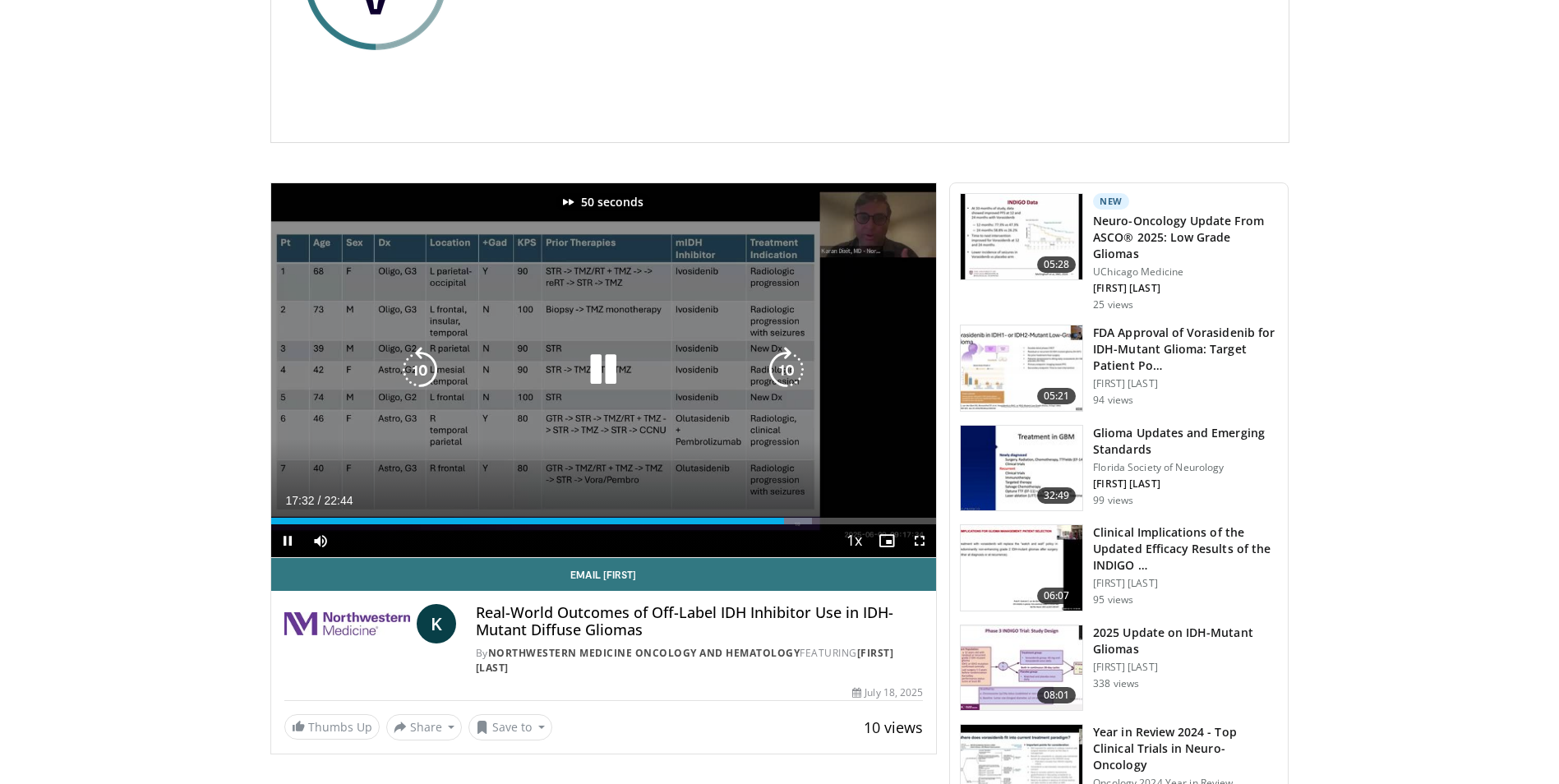 click at bounding box center (786, 370) 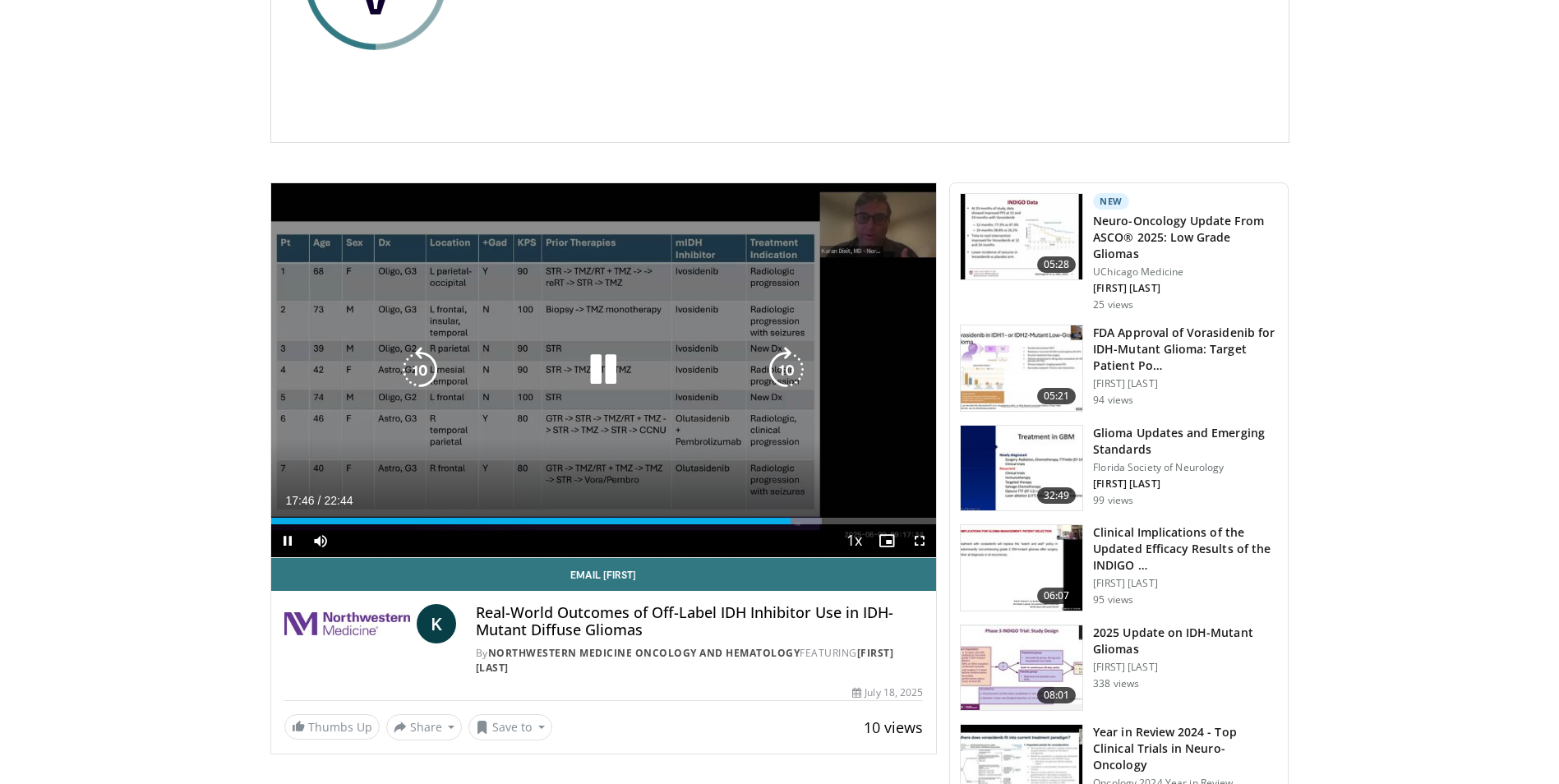 click at bounding box center [786, 370] 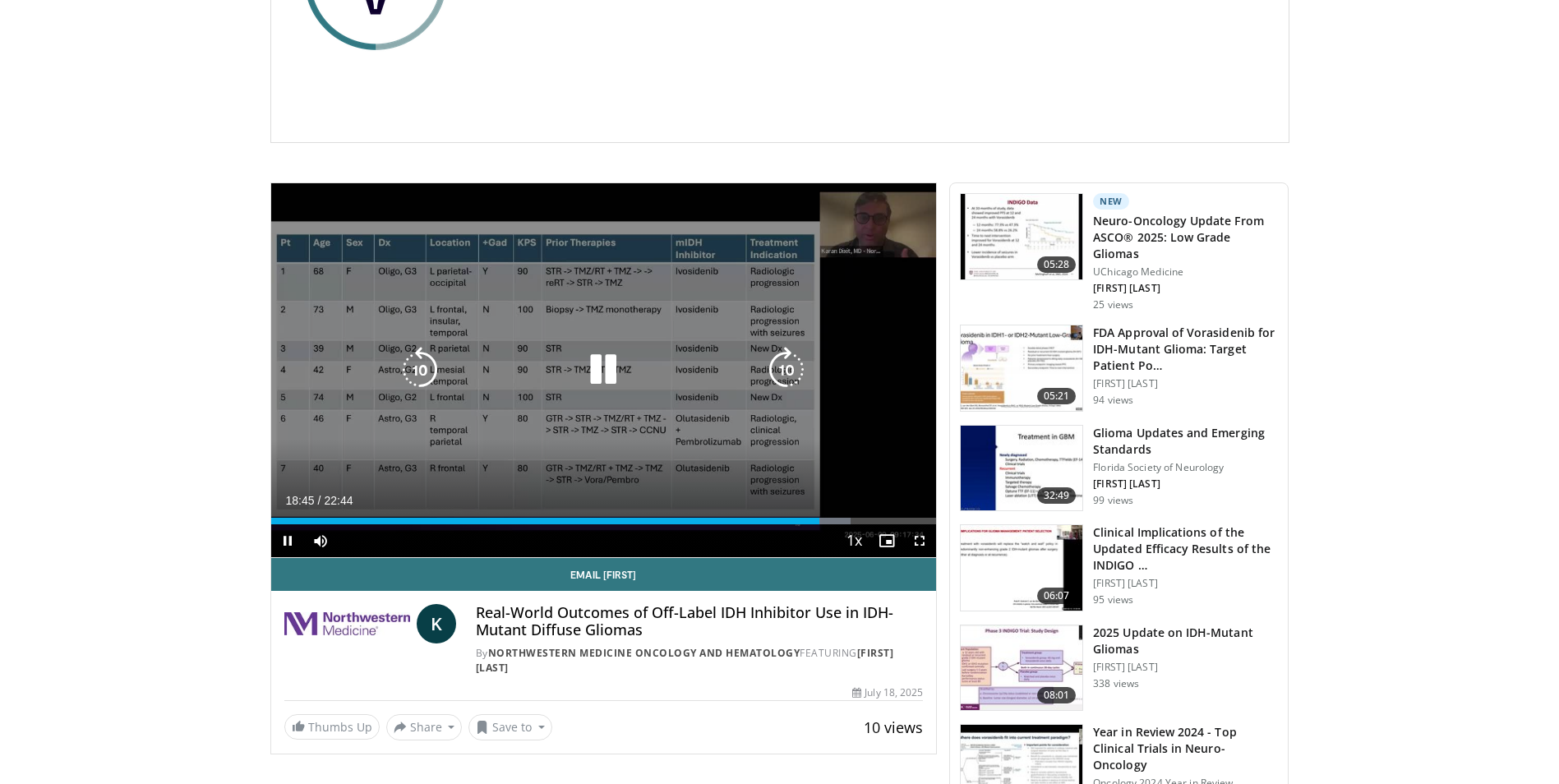 click at bounding box center [786, 370] 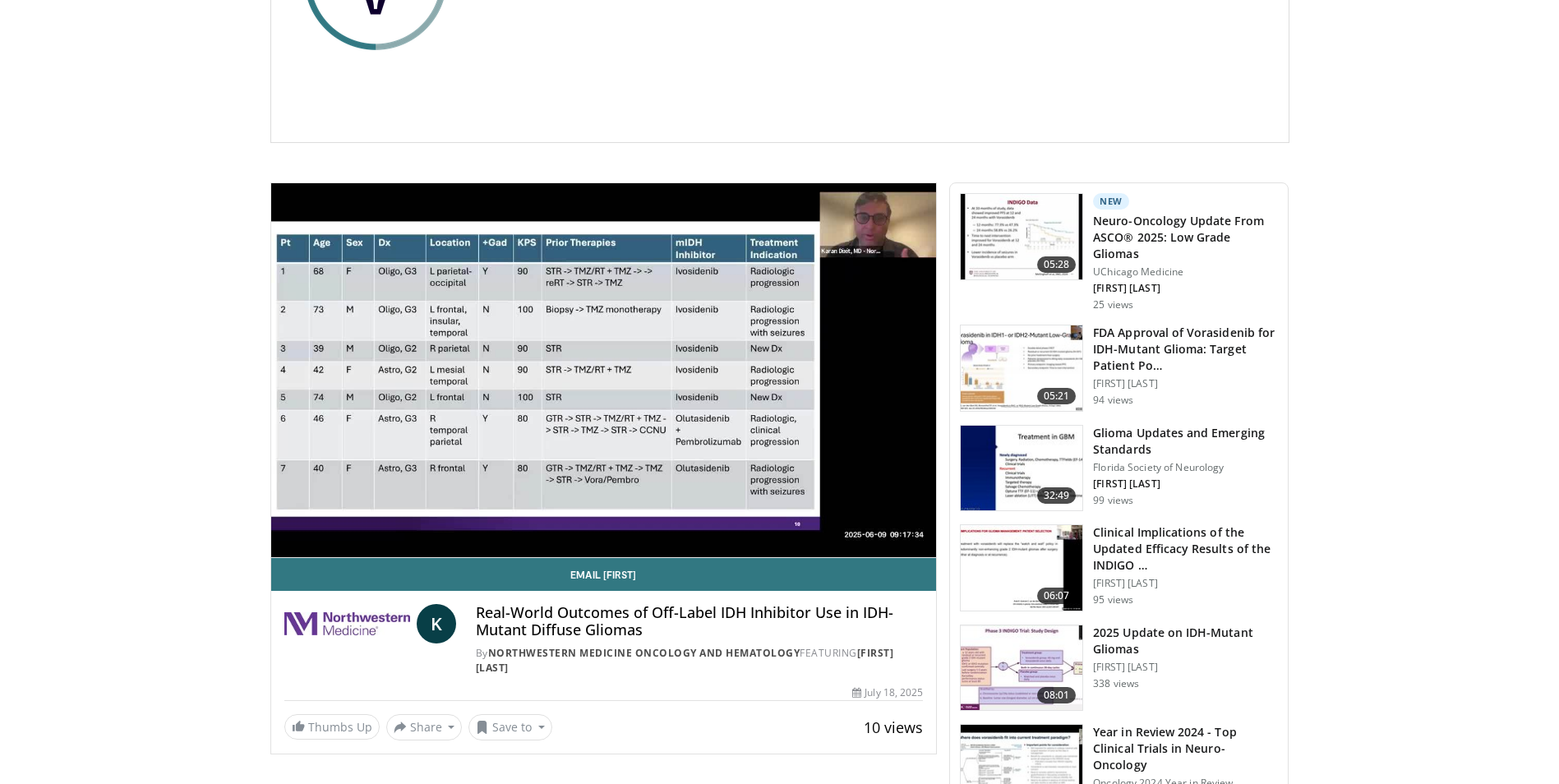 type 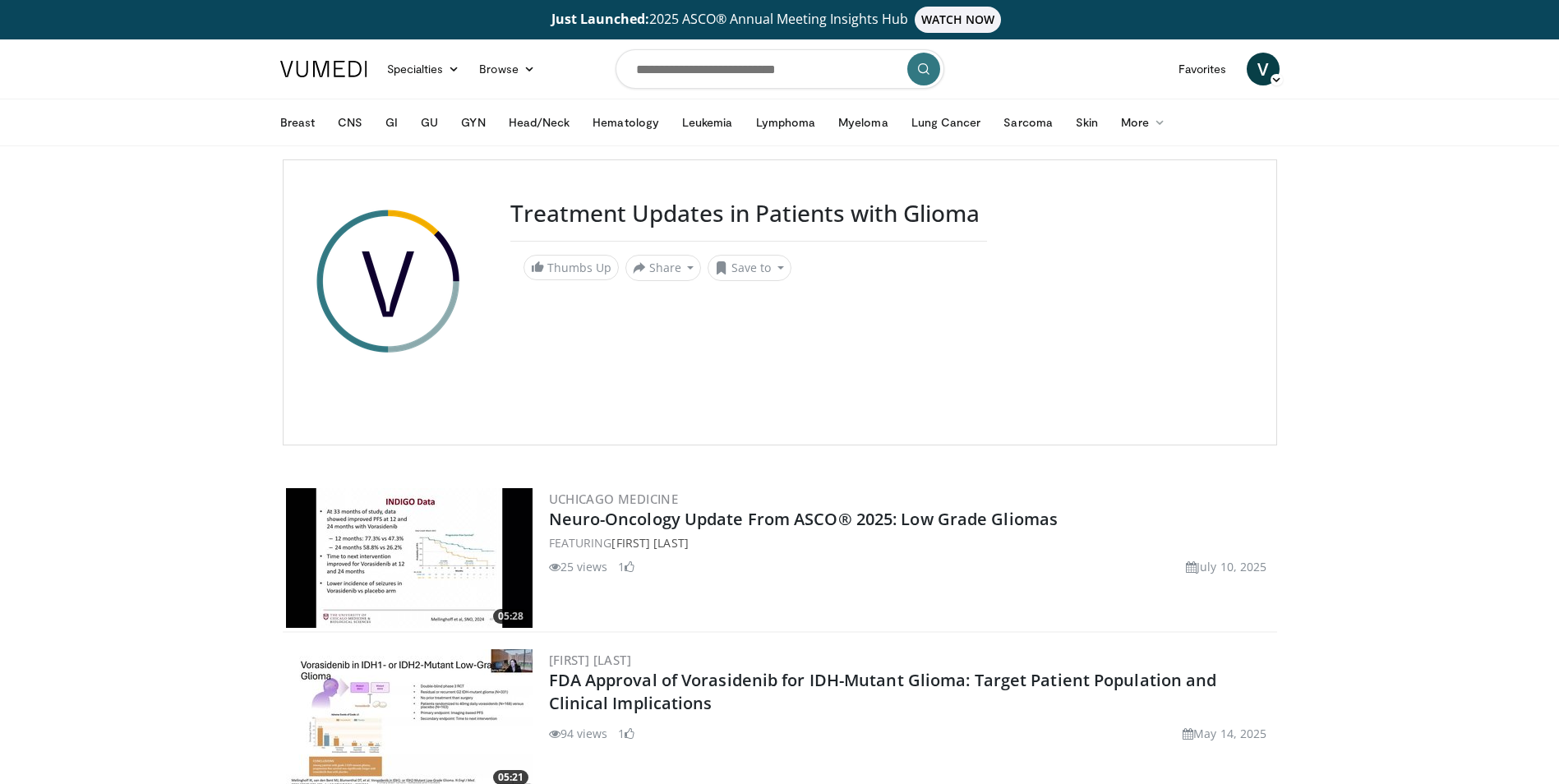 scroll, scrollTop: 3171, scrollLeft: 0, axis: vertical 